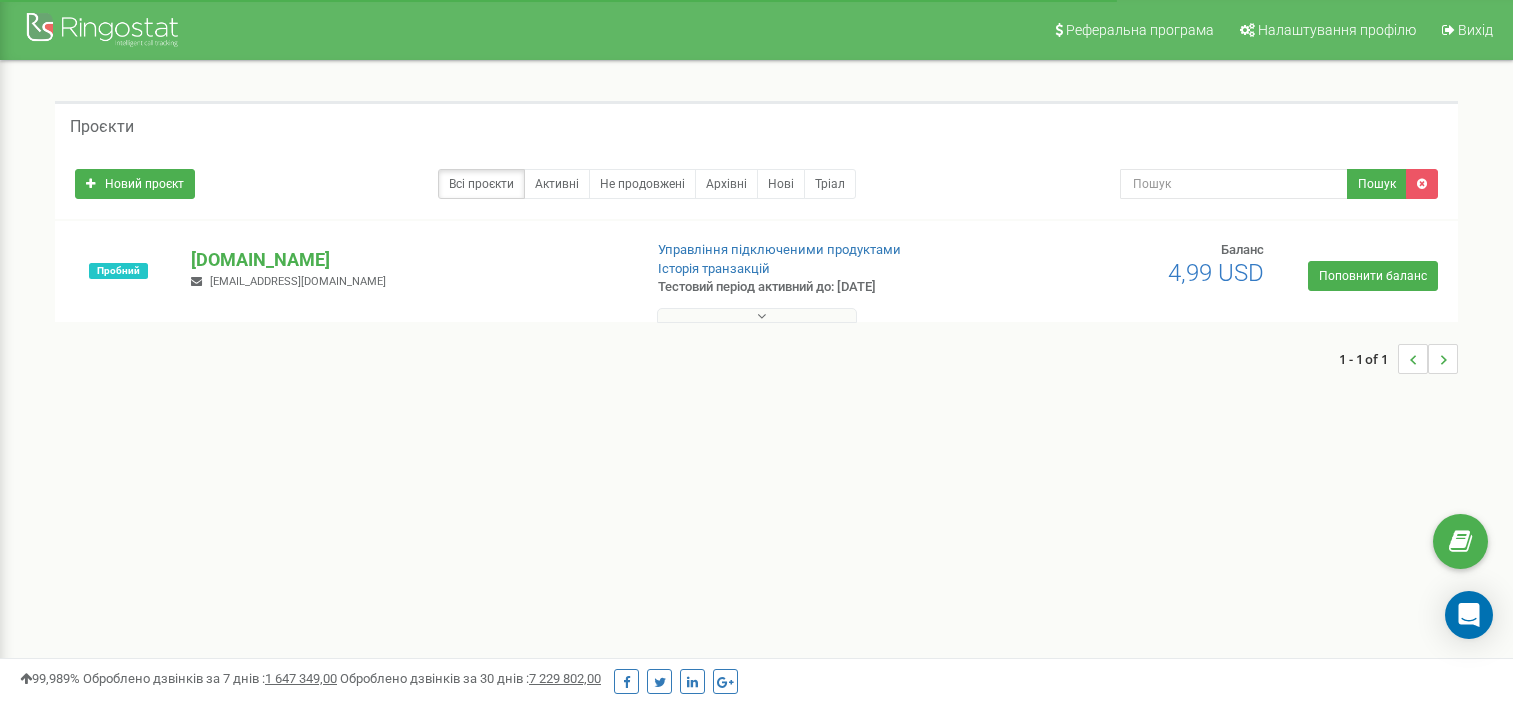 scroll, scrollTop: 0, scrollLeft: 0, axis: both 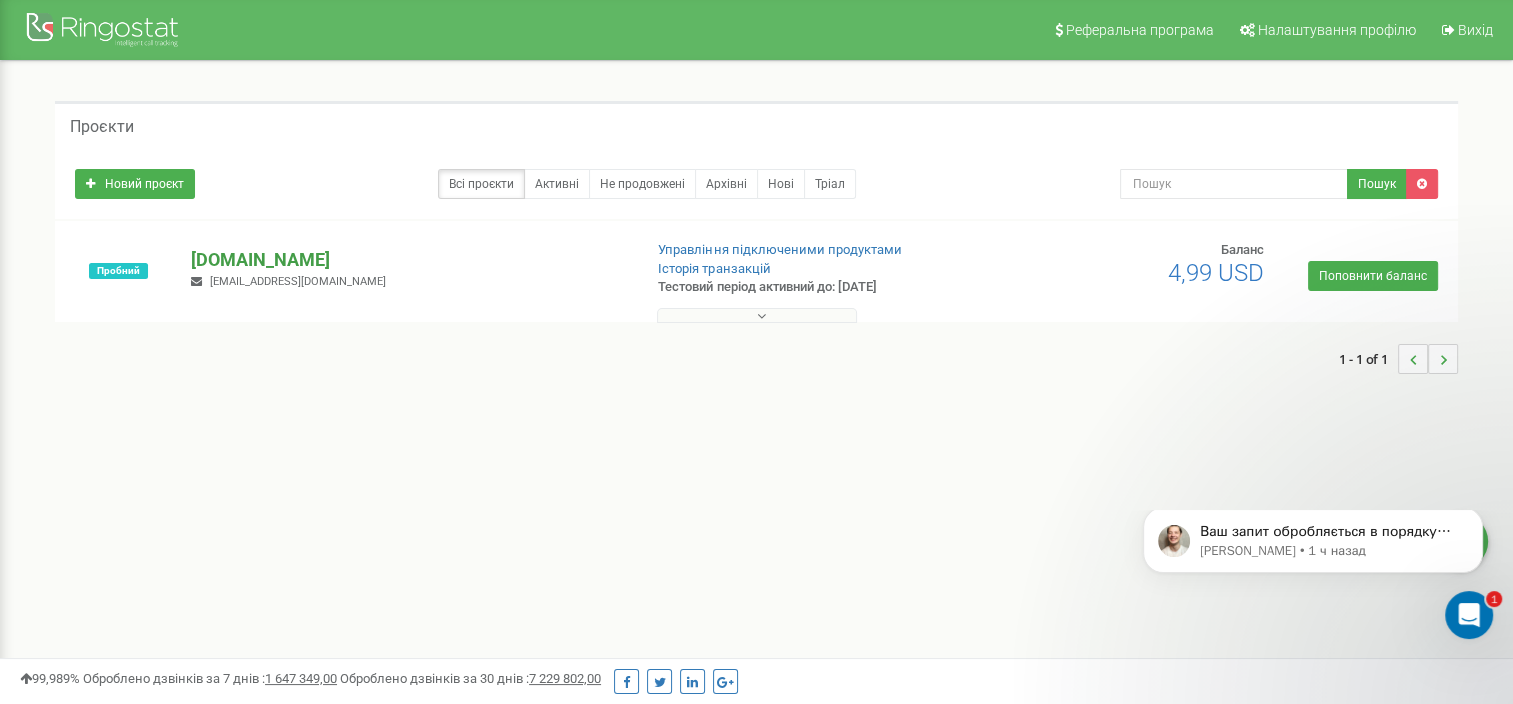 click on "[DOMAIN_NAME]" at bounding box center (408, 260) 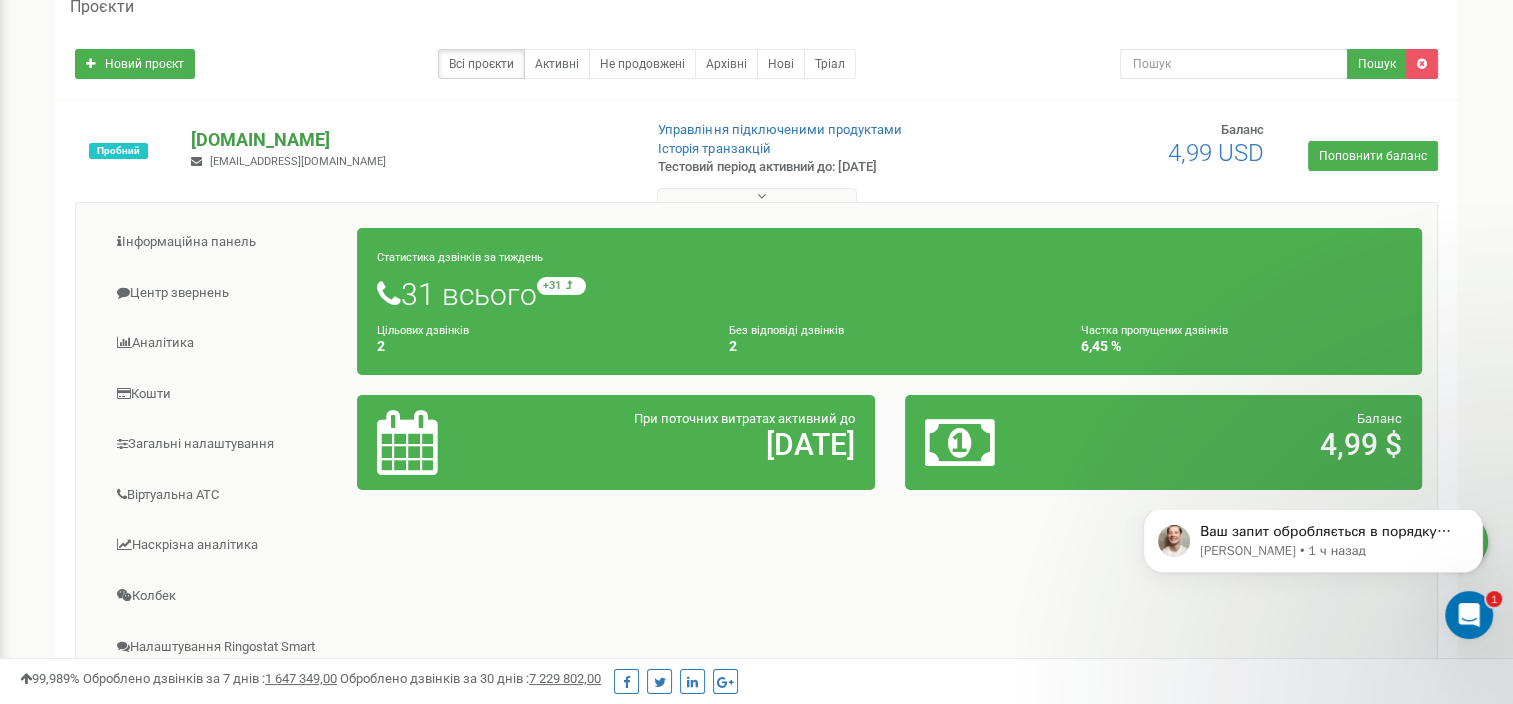 scroll, scrollTop: 160, scrollLeft: 0, axis: vertical 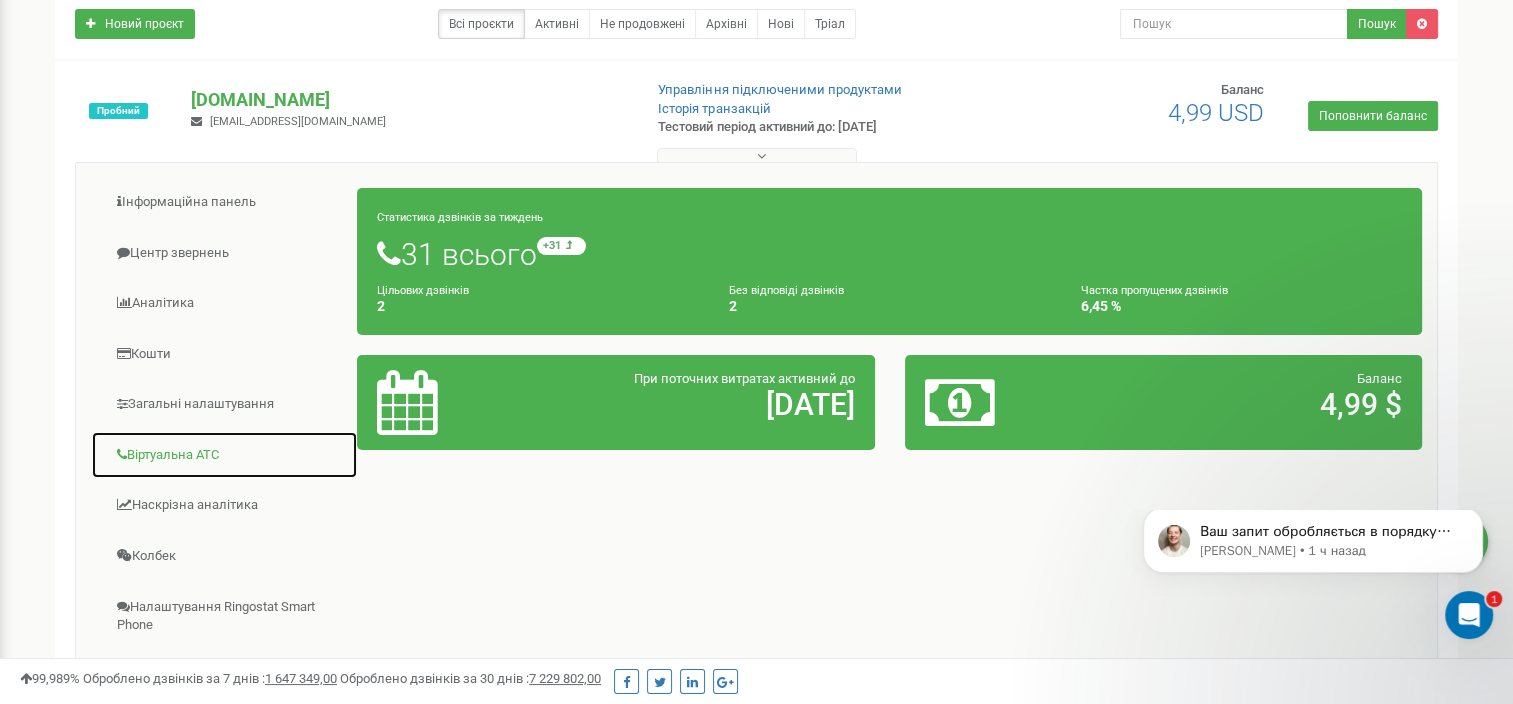 click on "Віртуальна АТС" at bounding box center [224, 455] 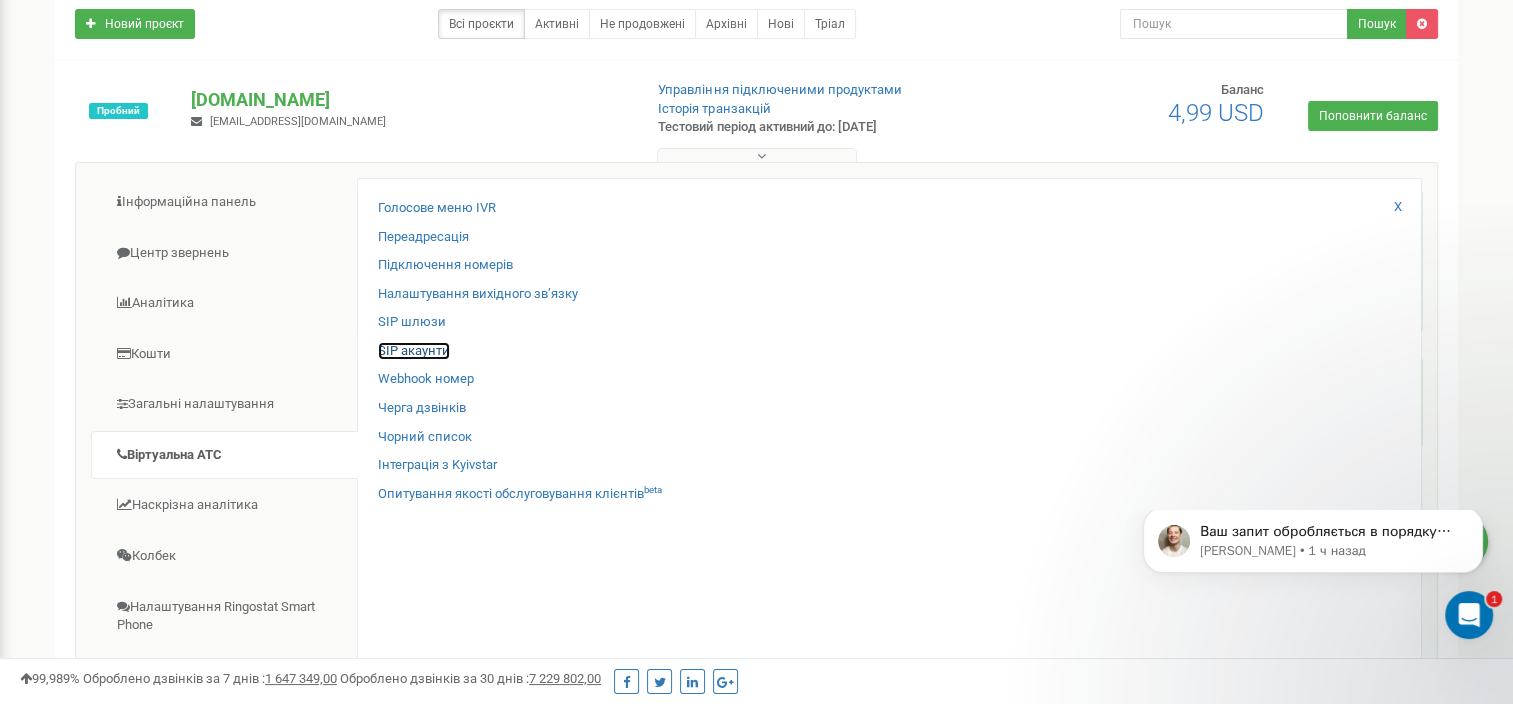 click on "SIP акаунти" at bounding box center (414, 351) 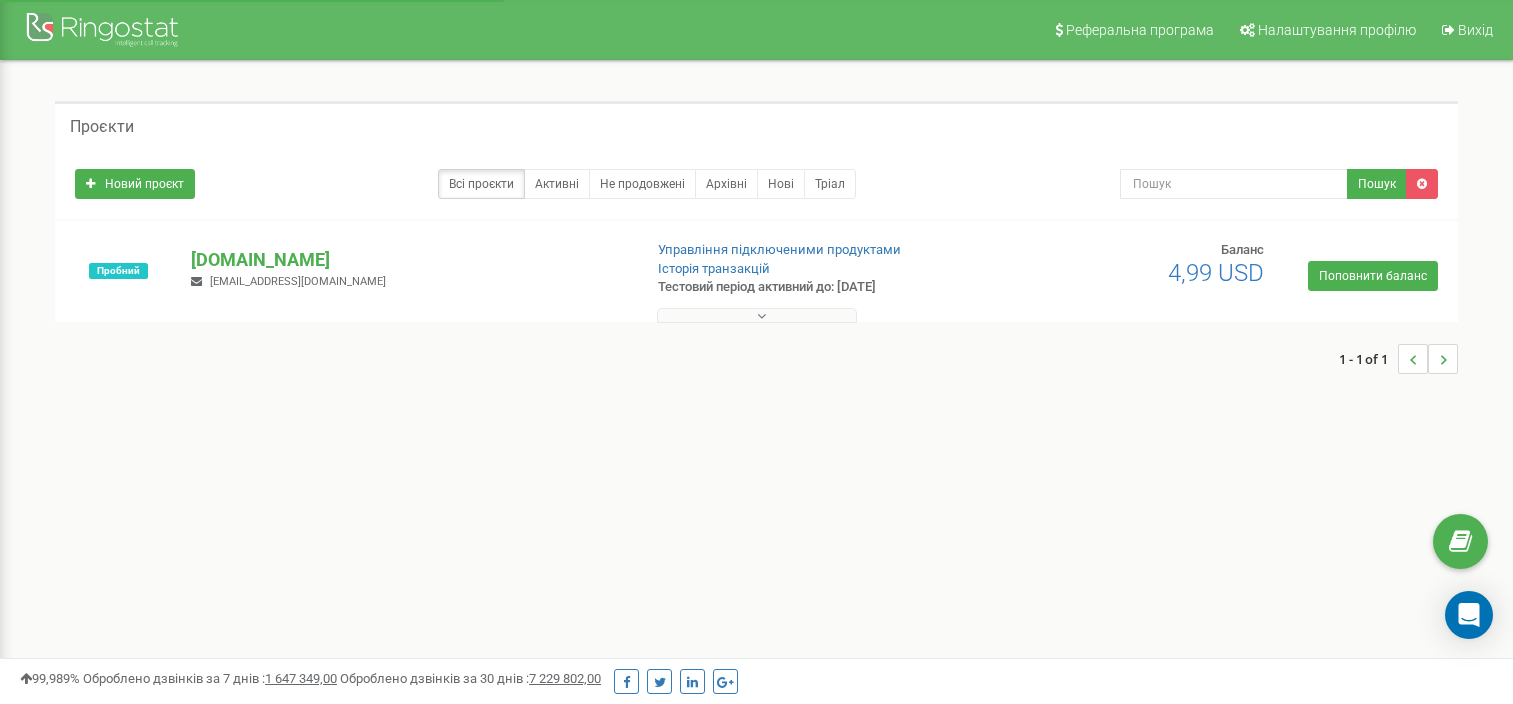 scroll, scrollTop: 160, scrollLeft: 0, axis: vertical 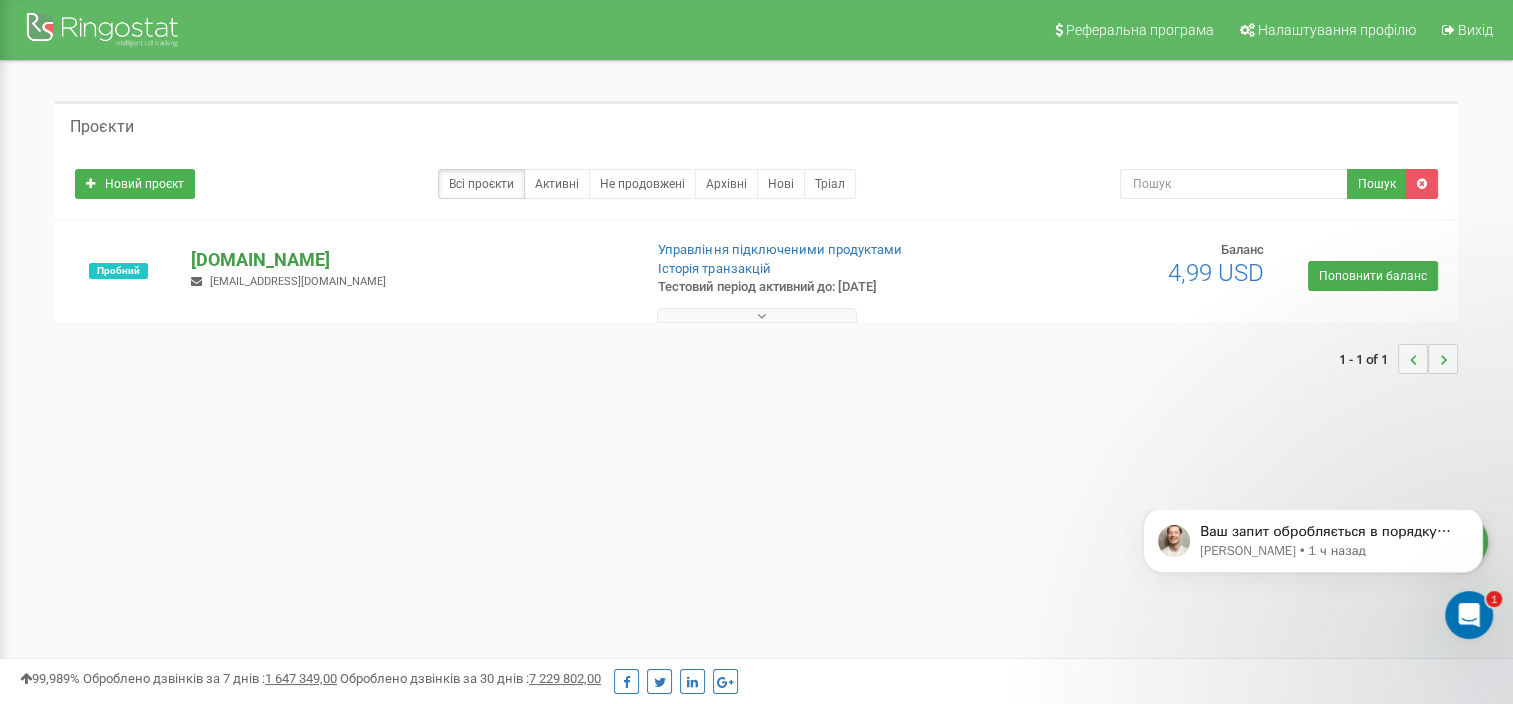 click on "[DOMAIN_NAME]" at bounding box center (408, 260) 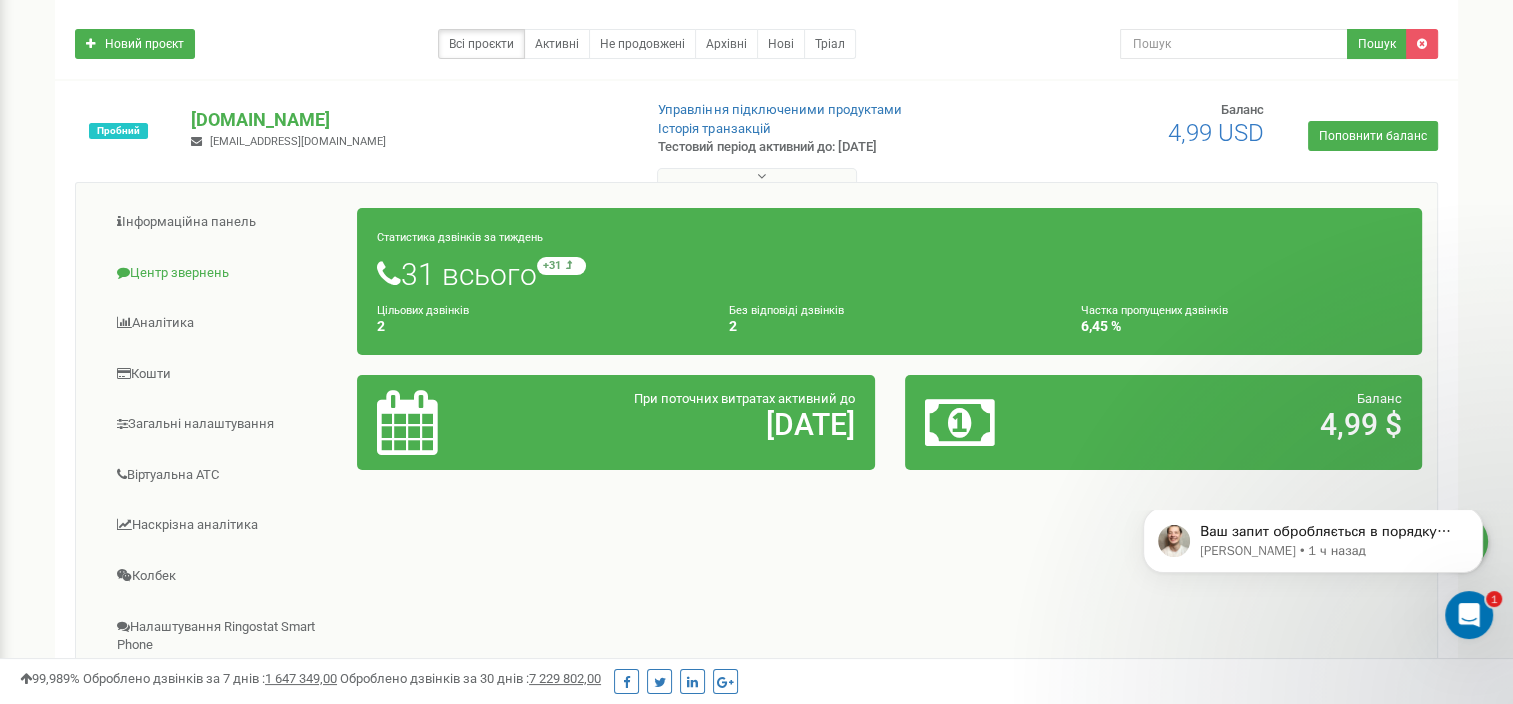 scroll, scrollTop: 200, scrollLeft: 0, axis: vertical 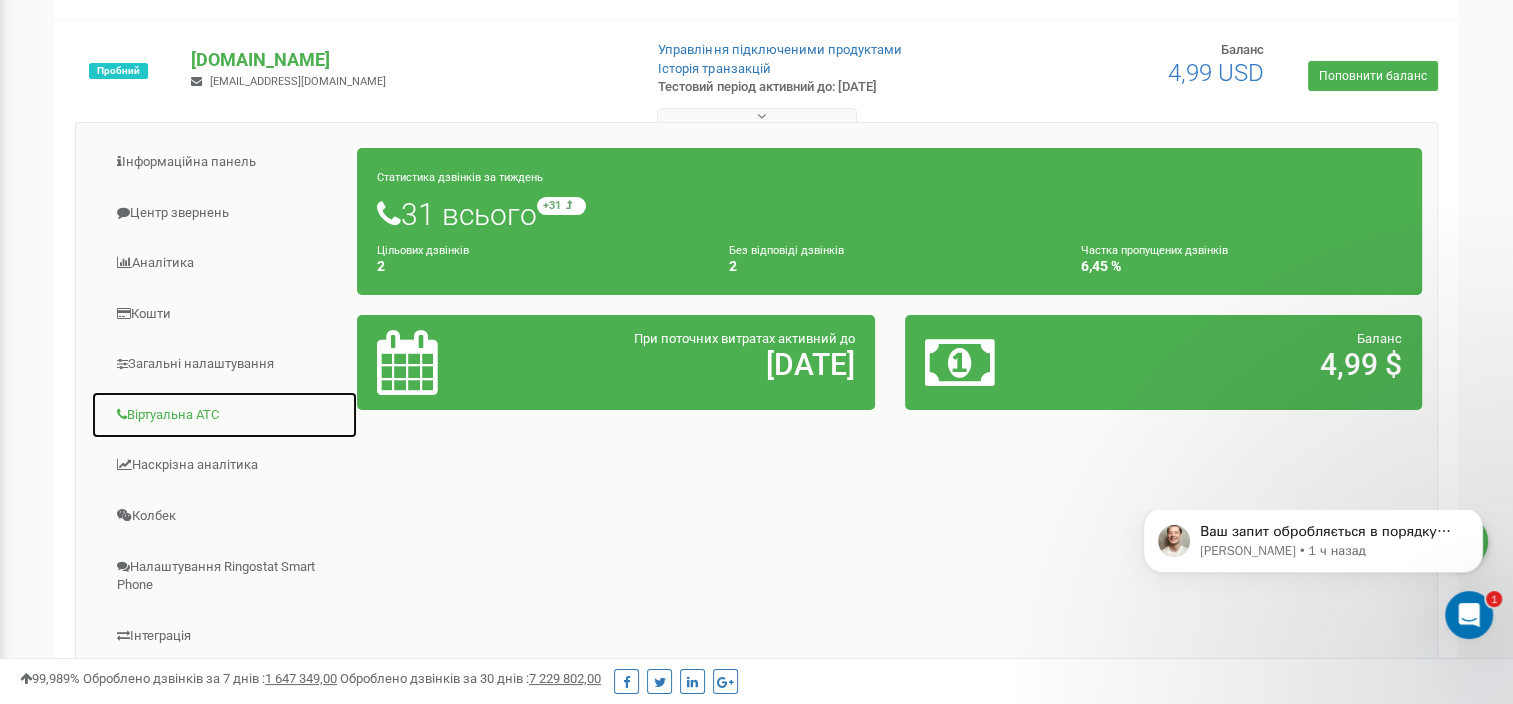 click on "Віртуальна АТС" at bounding box center (224, 415) 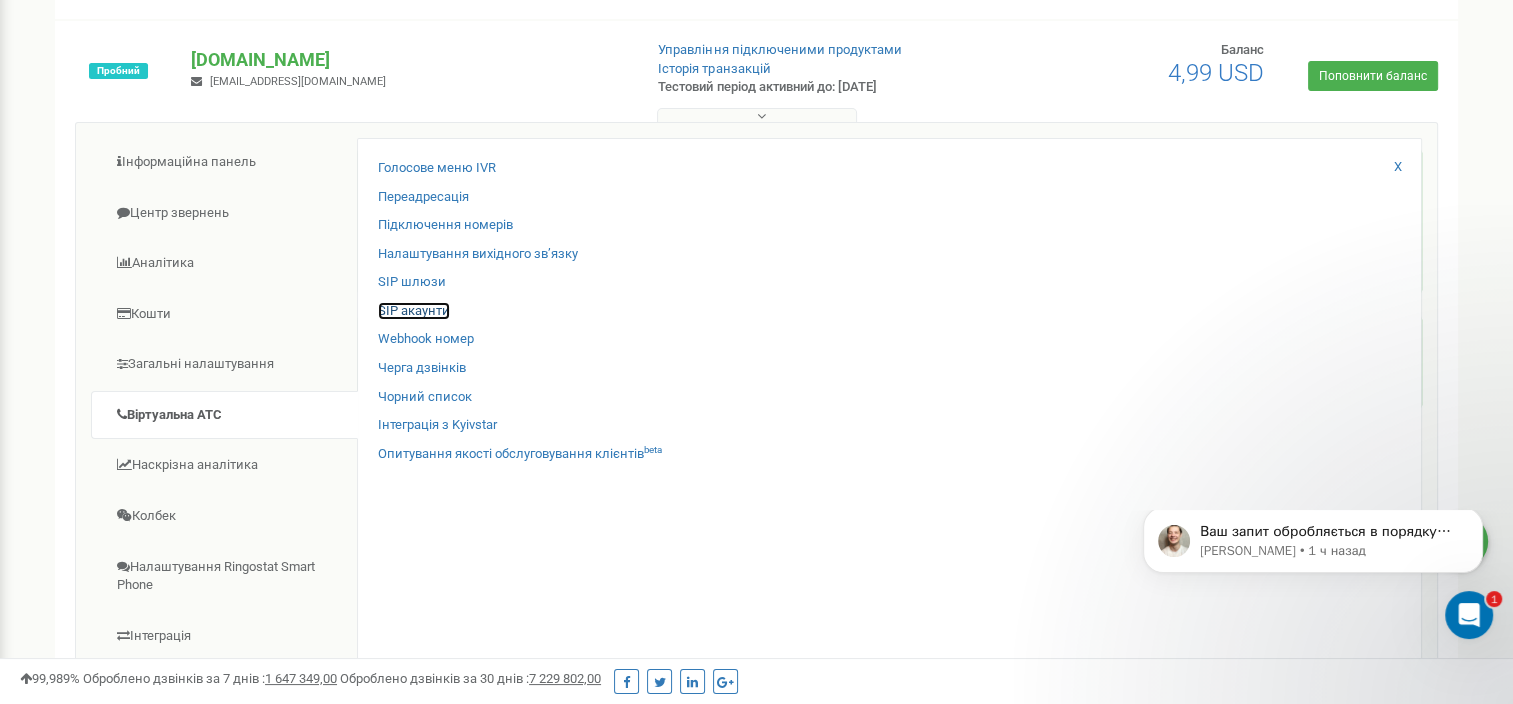 click on "SIP акаунти" at bounding box center (414, 311) 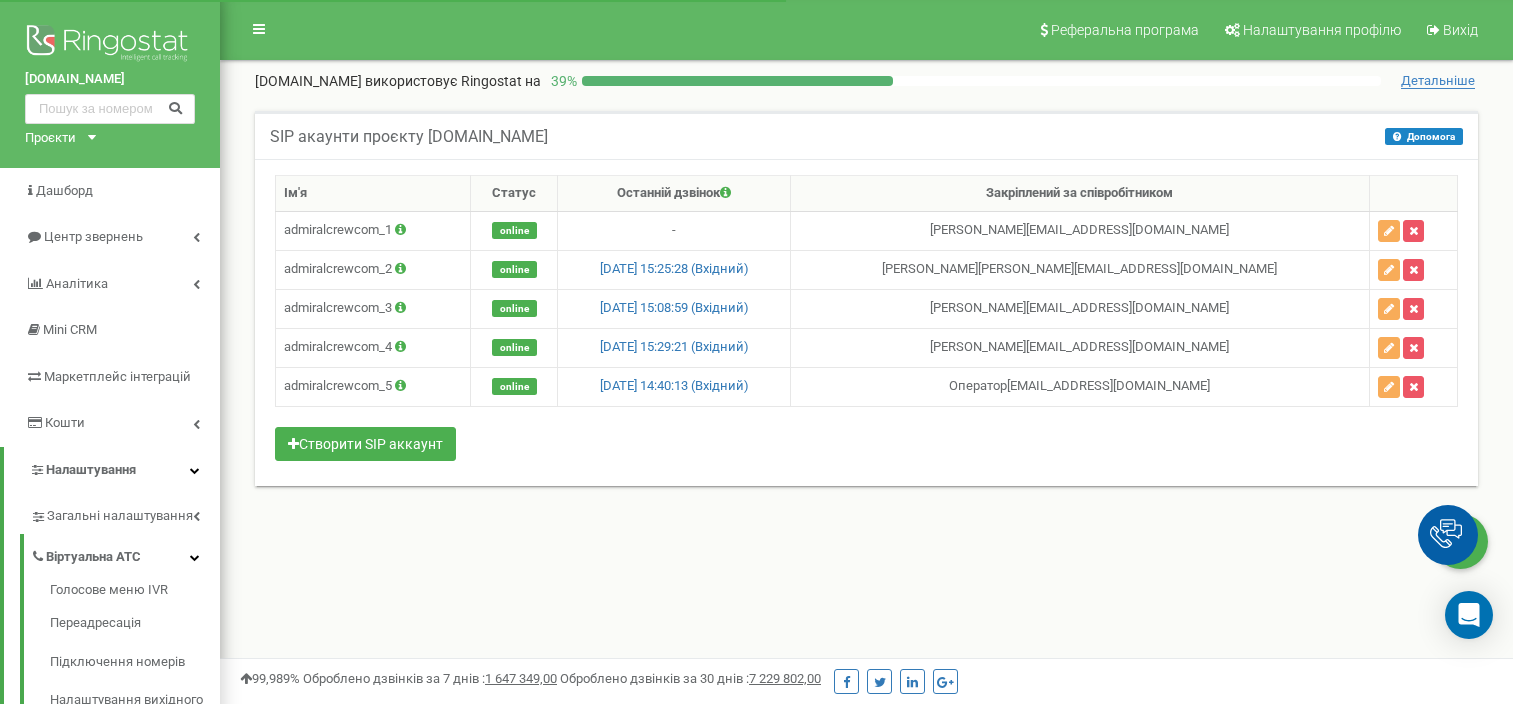 scroll, scrollTop: 0, scrollLeft: 0, axis: both 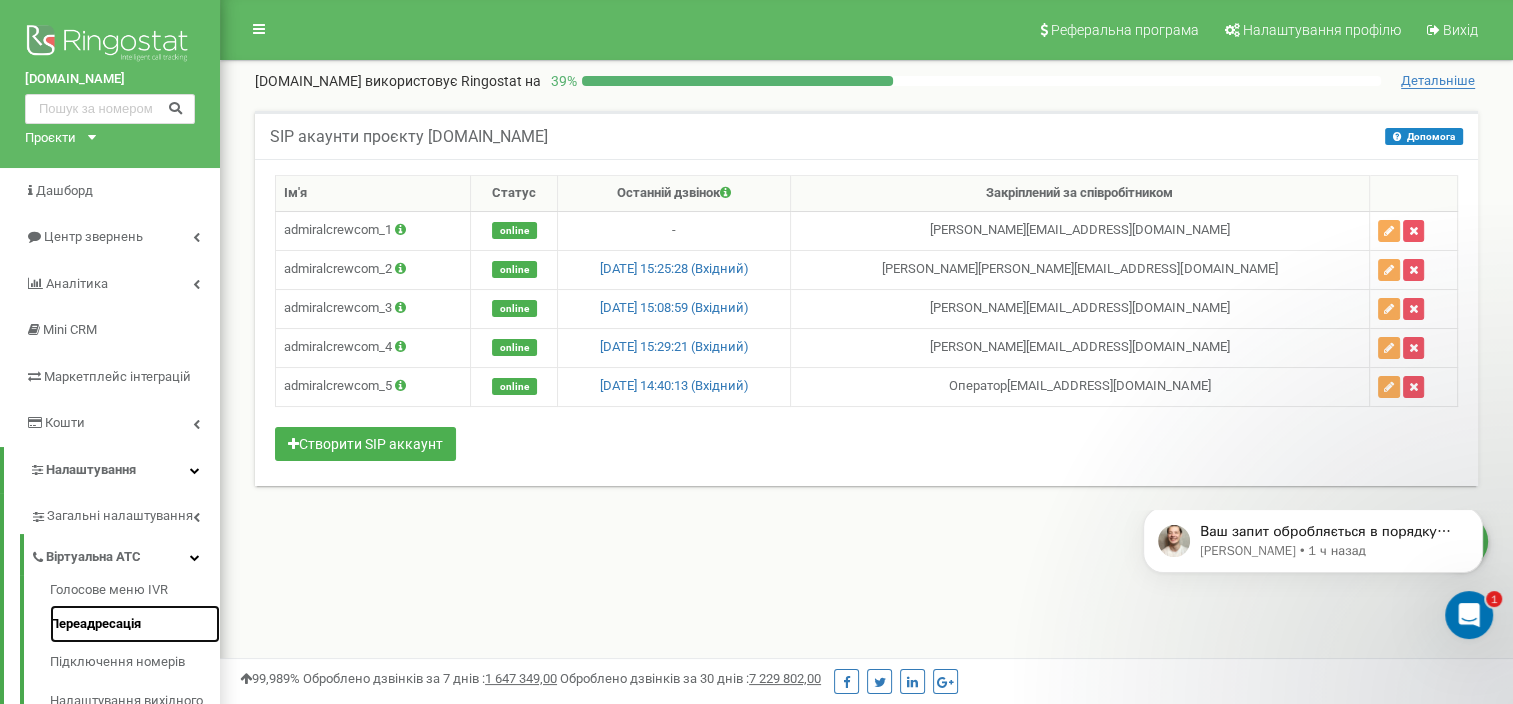 click on "Переадресація" at bounding box center (135, 624) 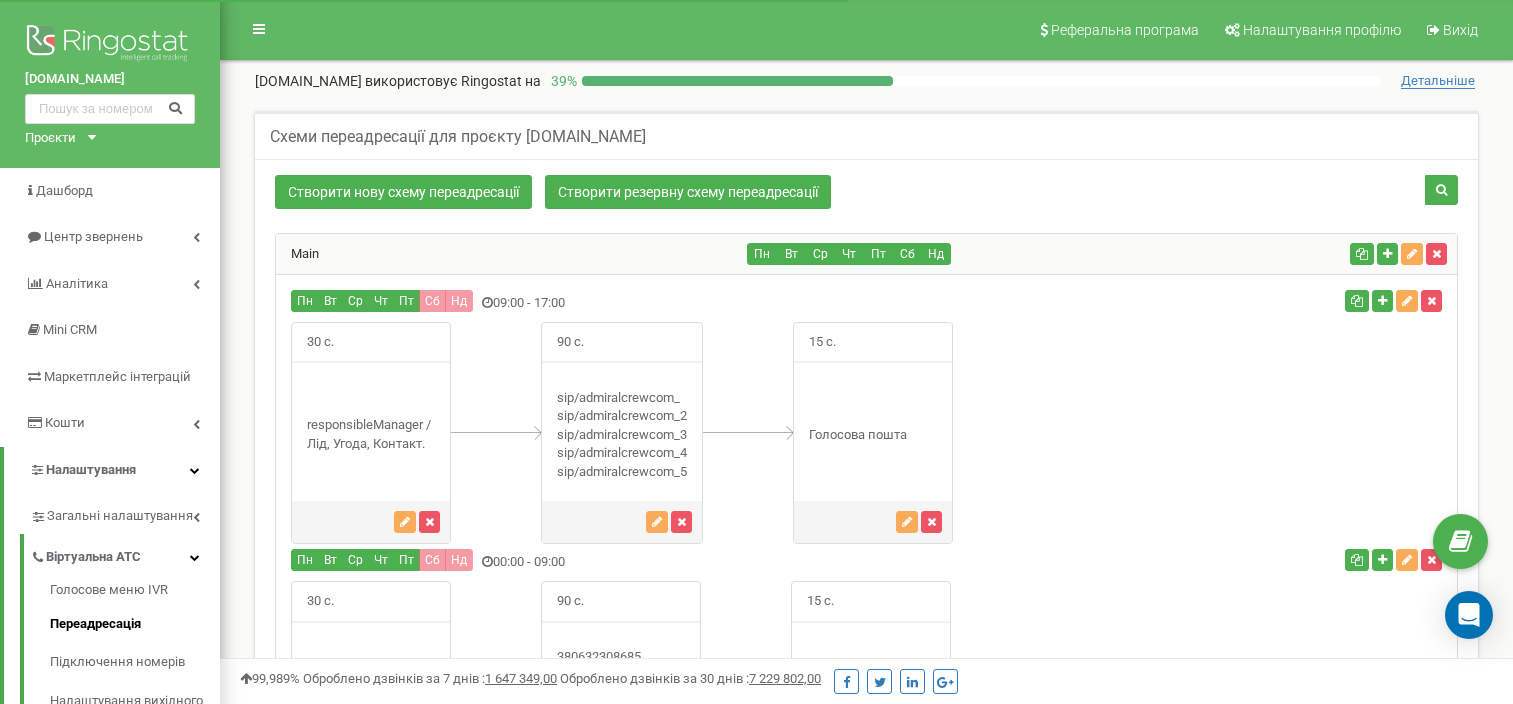 scroll, scrollTop: 272, scrollLeft: 0, axis: vertical 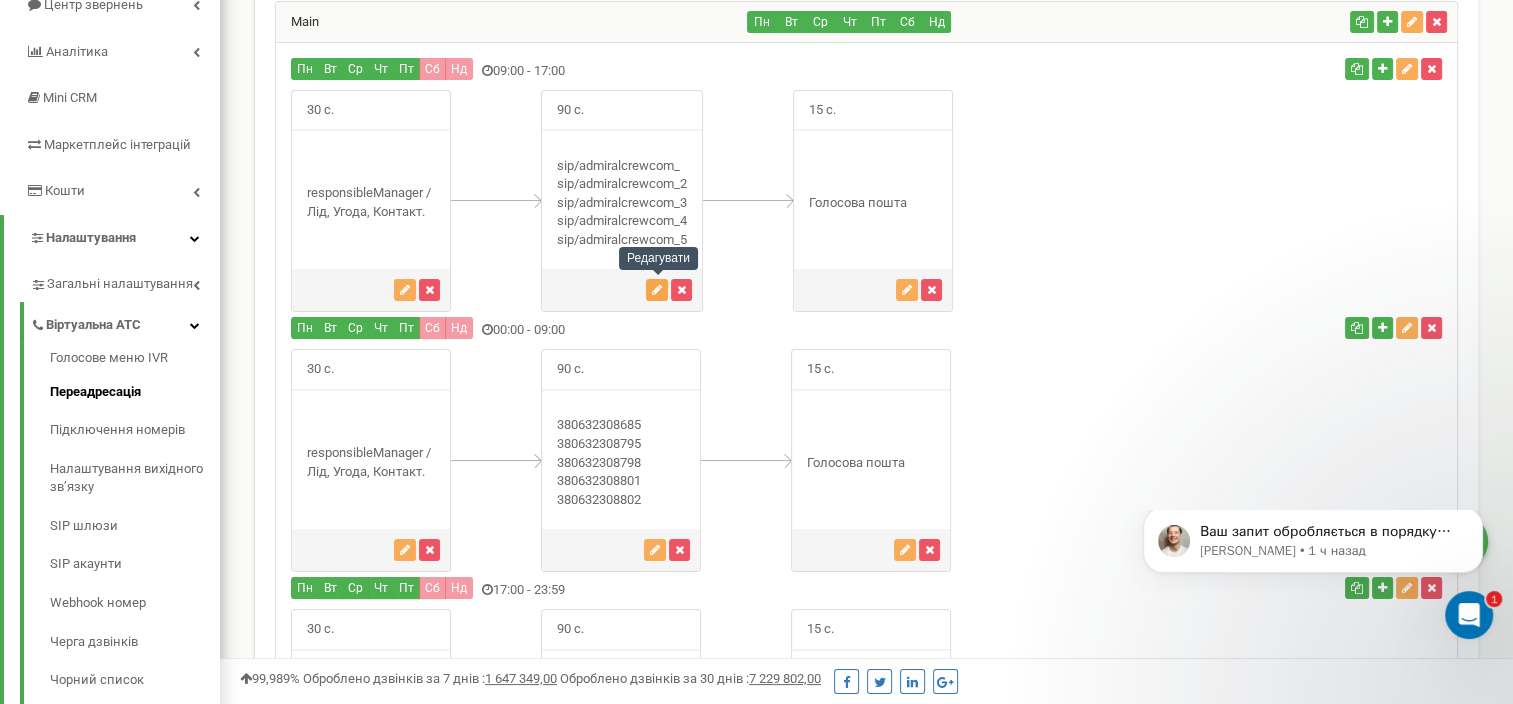 click at bounding box center (657, 290) 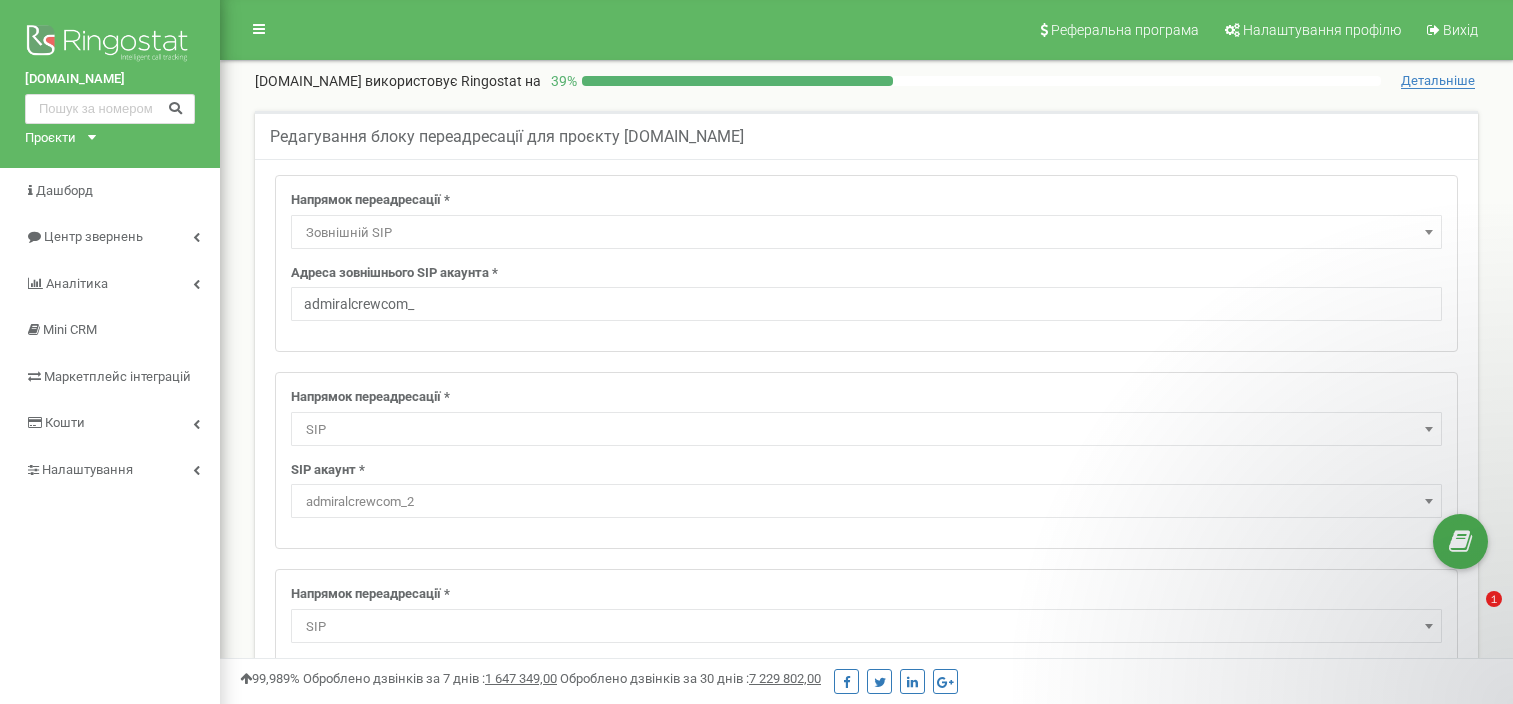 select on "ExtSIP" 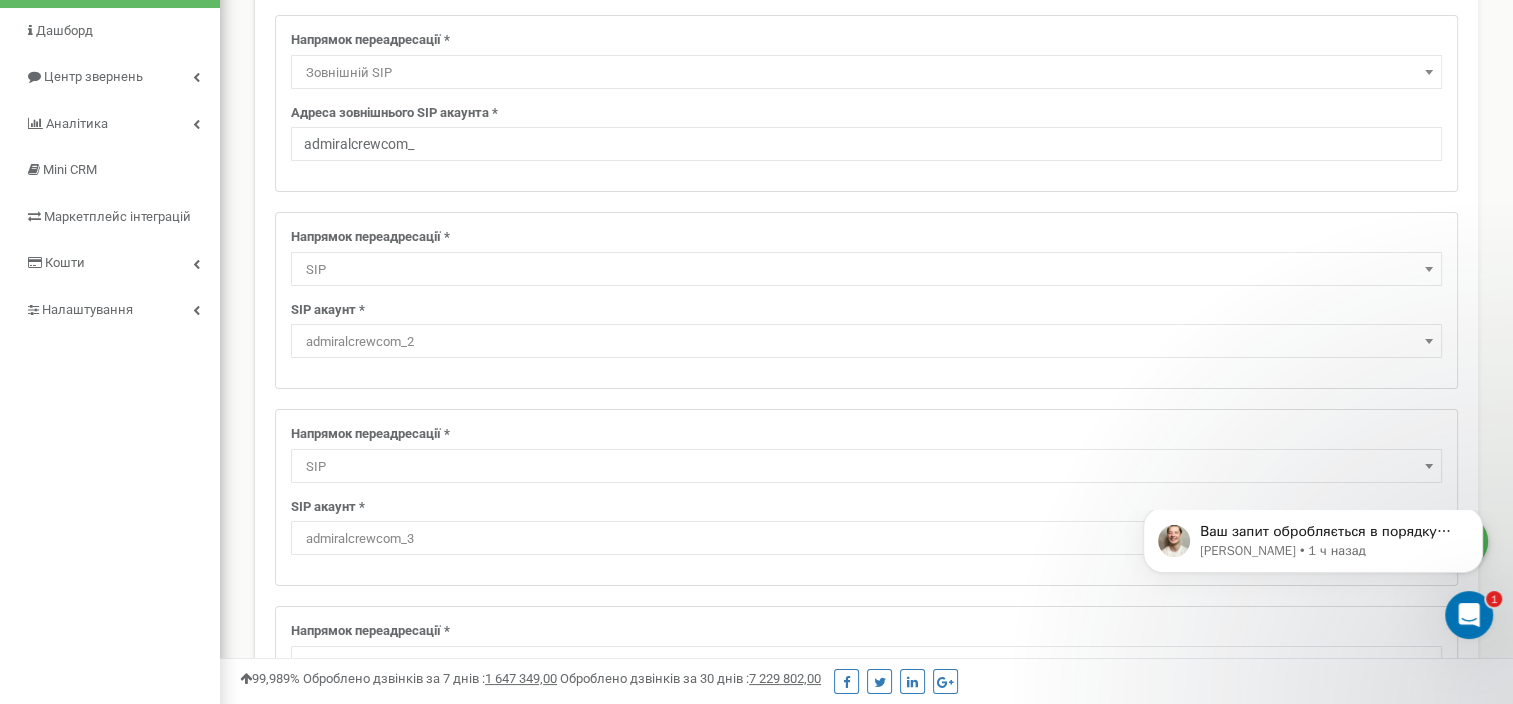 scroll, scrollTop: 0, scrollLeft: 0, axis: both 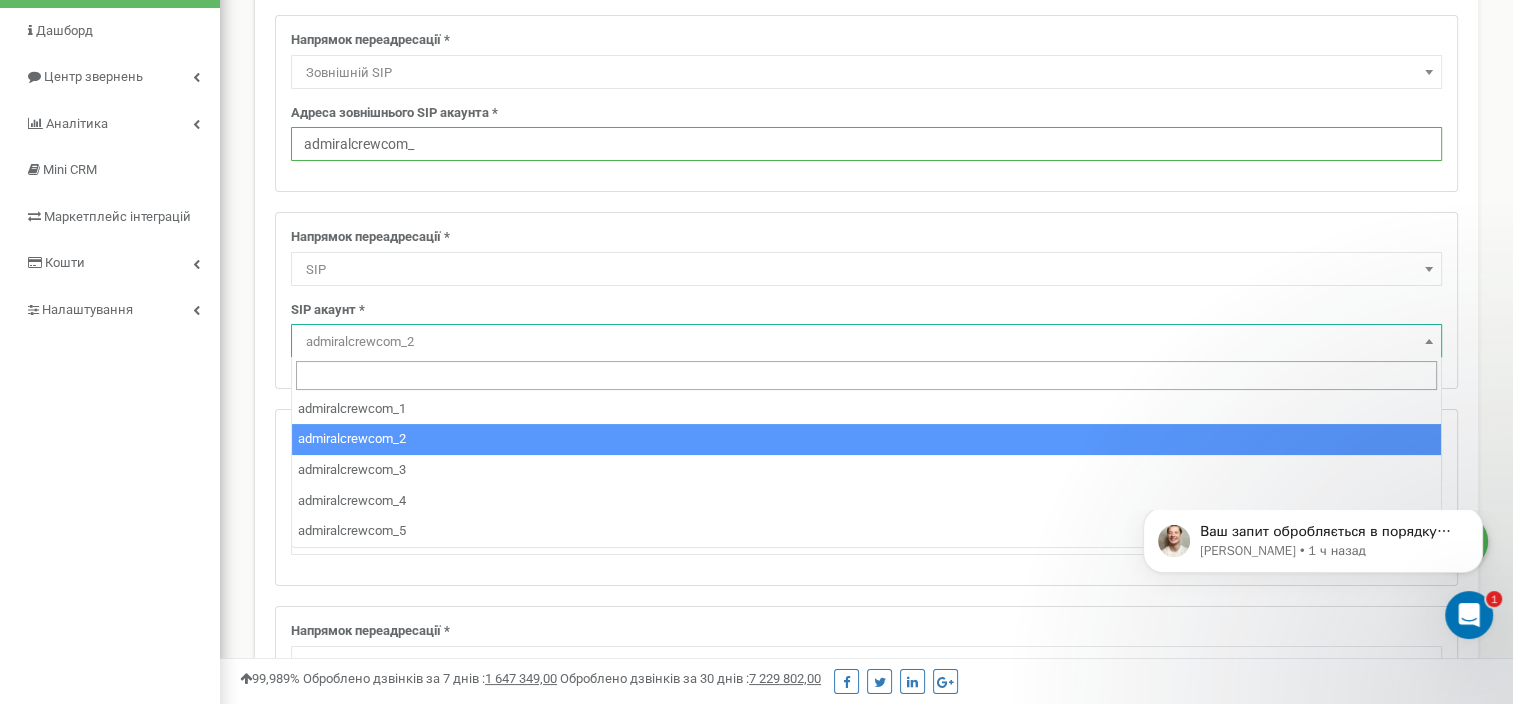 click on "admiralcrewcom_" at bounding box center [866, 144] 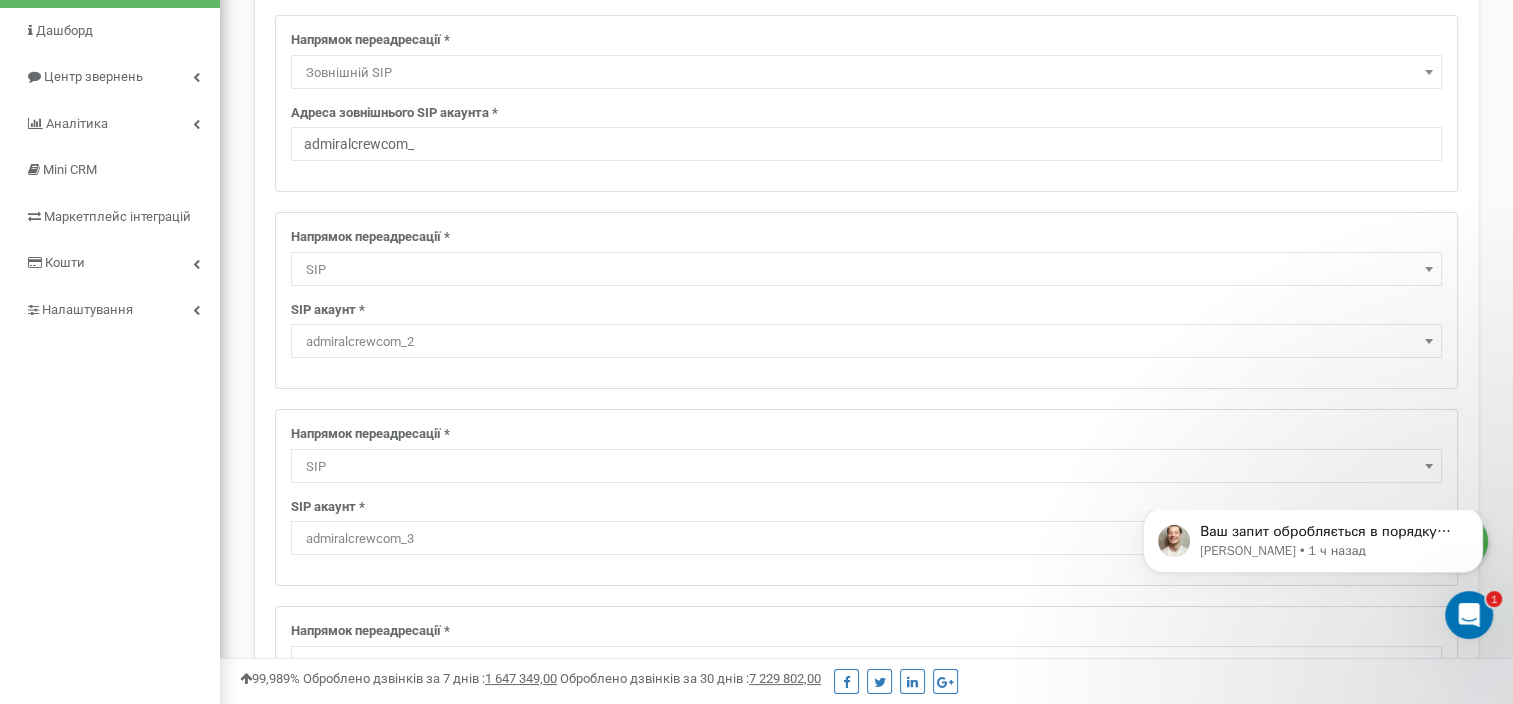 click on "admiralcrewcom_2" at bounding box center [866, 342] 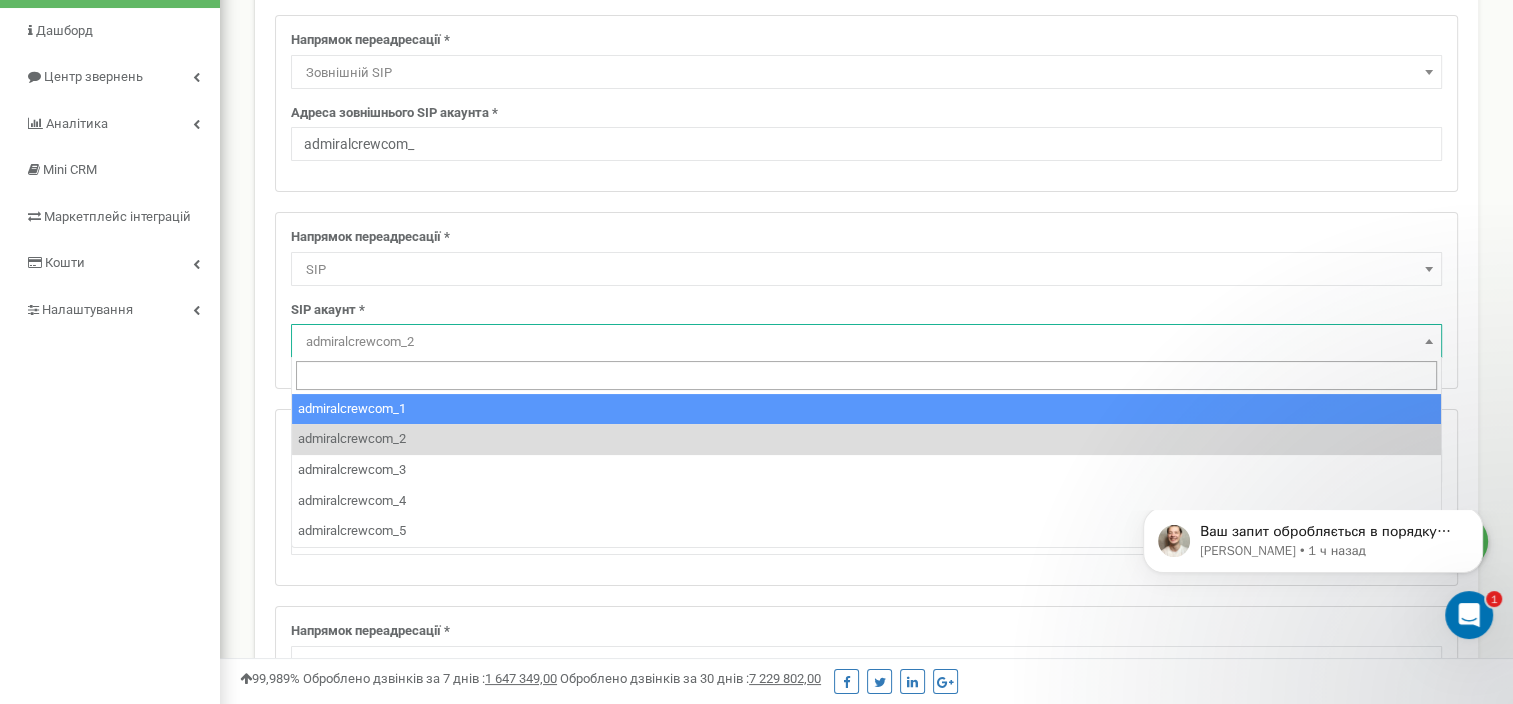select on "admiralcrewcom_1" 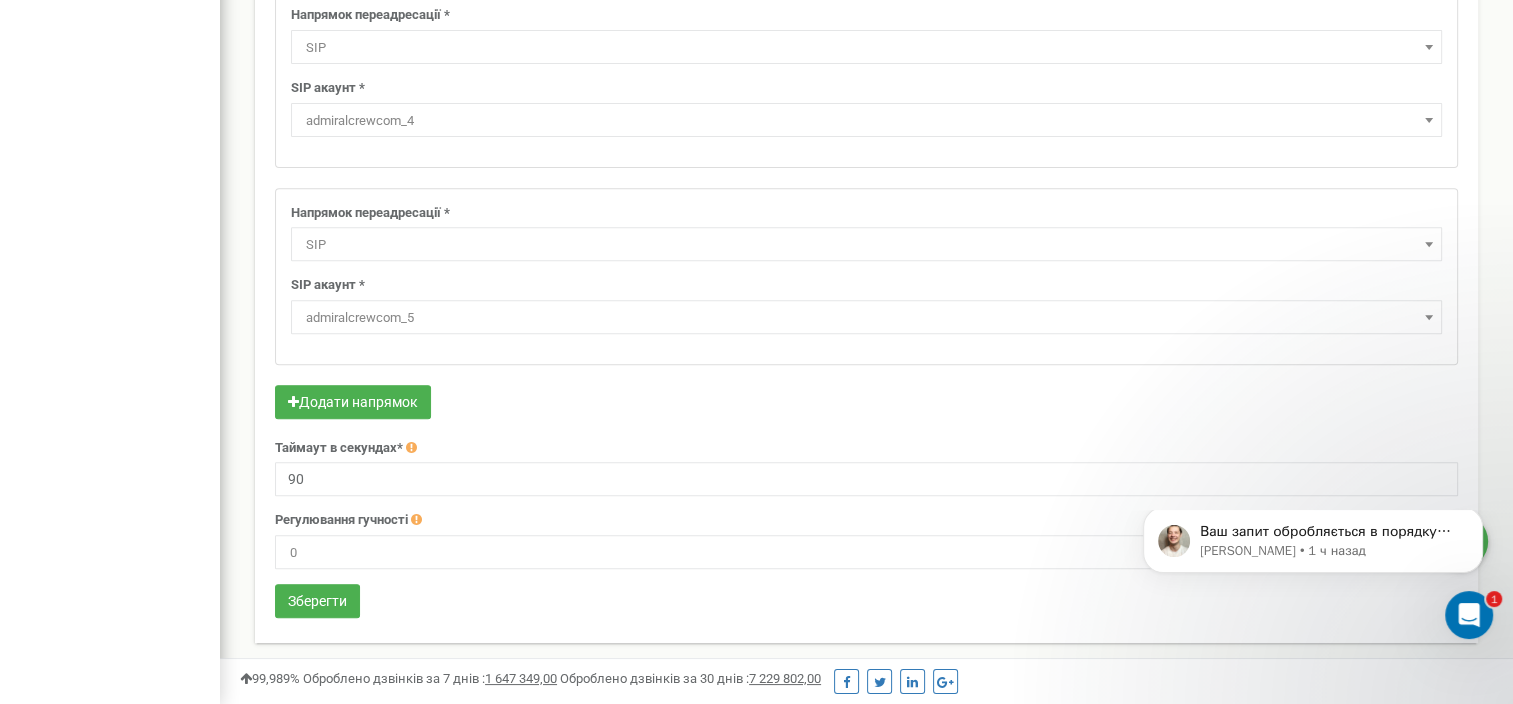 scroll, scrollTop: 736, scrollLeft: 0, axis: vertical 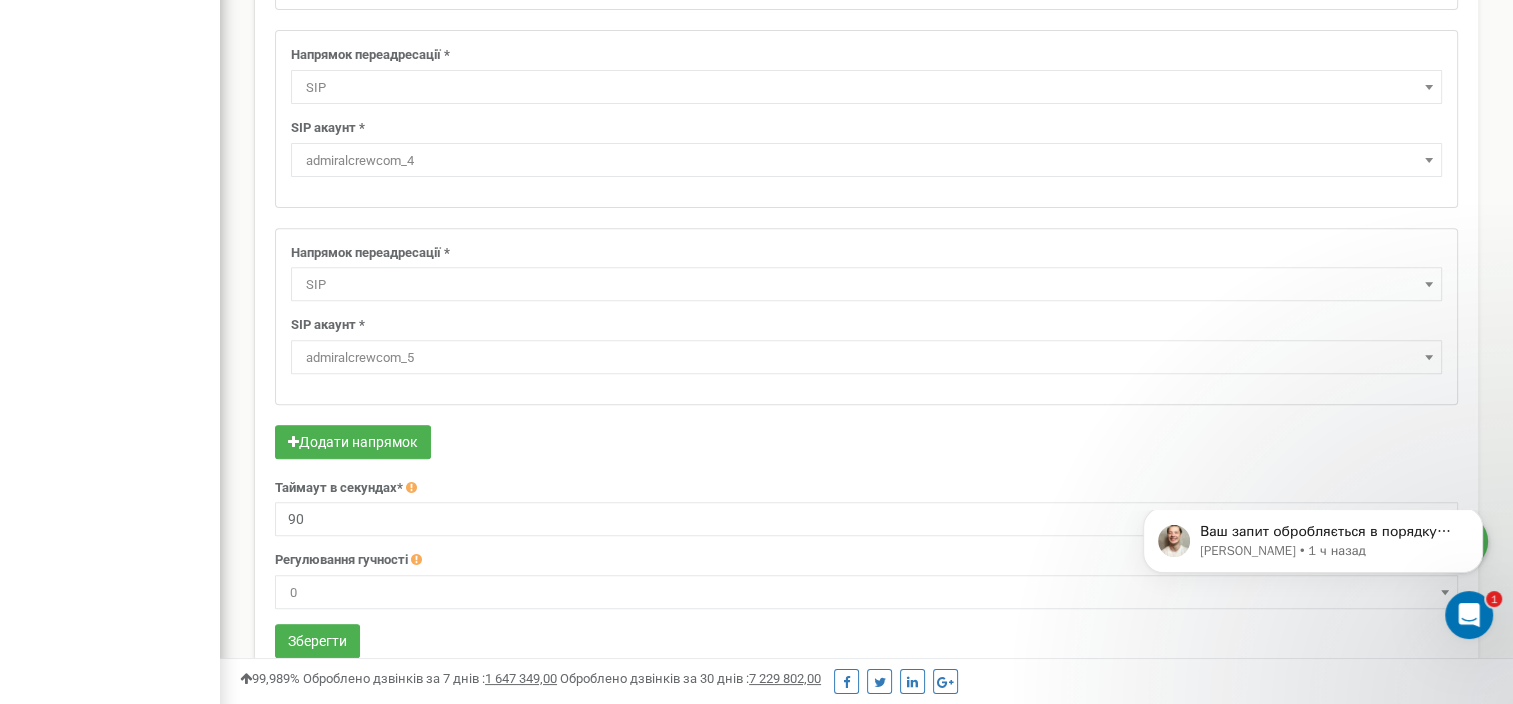 click on "SIP" at bounding box center (866, 285) 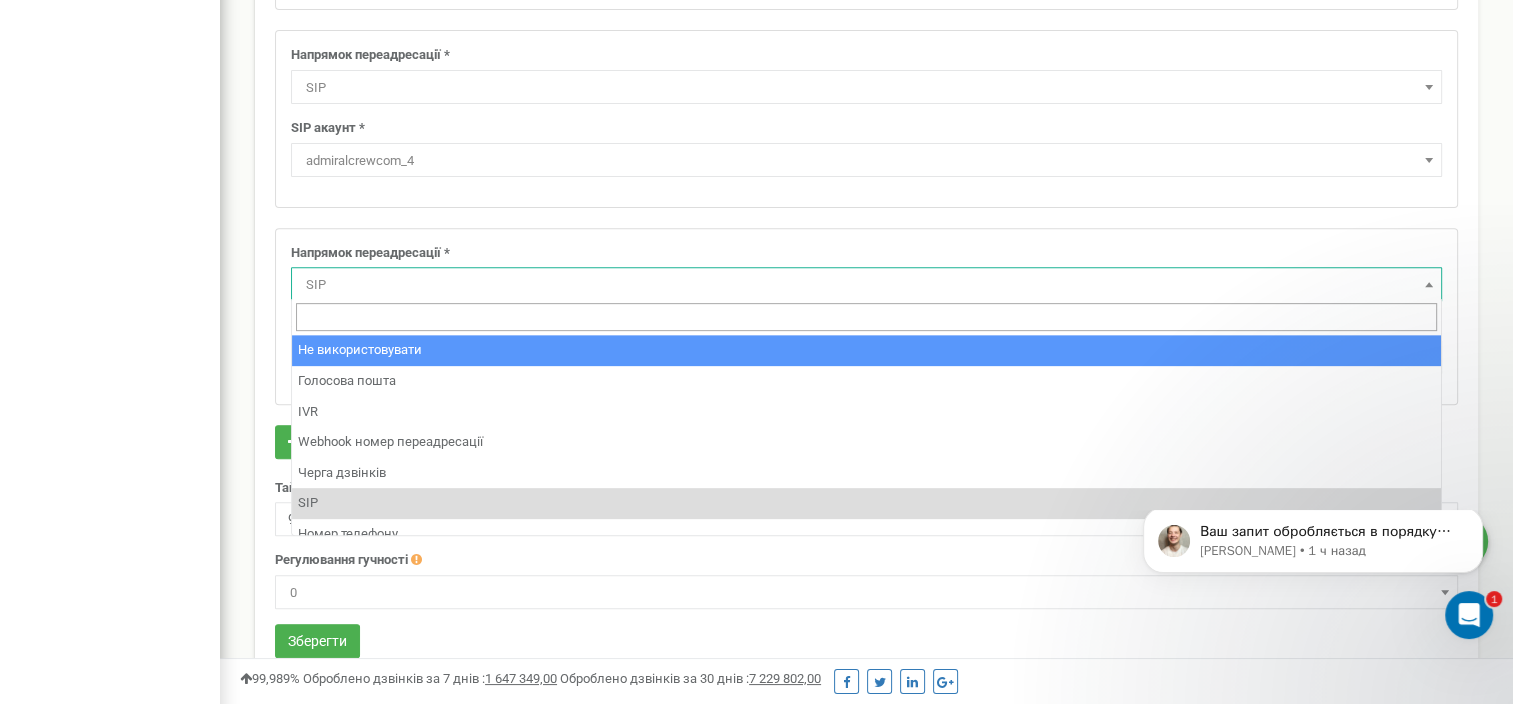 select on "pro" 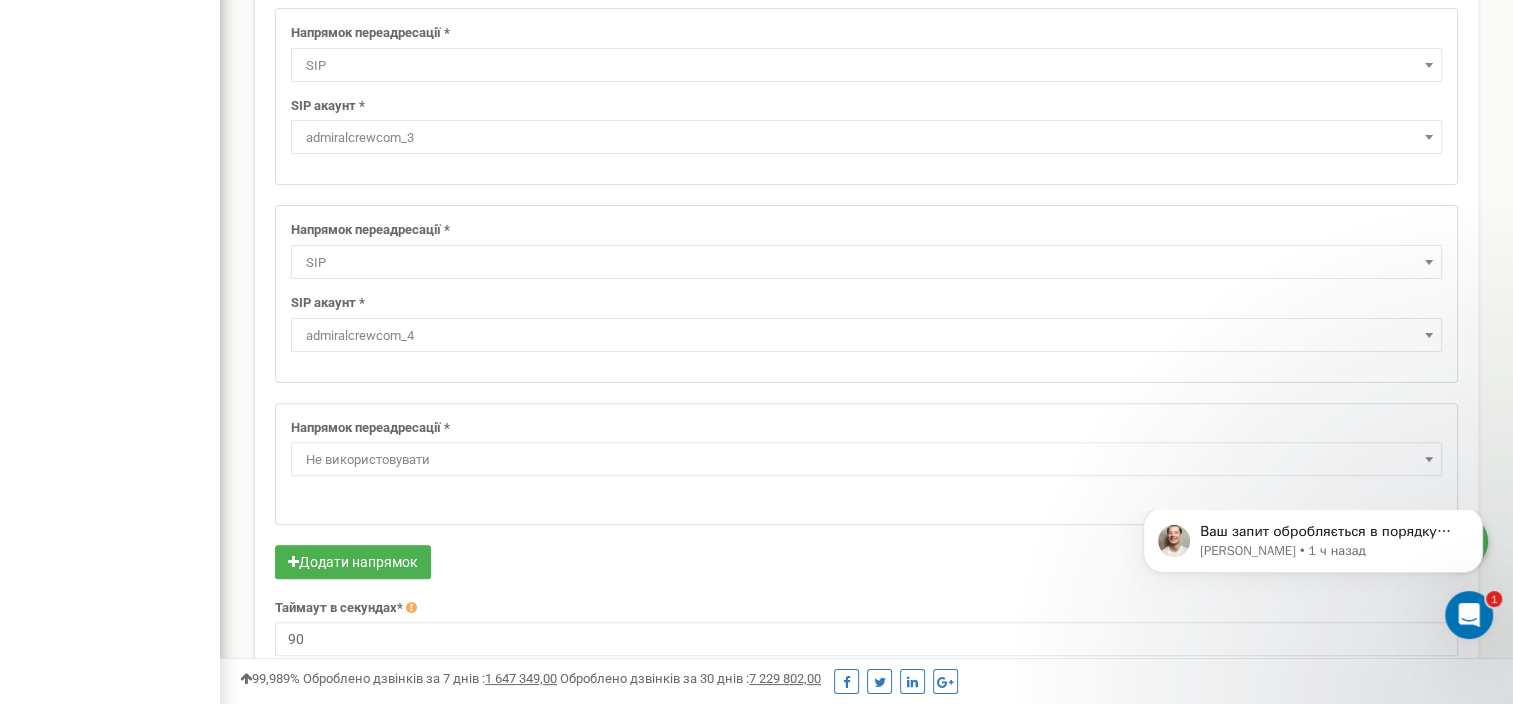 scroll, scrollTop: 521, scrollLeft: 0, axis: vertical 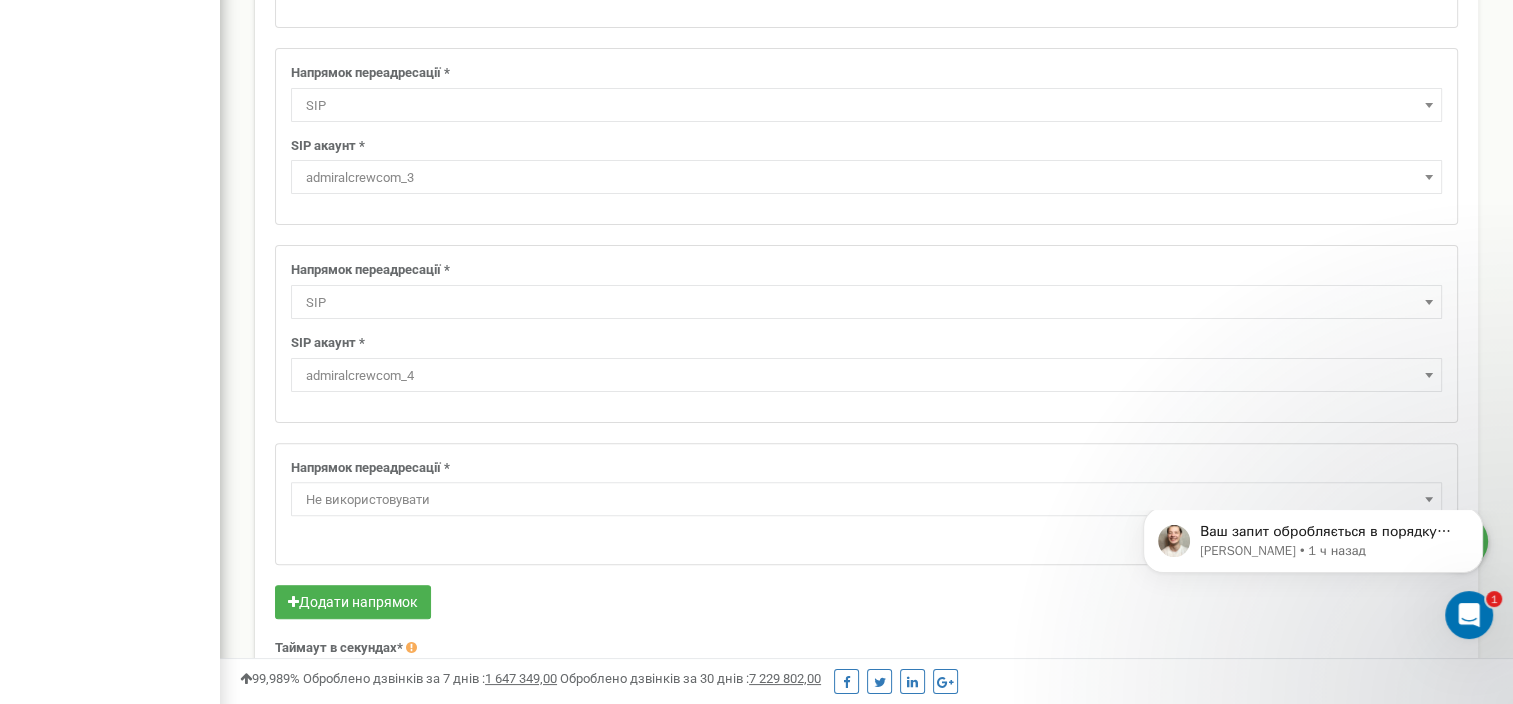 click on "Напрямок переадресації *
Не використовувати
Голосова пошта
IVR
Webhook номер переадресації
Черга дзвінків
SIP
Номер телефону
Зовнішній SIP
Відповідальний менеджер
Співробітник
Відділ
SIP" at bounding box center [866, 290] 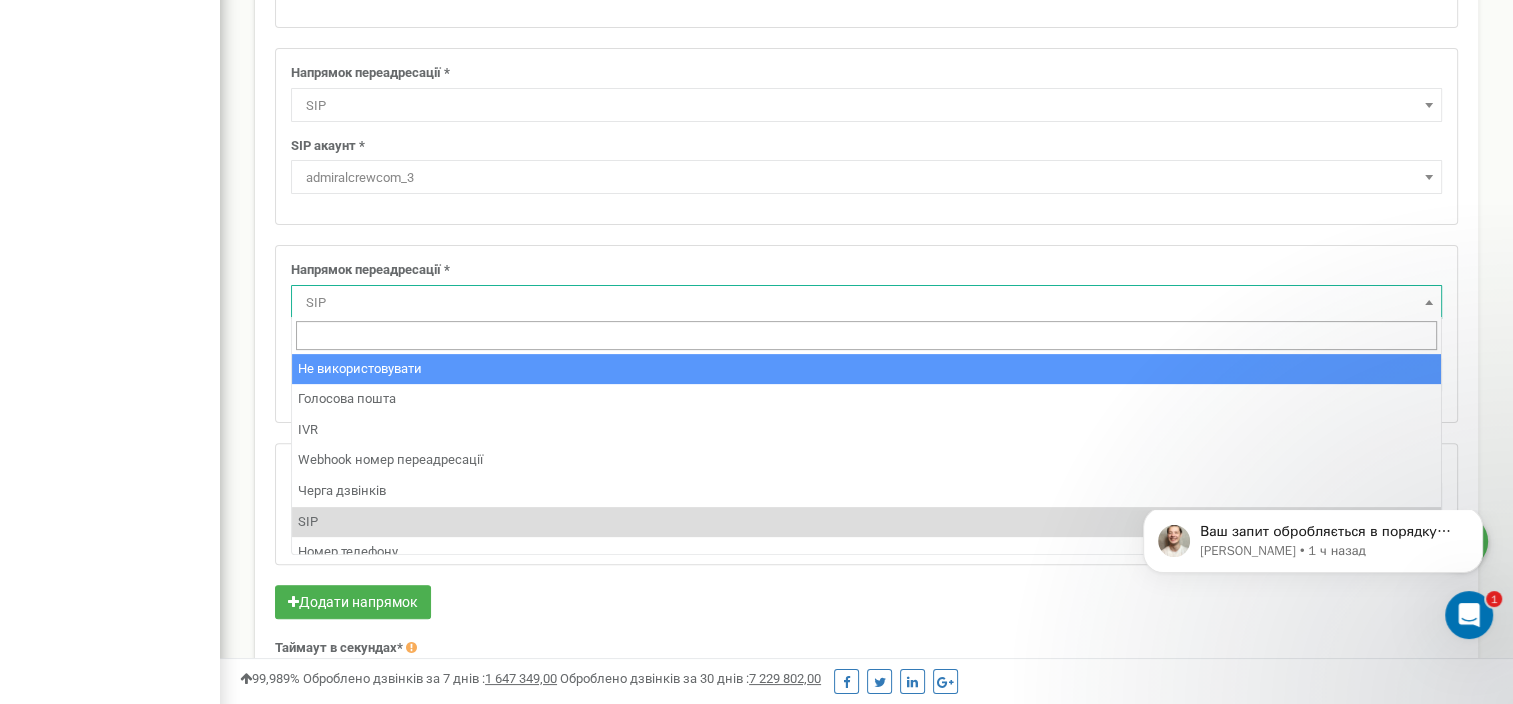 select on "pro" 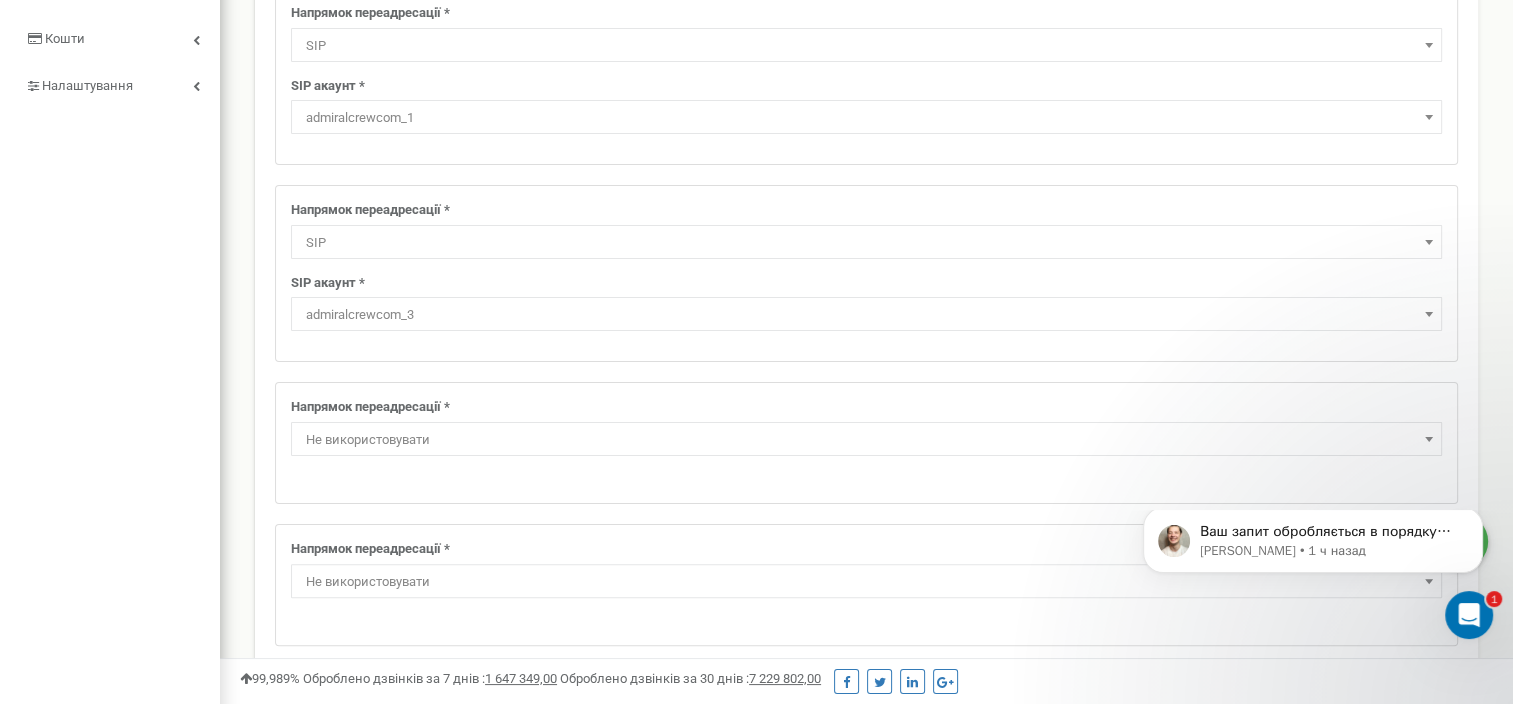 scroll, scrollTop: 361, scrollLeft: 0, axis: vertical 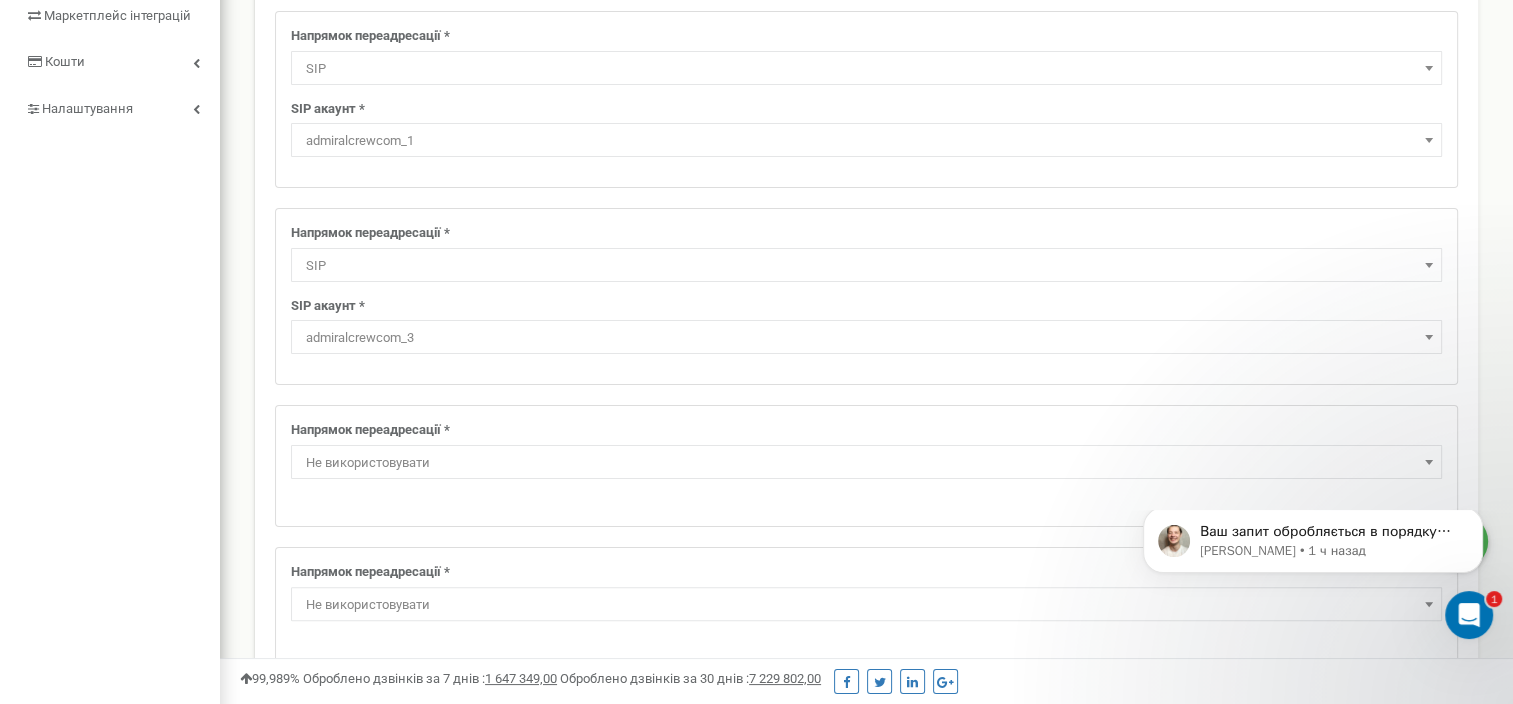 click on "SIP" at bounding box center [866, 266] 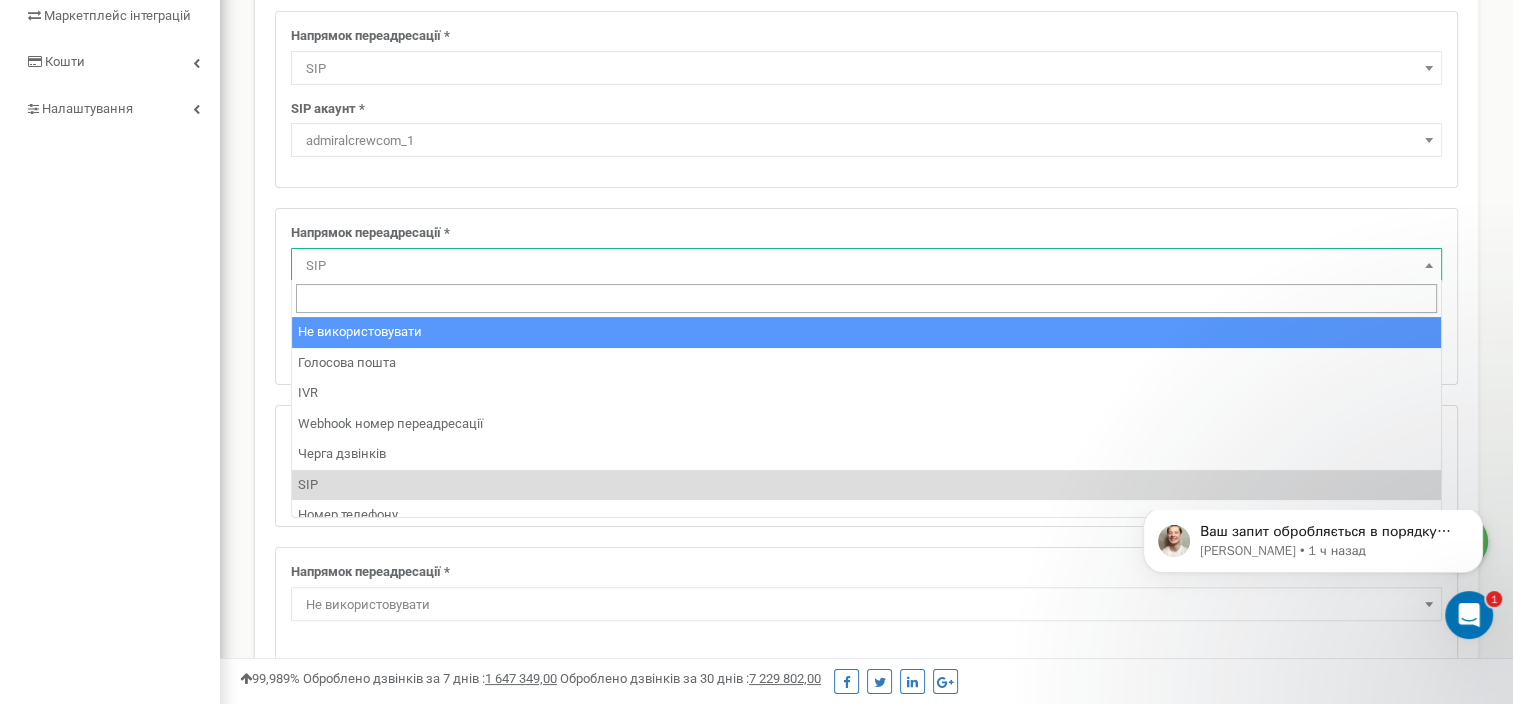 select on "pro" 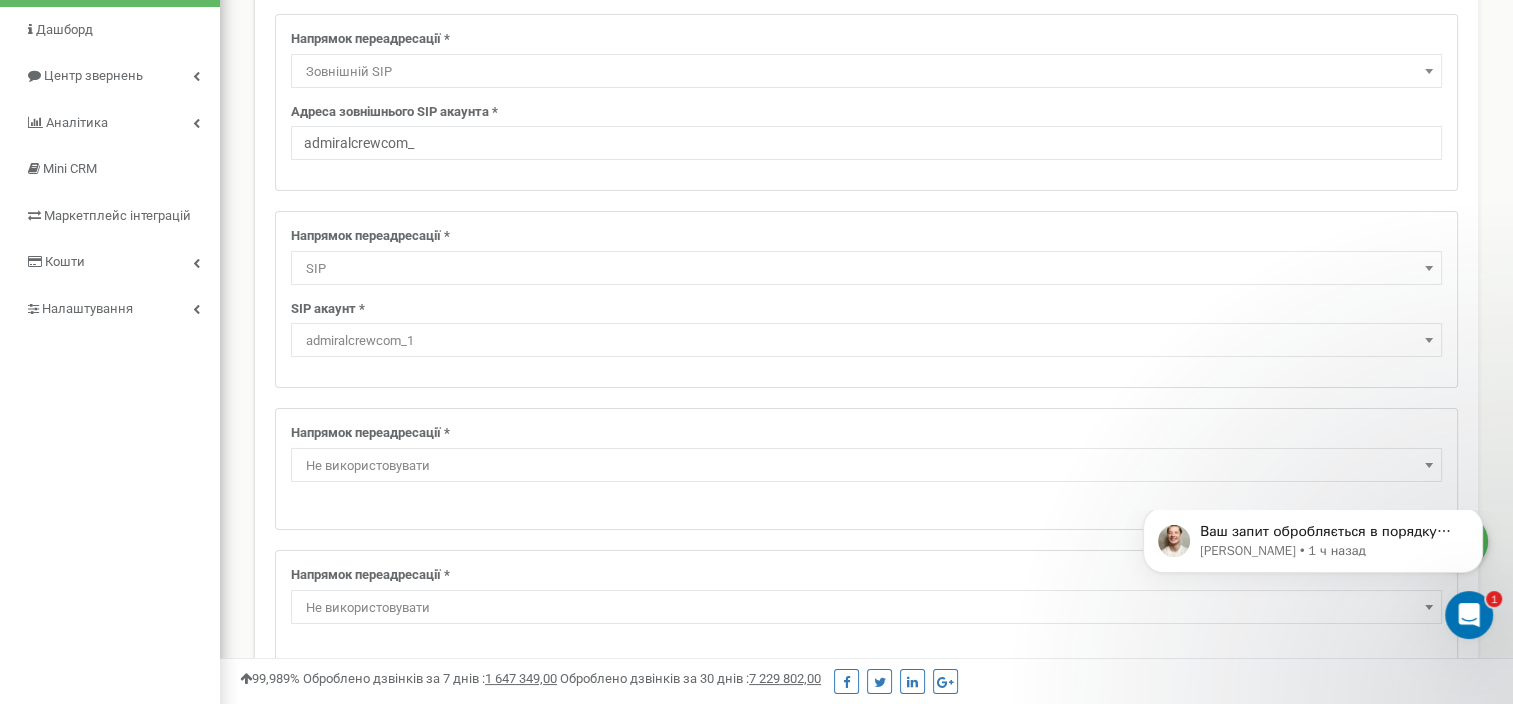 scroll, scrollTop: 121, scrollLeft: 0, axis: vertical 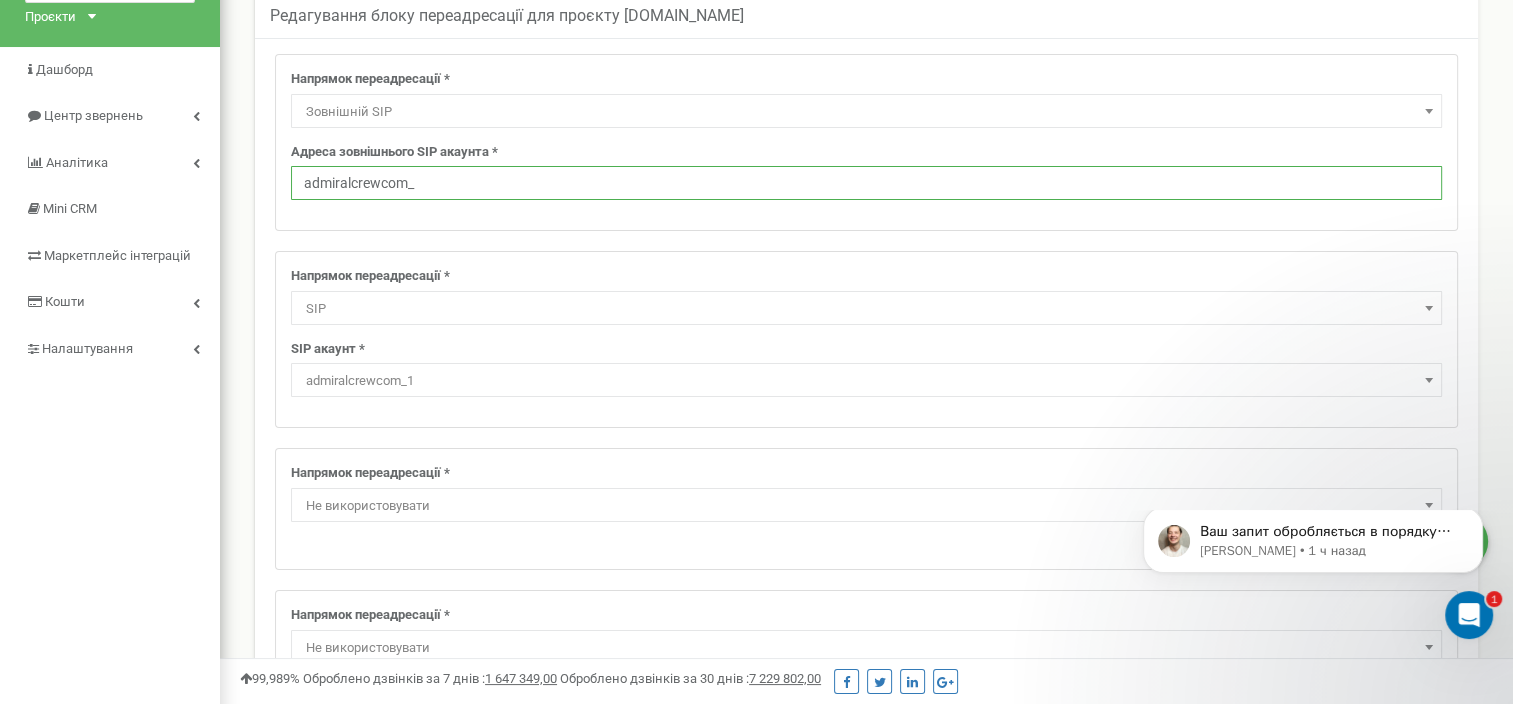 click on "admiralcrewcom_" at bounding box center [866, 183] 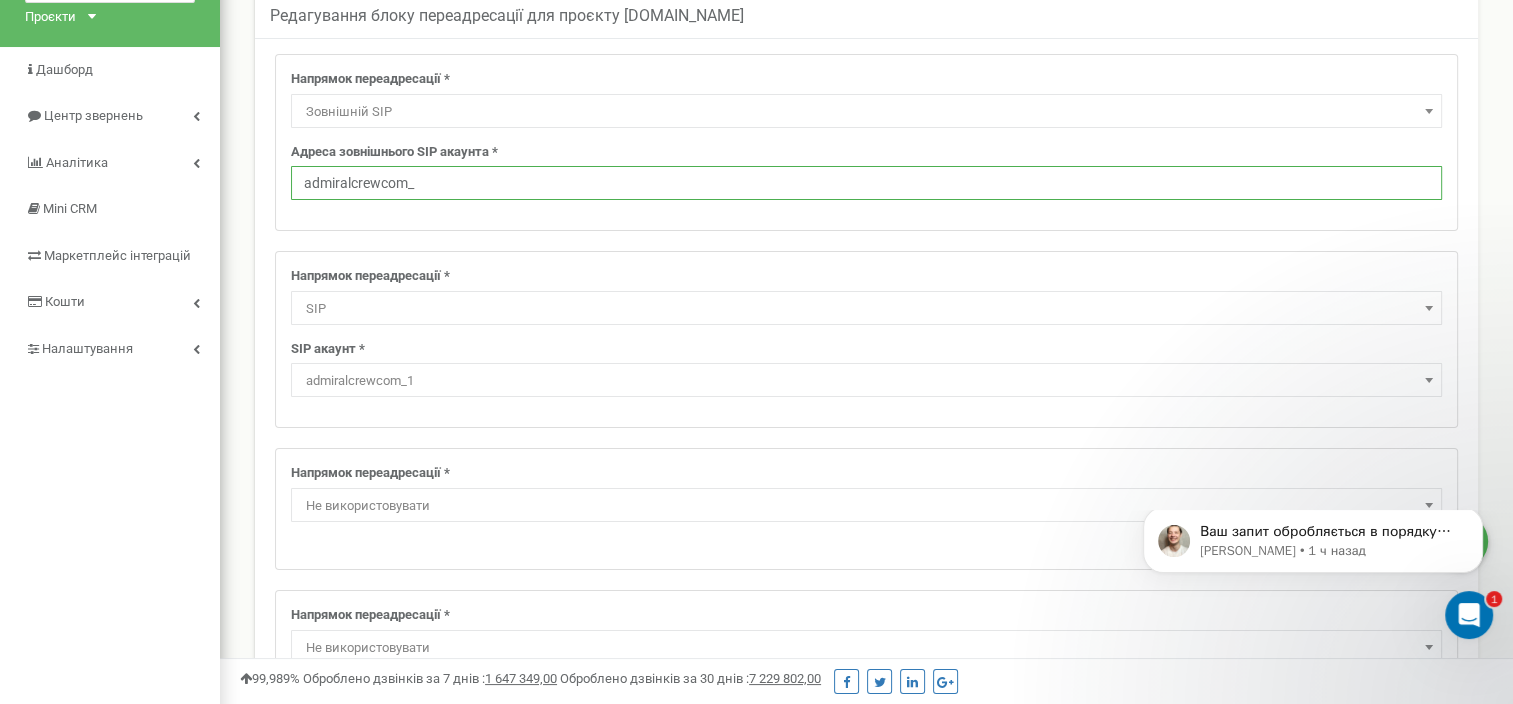 scroll, scrollTop: 611, scrollLeft: 0, axis: vertical 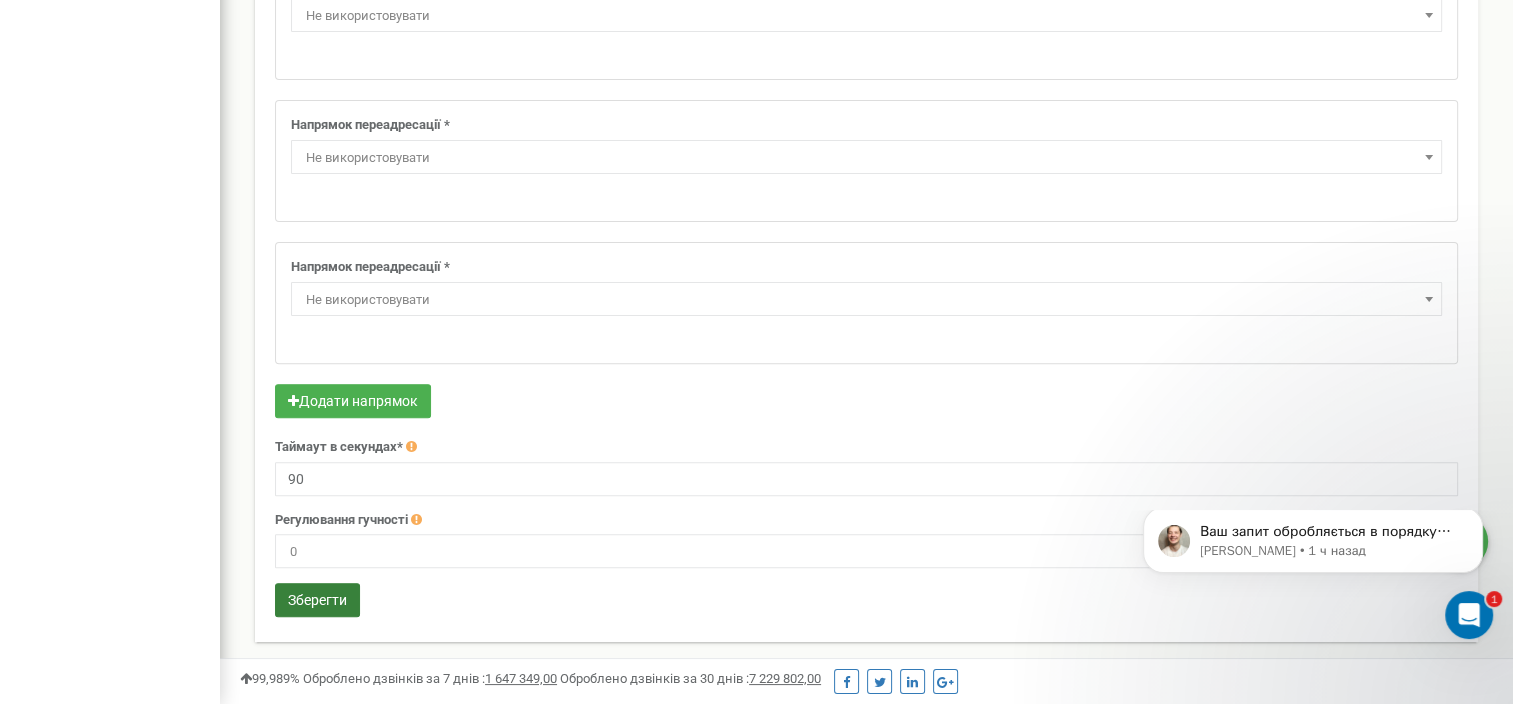 click on "Зберегти" at bounding box center [317, 600] 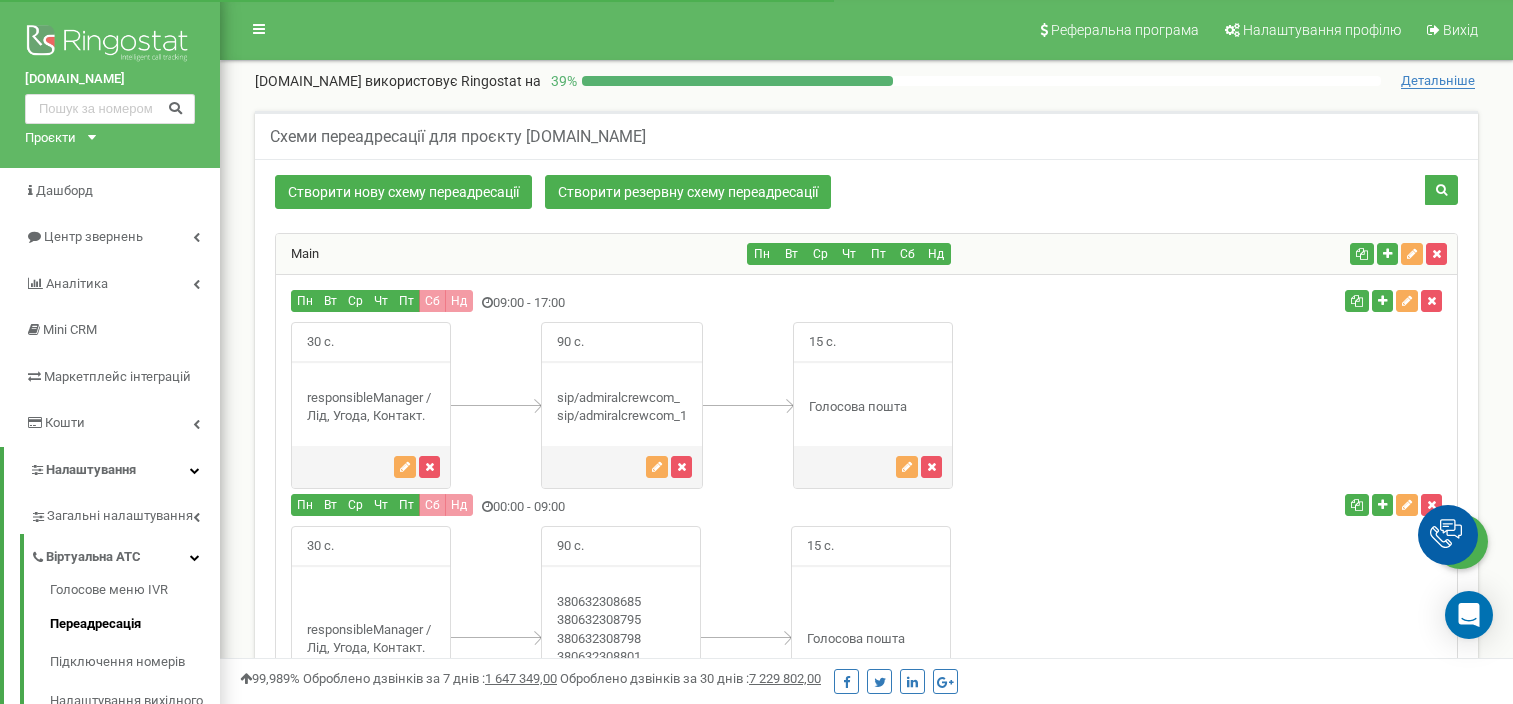 scroll, scrollTop: 272, scrollLeft: 0, axis: vertical 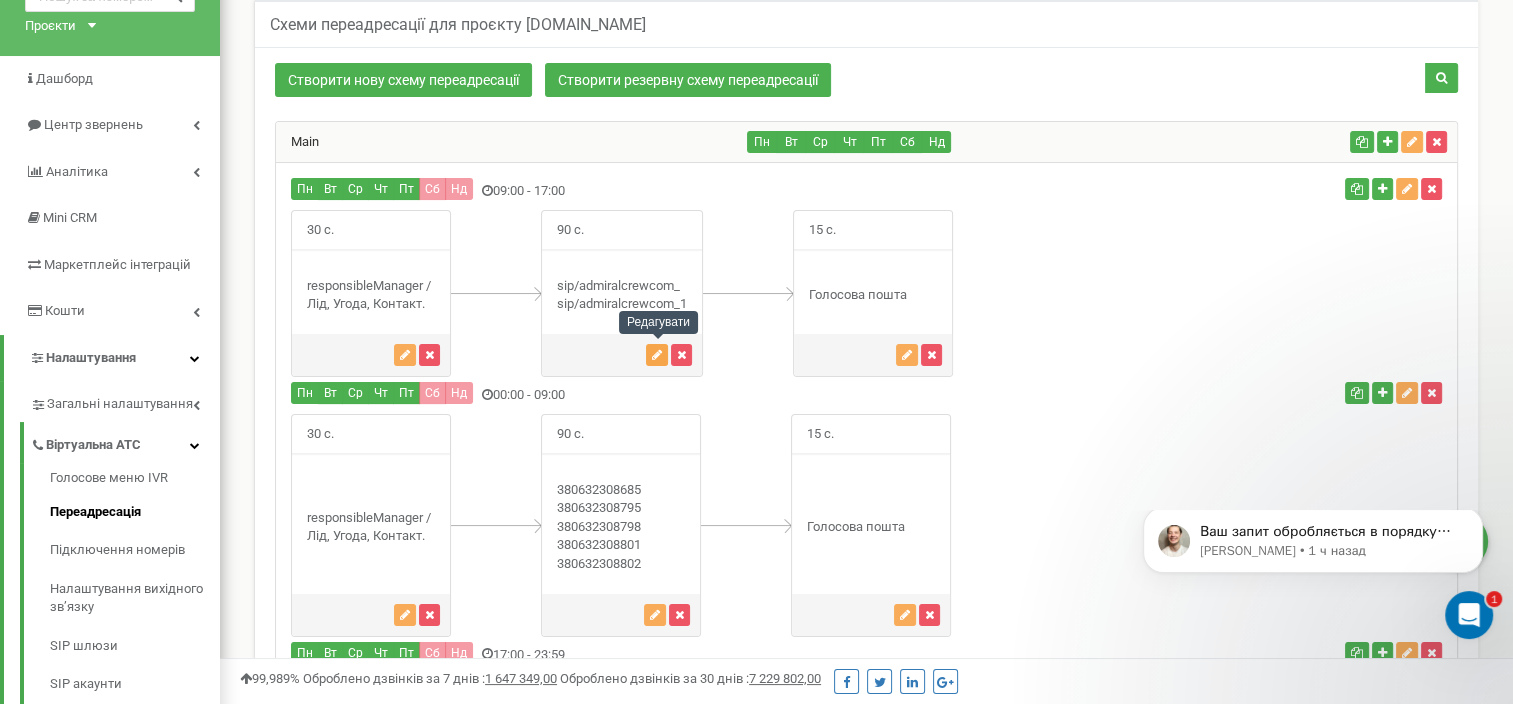 click at bounding box center (657, 355) 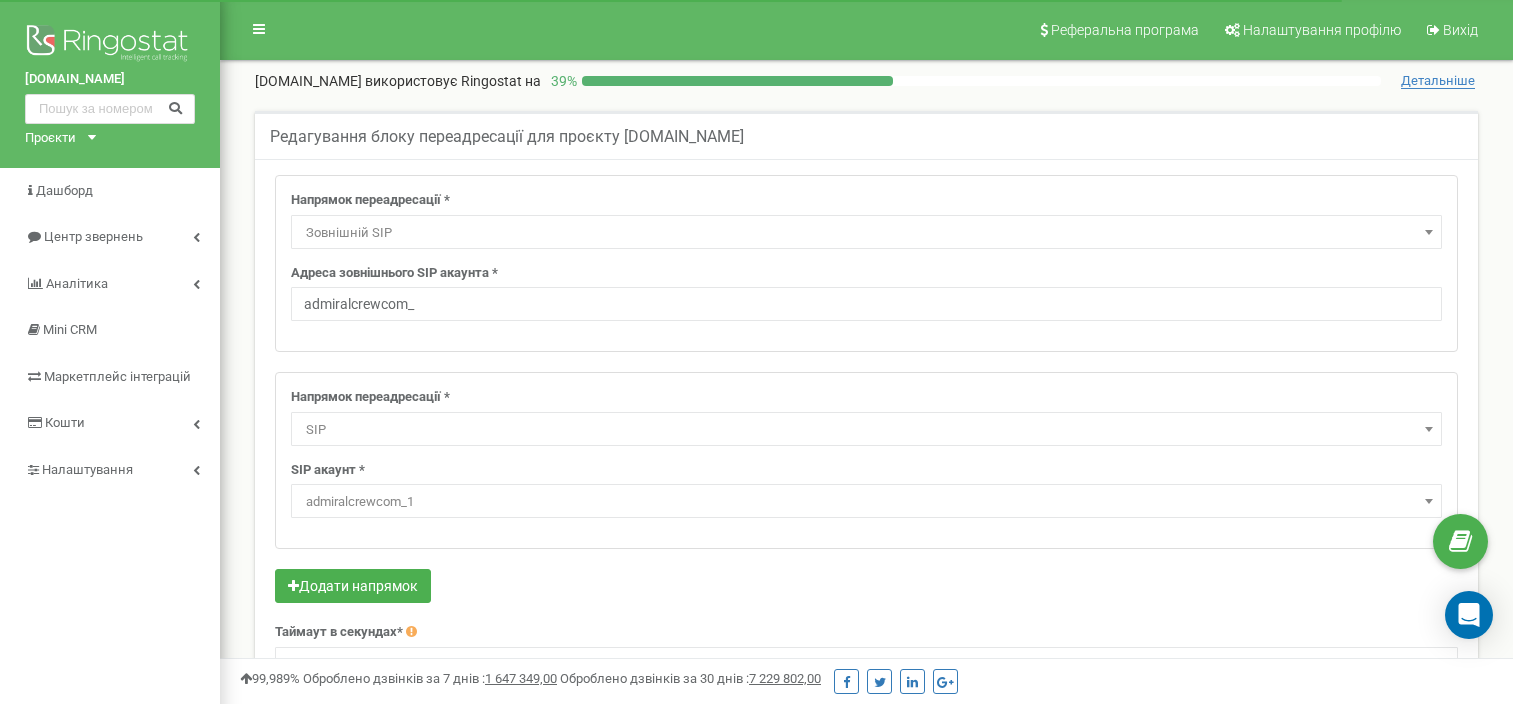 select on "ExtSIP" 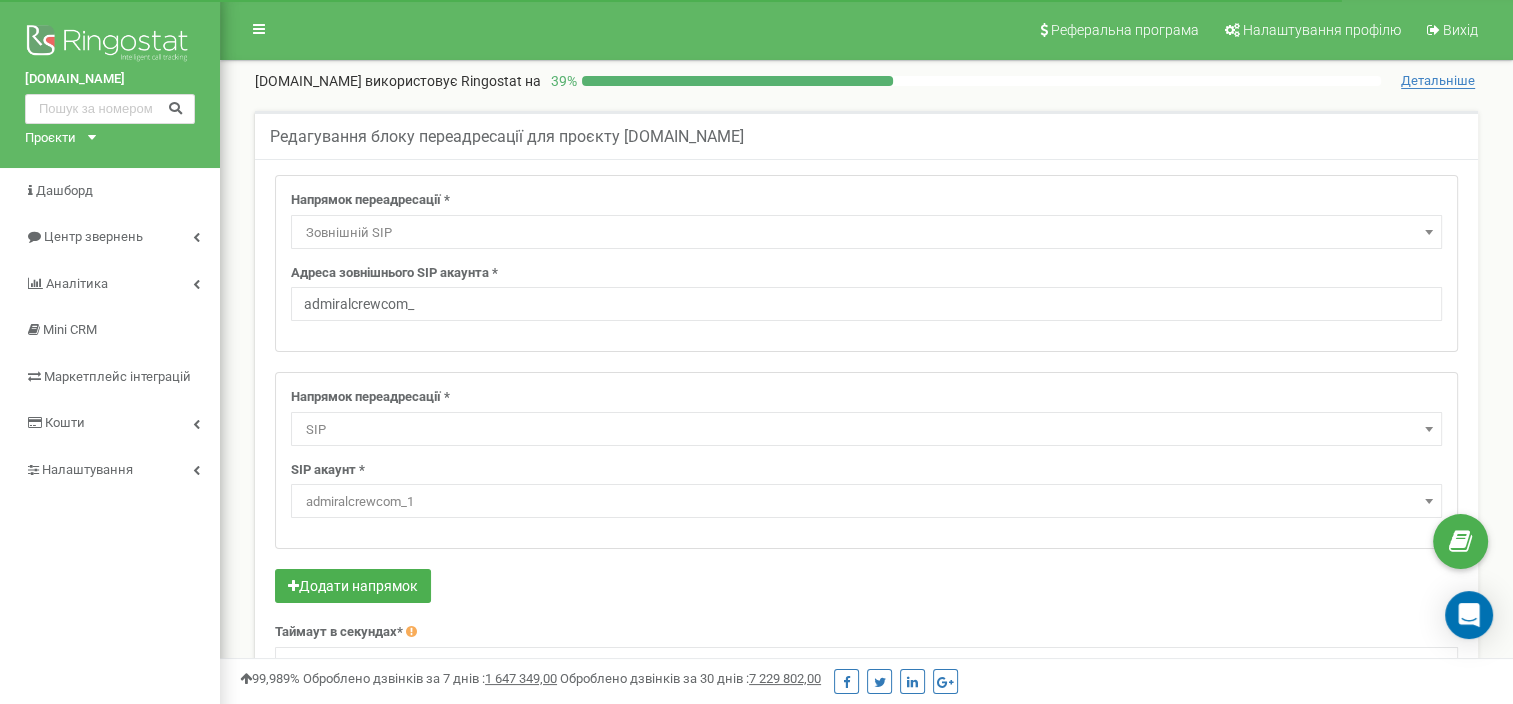 scroll, scrollTop: 0, scrollLeft: 0, axis: both 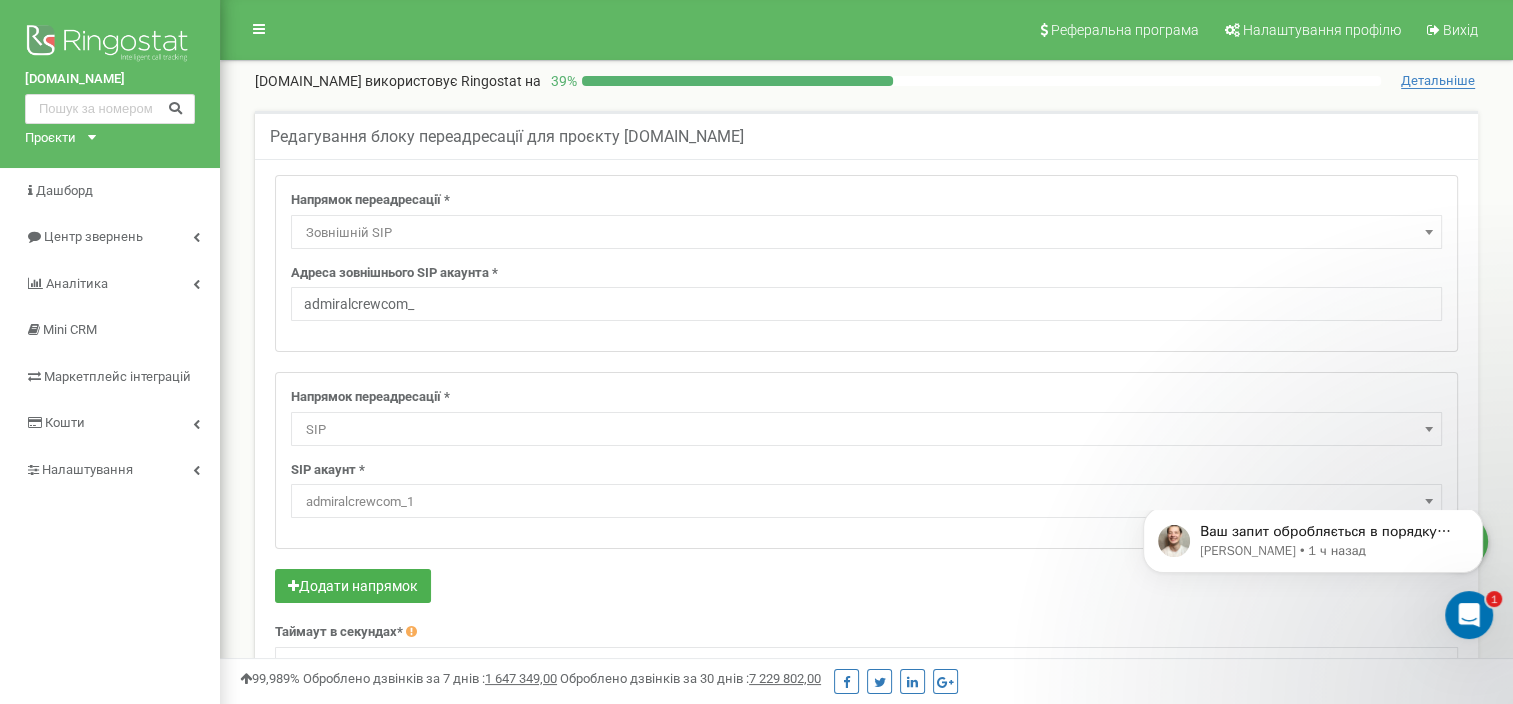 click on "Адреса зовнішнього SIP акаунта *
admiralcrewcom_" at bounding box center [866, 293] 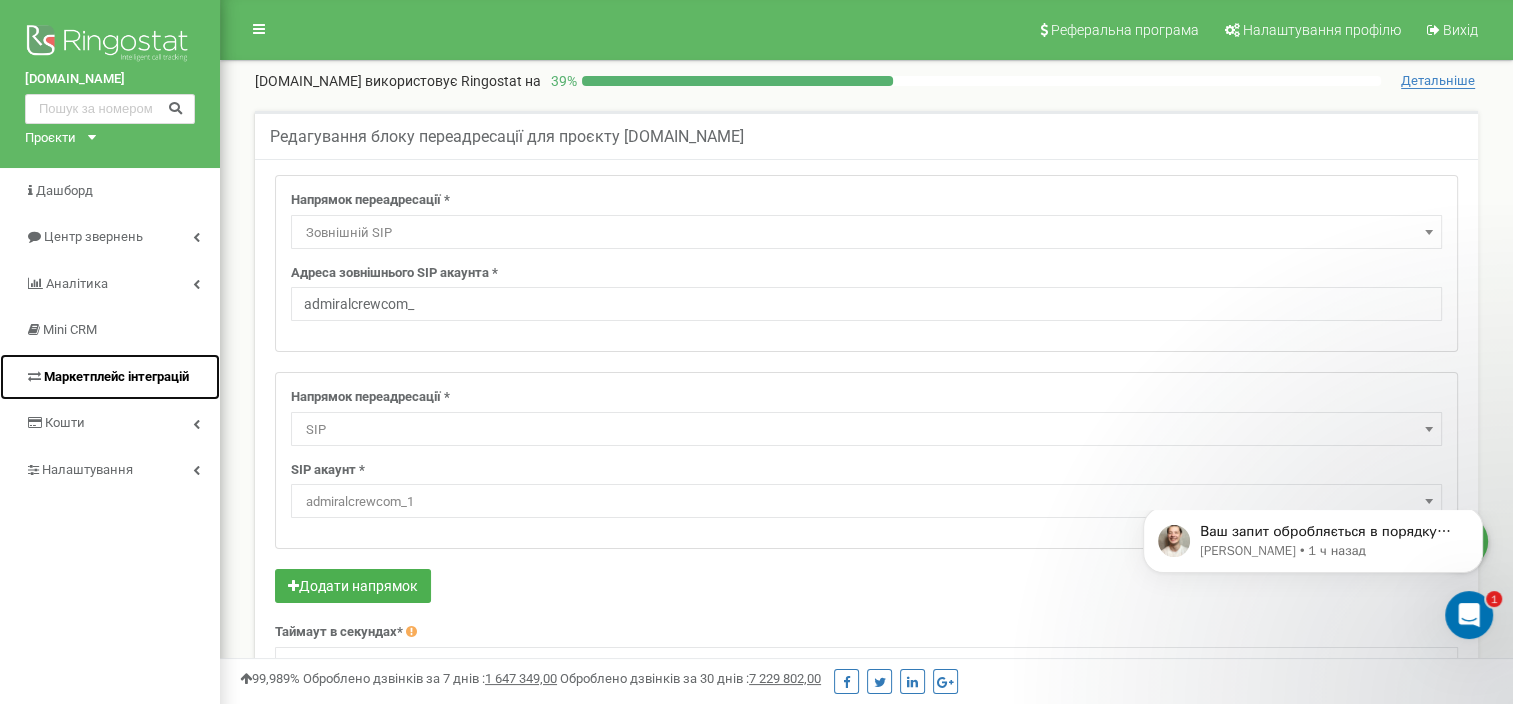 click on "Маркетплейс інтеграцій" at bounding box center (116, 376) 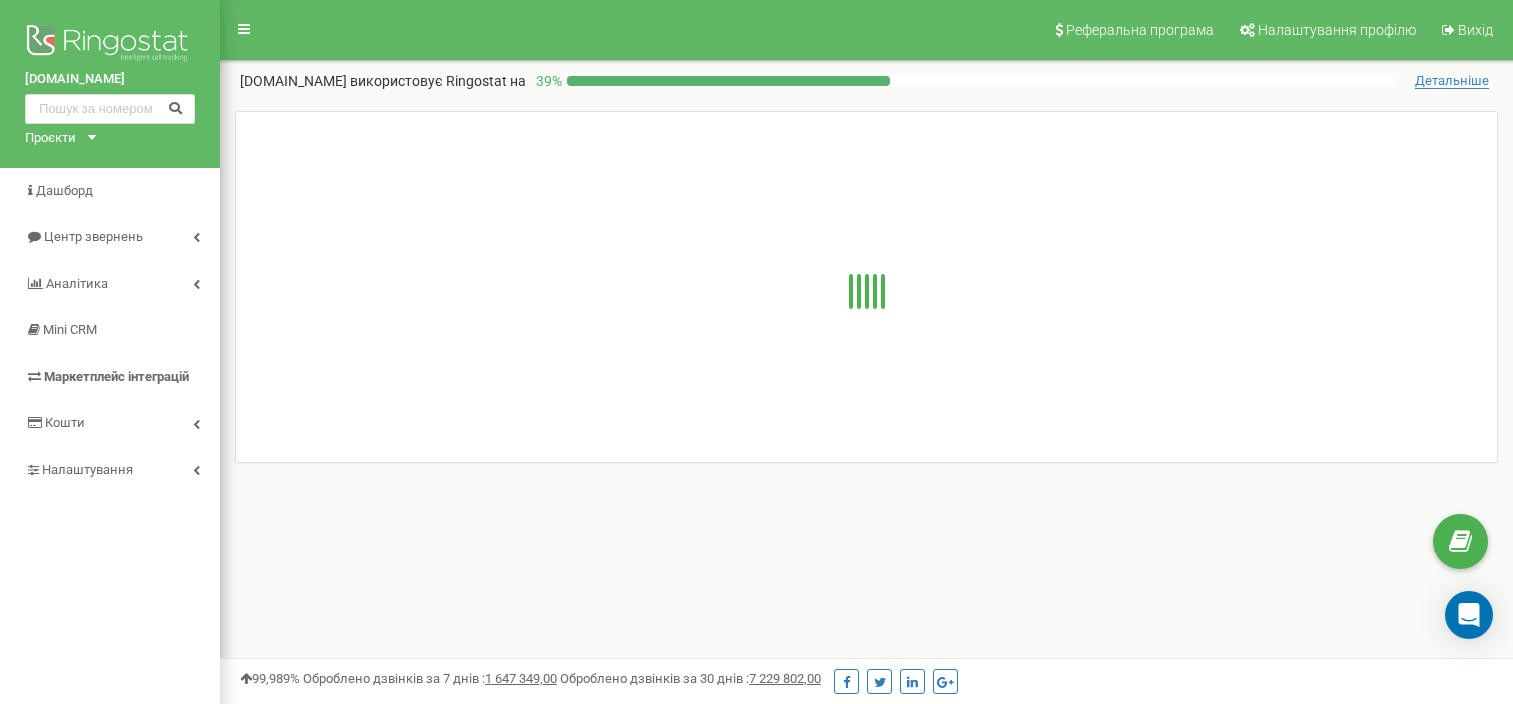 scroll, scrollTop: 0, scrollLeft: 0, axis: both 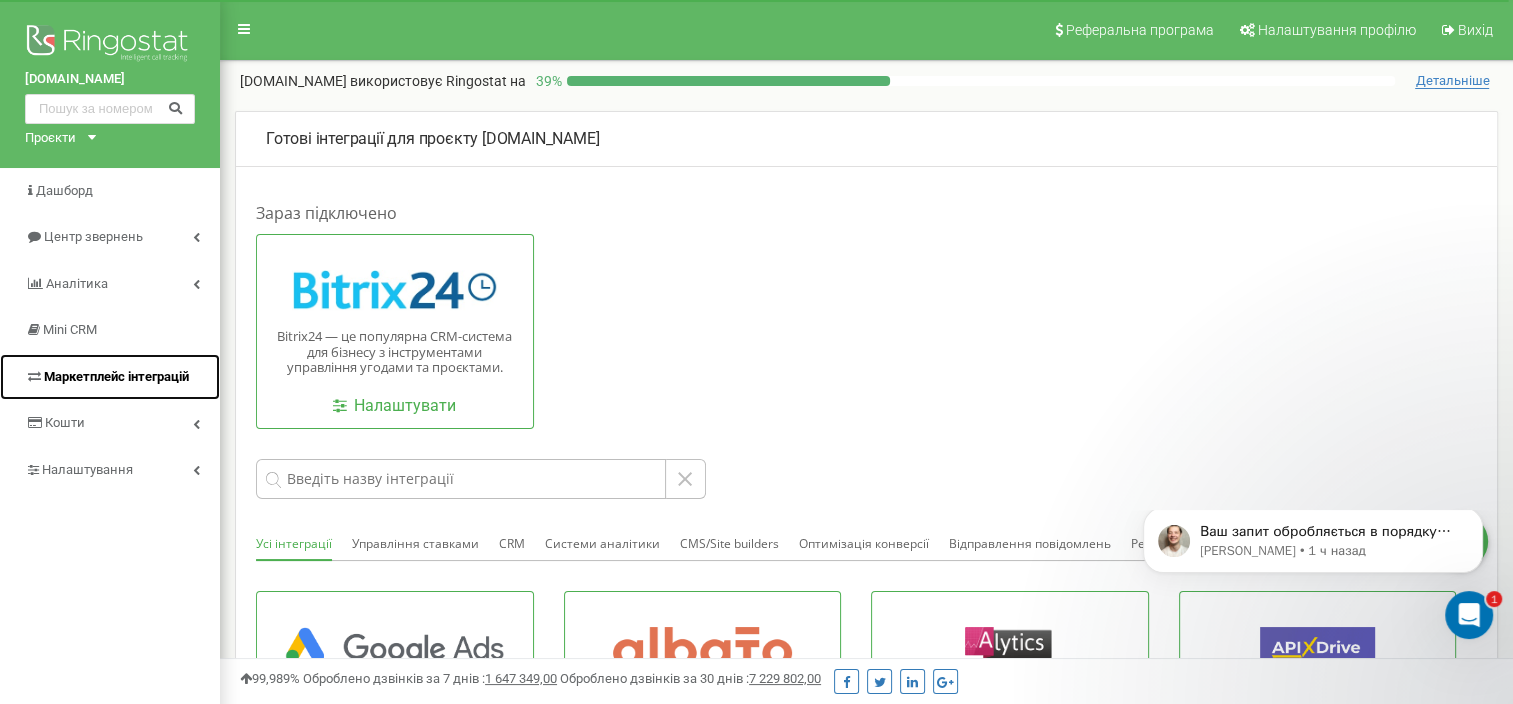 click on "Маркетплейс інтеграцій" at bounding box center [110, 377] 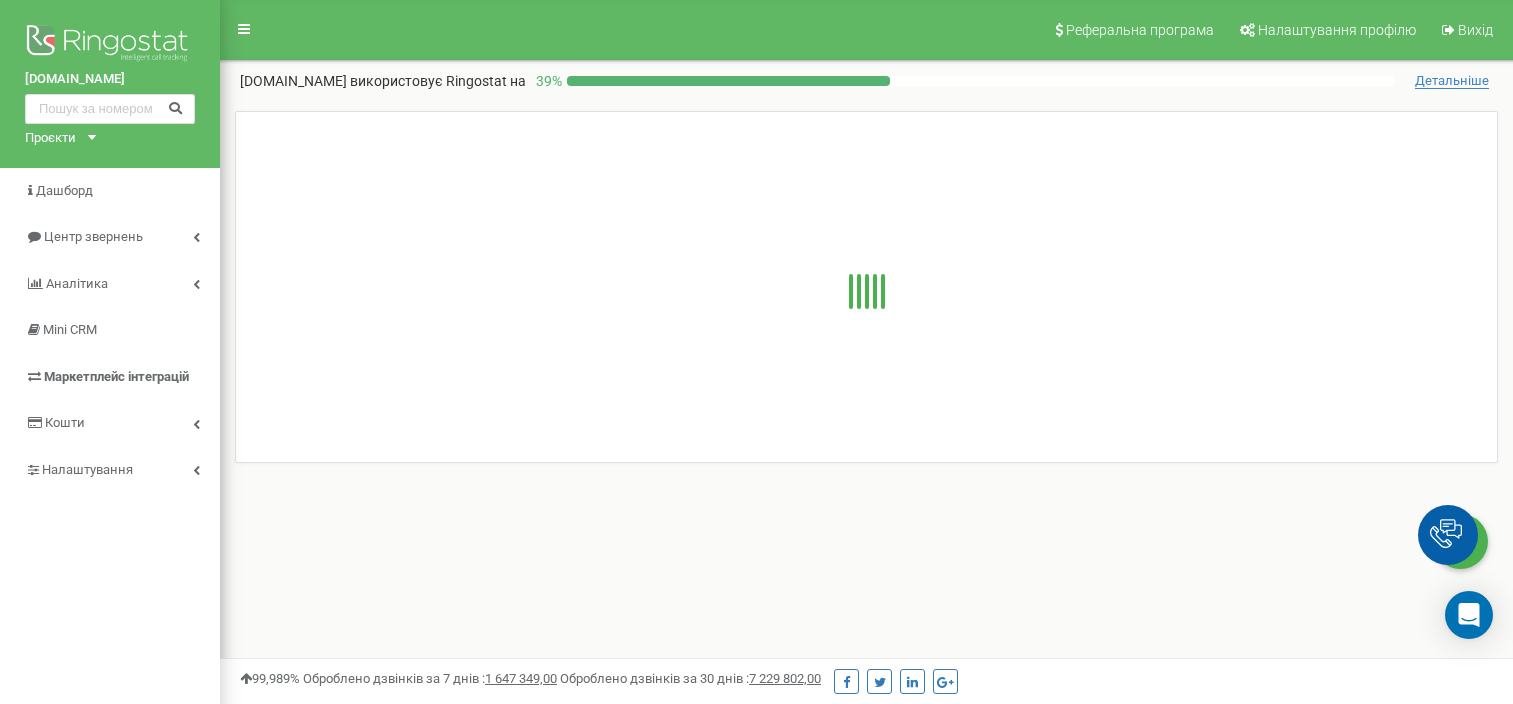 scroll, scrollTop: 0, scrollLeft: 0, axis: both 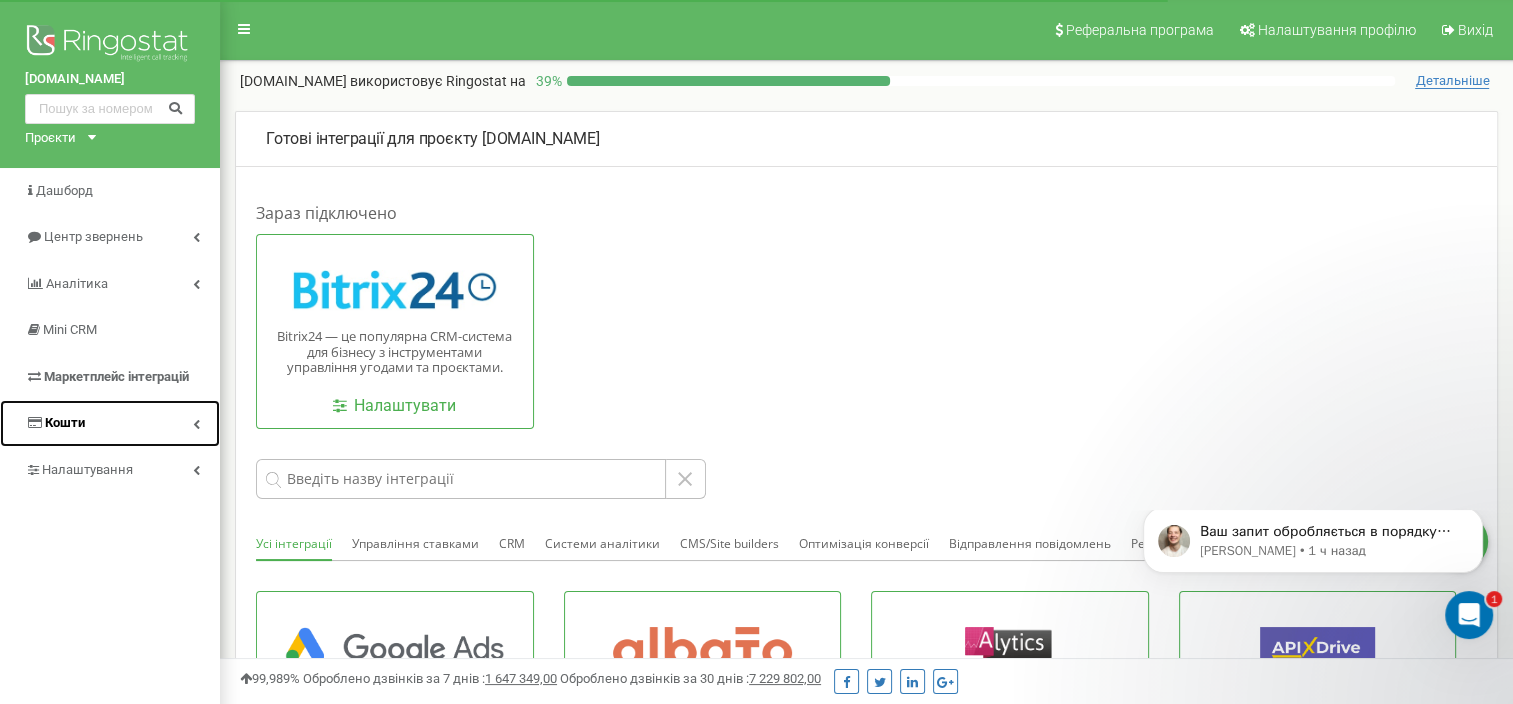 click on "Кошти" at bounding box center (110, 423) 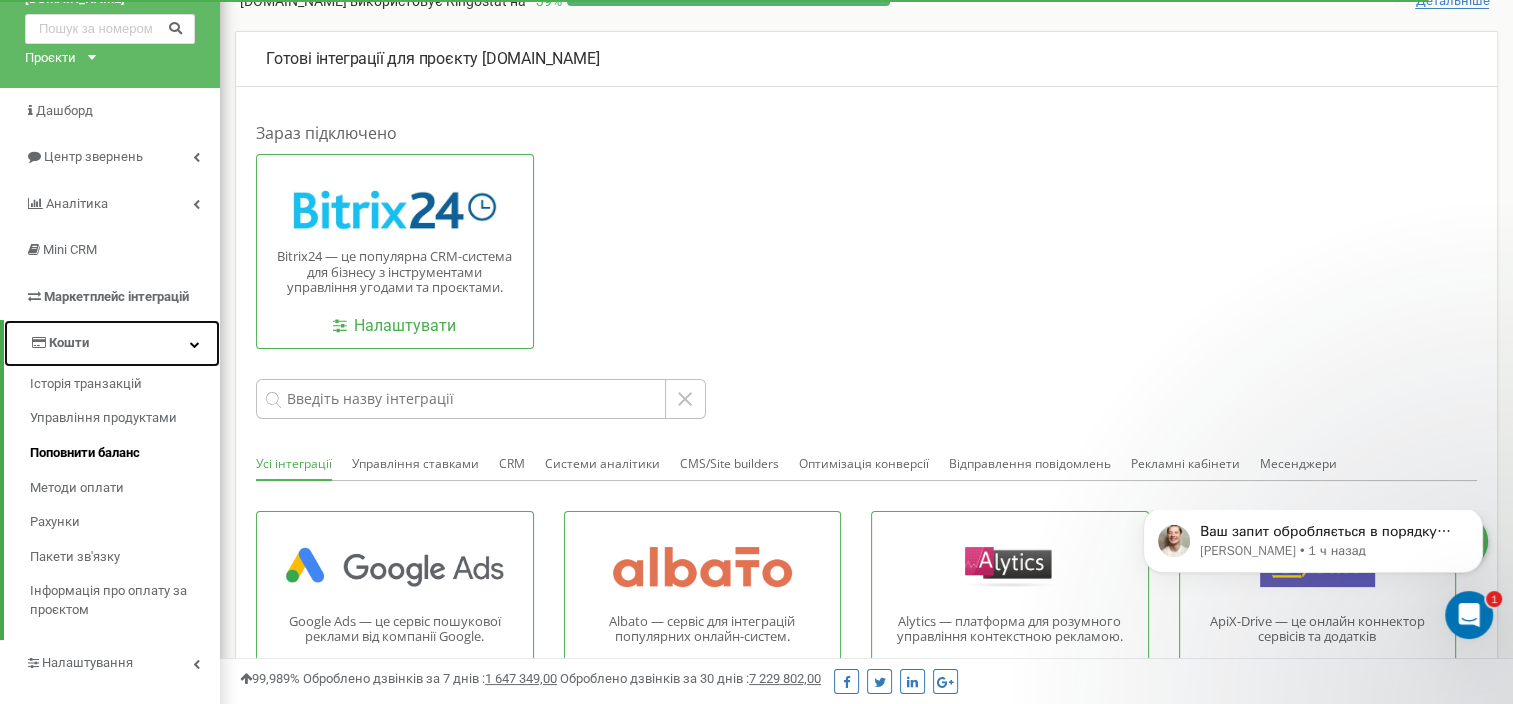 scroll, scrollTop: 120, scrollLeft: 0, axis: vertical 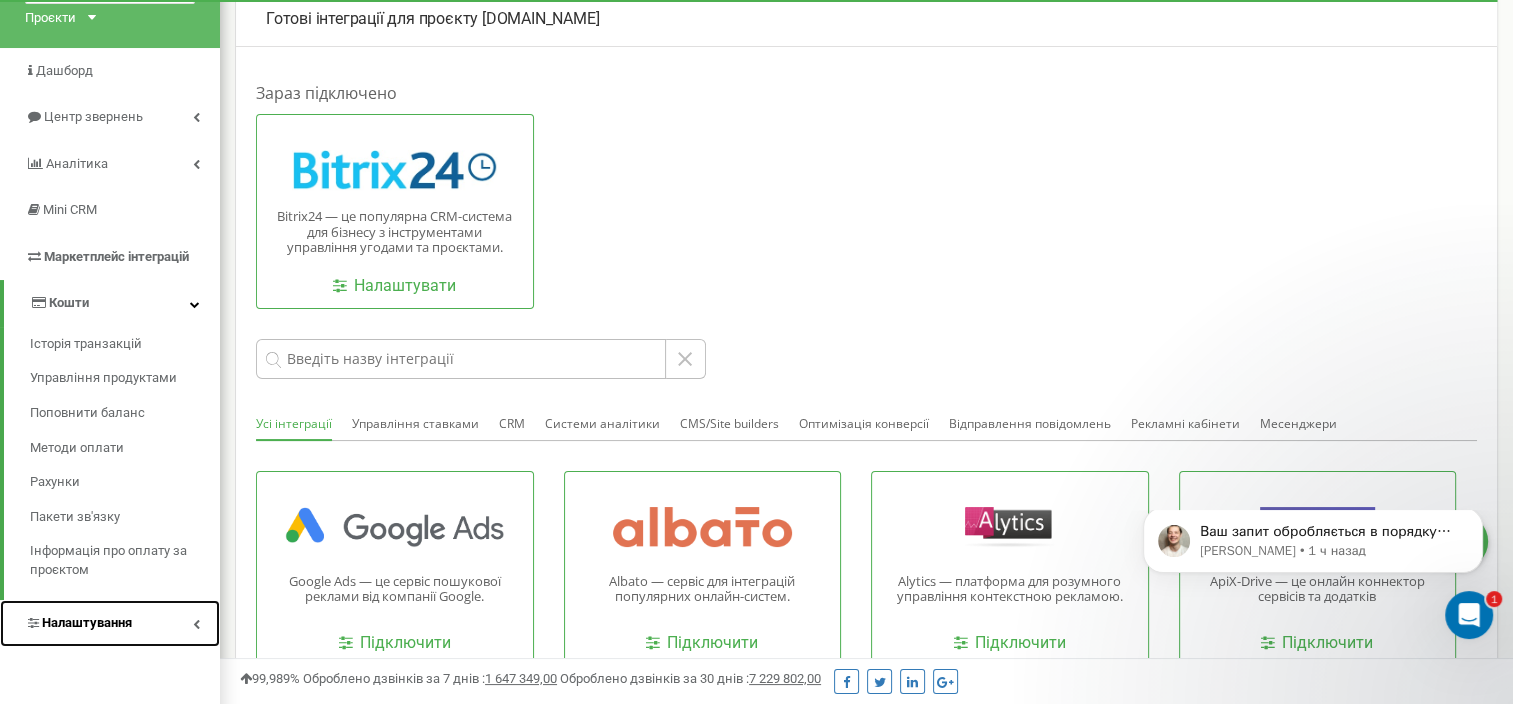 click on "Налаштування" at bounding box center (110, 623) 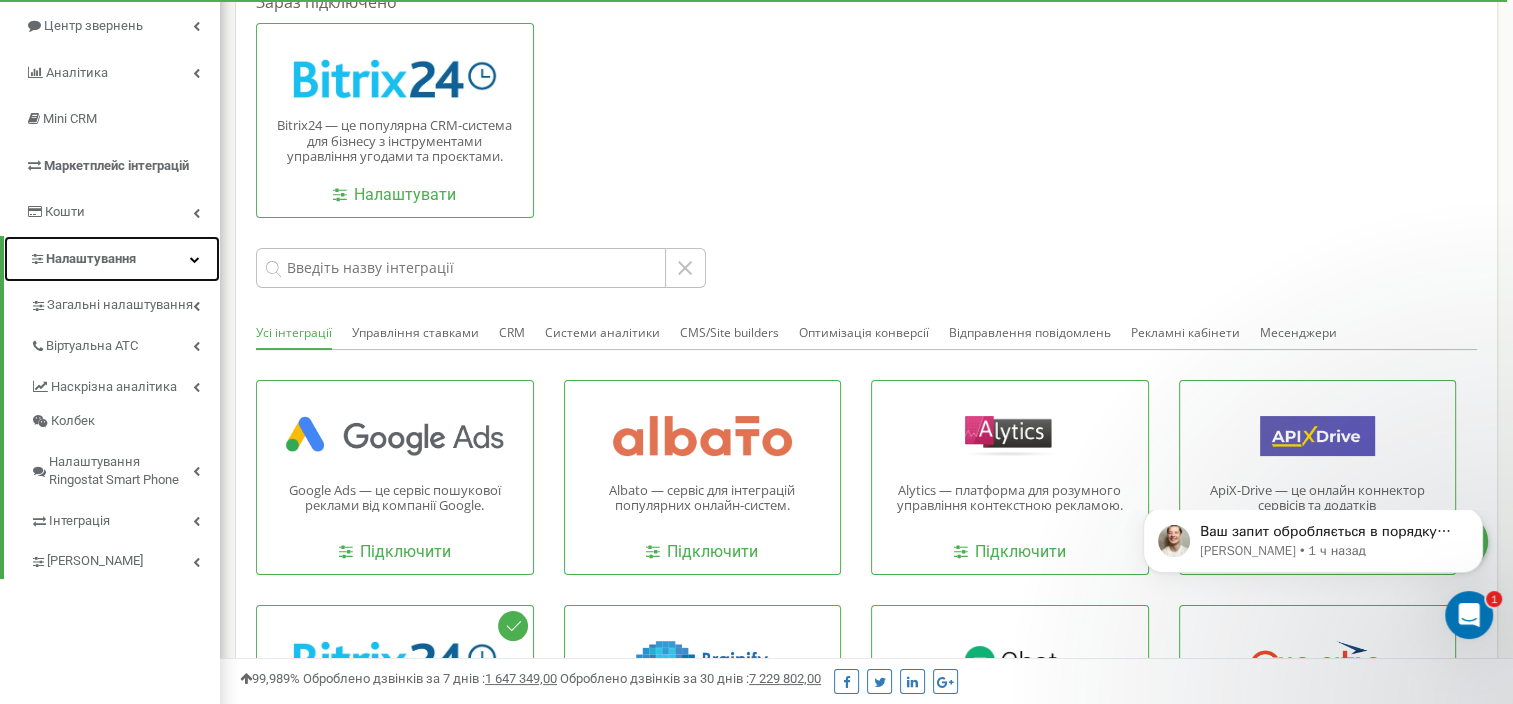 scroll, scrollTop: 240, scrollLeft: 0, axis: vertical 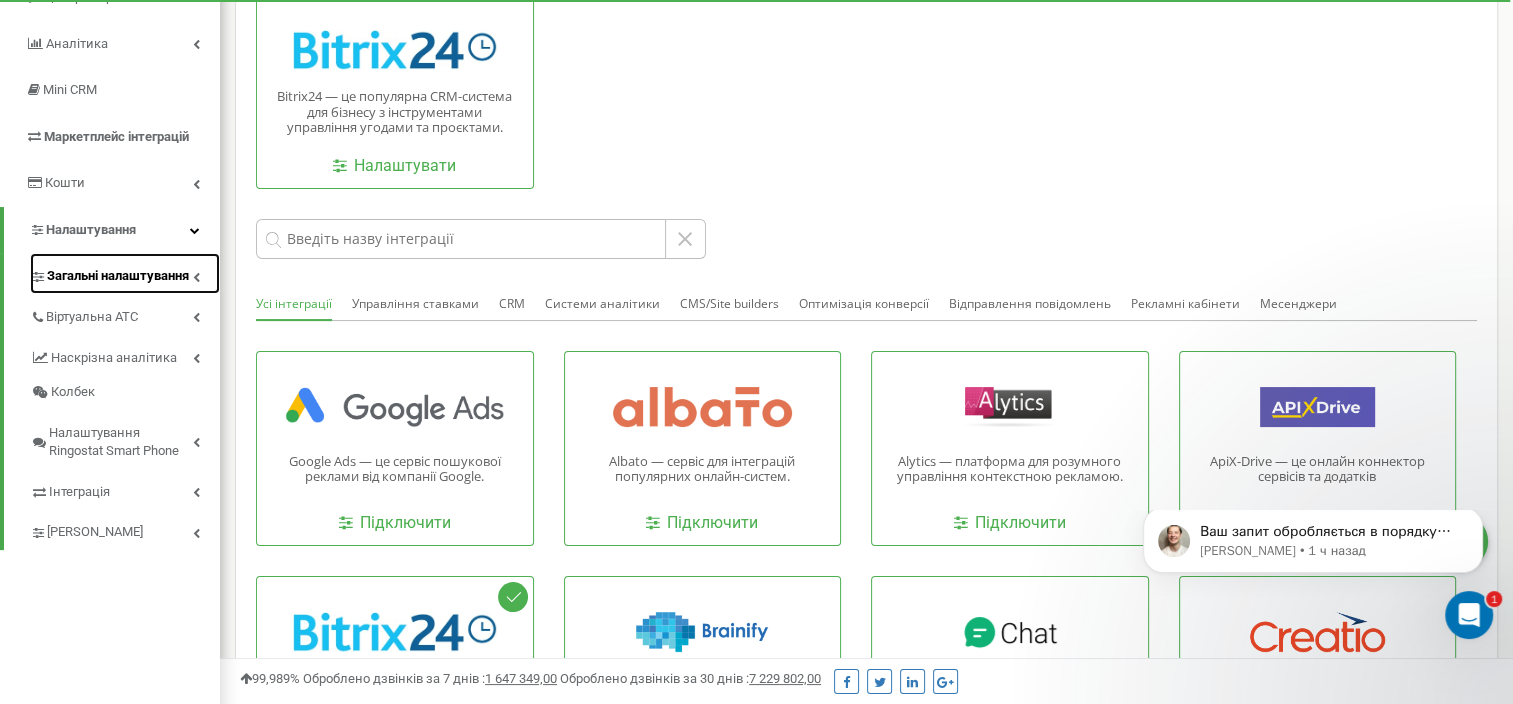 click on "Загальні налаштування" at bounding box center (118, 276) 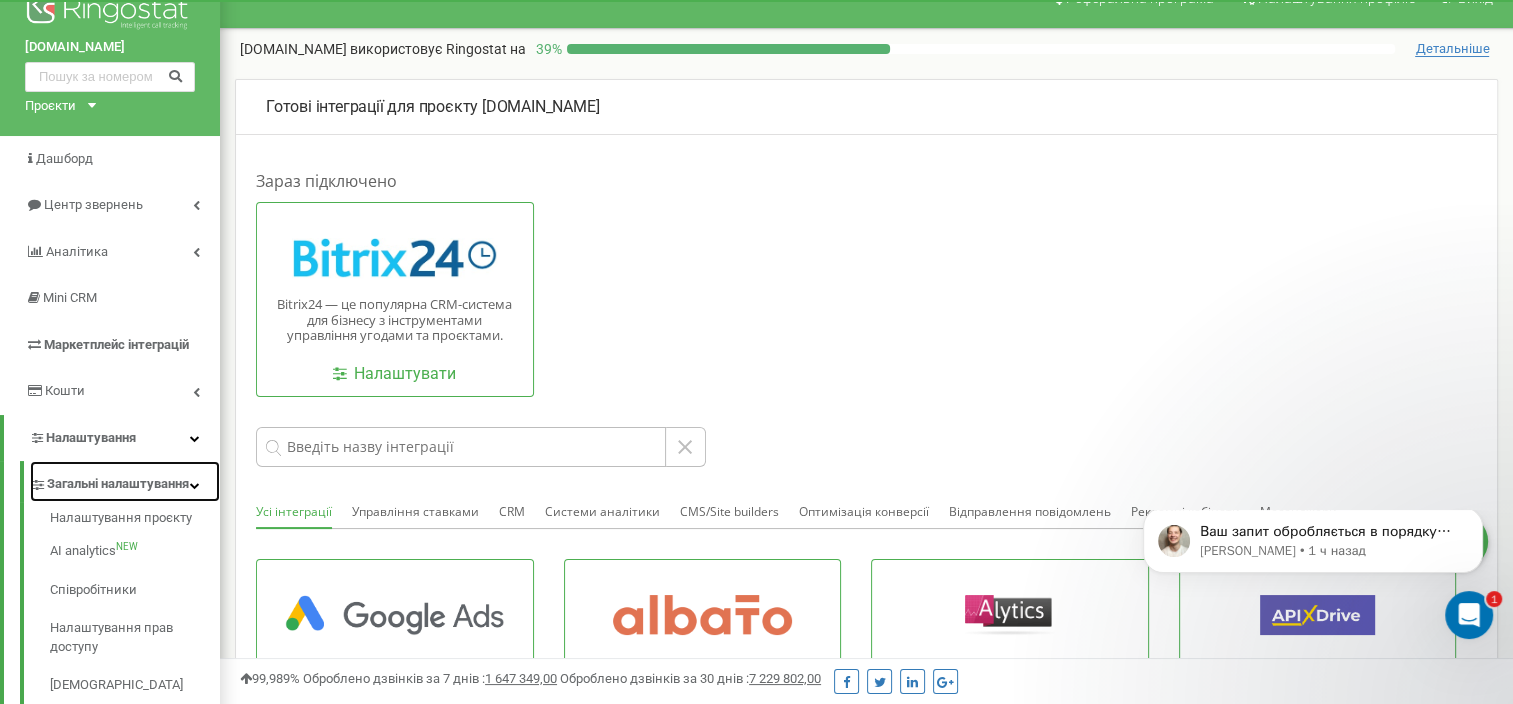 scroll, scrollTop: 0, scrollLeft: 0, axis: both 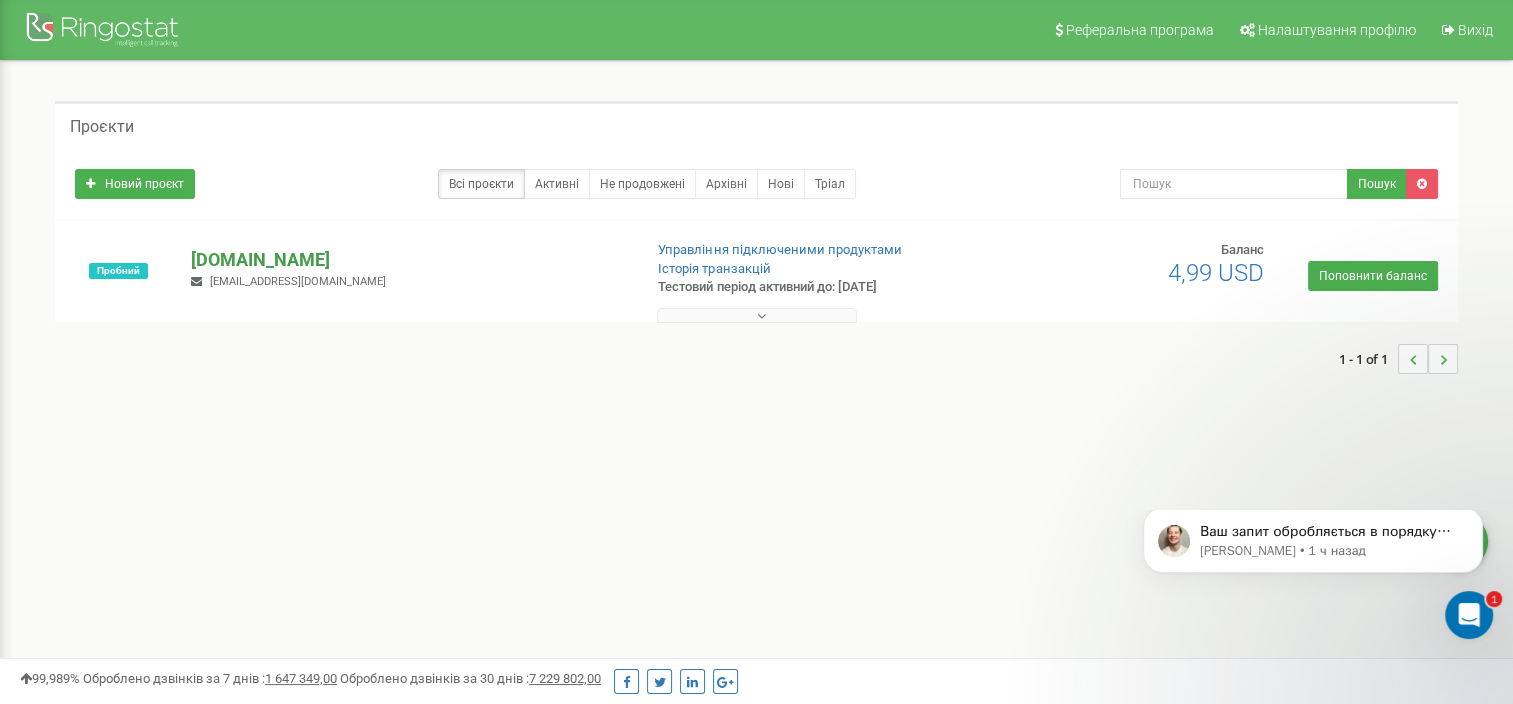 click on "[DOMAIN_NAME]" at bounding box center (408, 260) 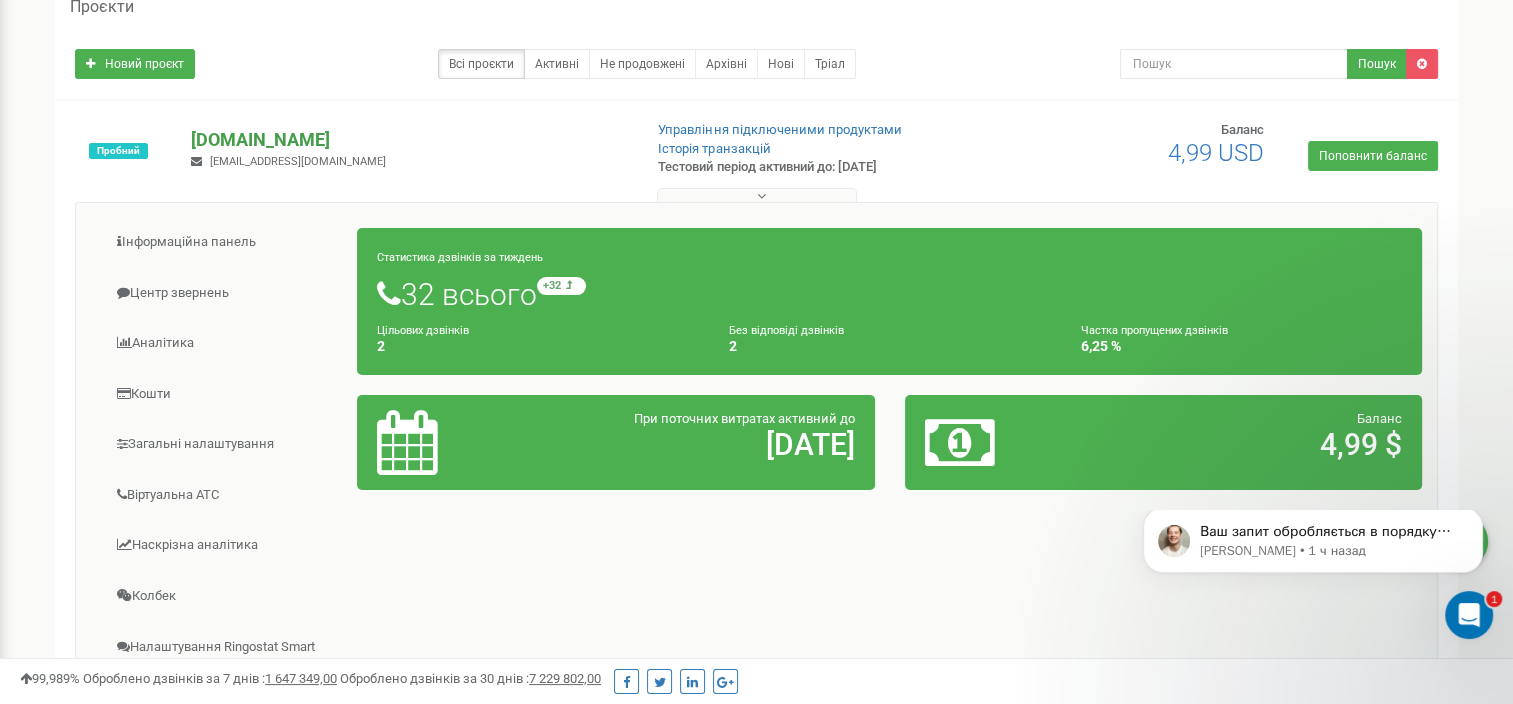 scroll, scrollTop: 160, scrollLeft: 0, axis: vertical 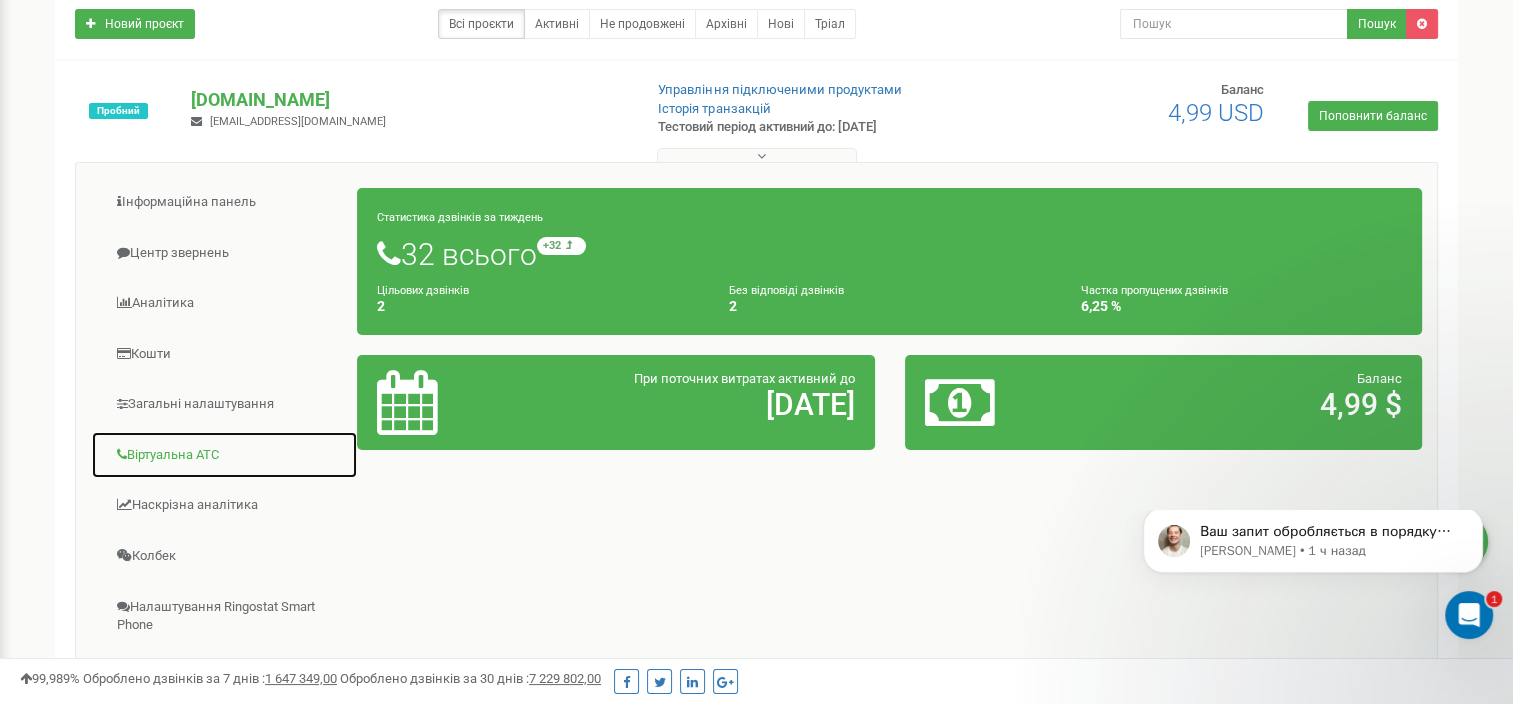 click on "Віртуальна АТС" at bounding box center (224, 455) 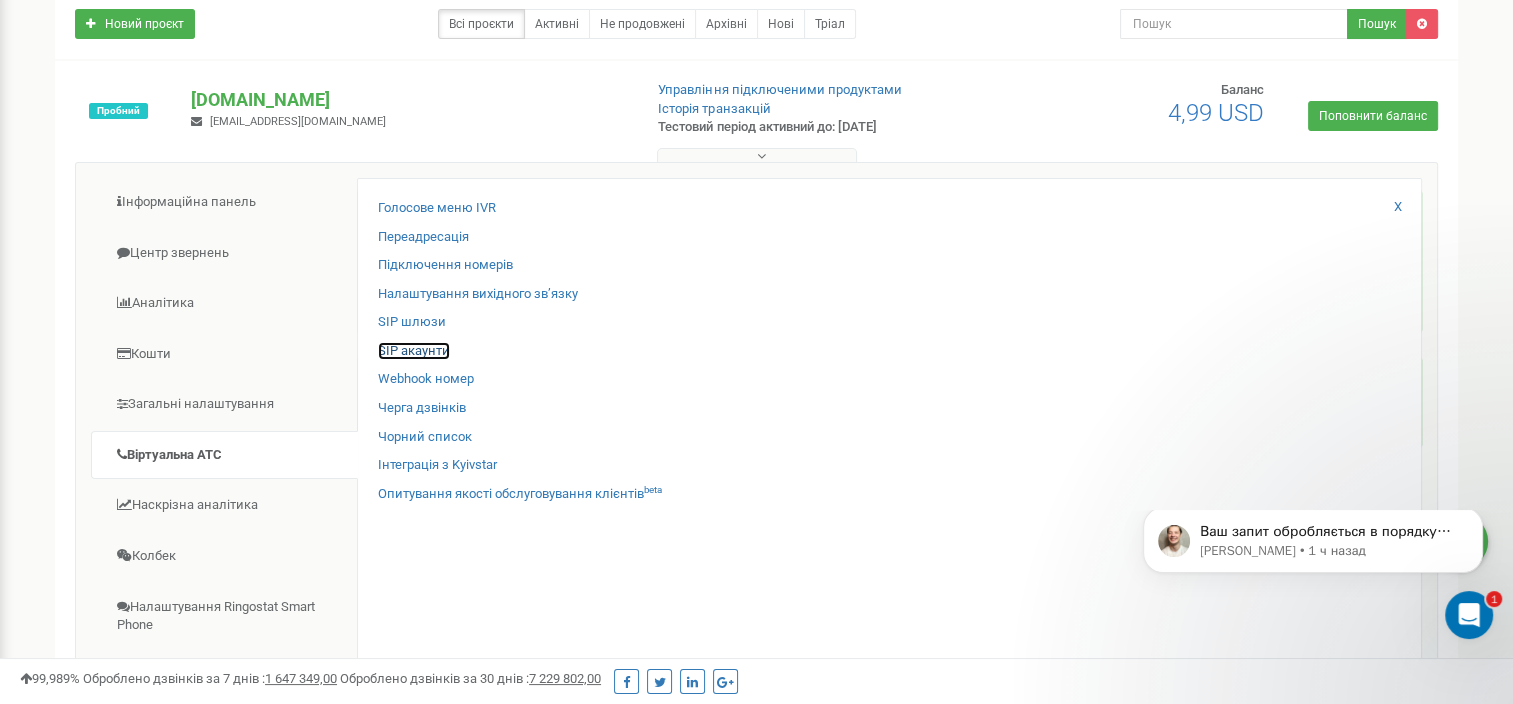 click on "SIP акаунти" at bounding box center [414, 351] 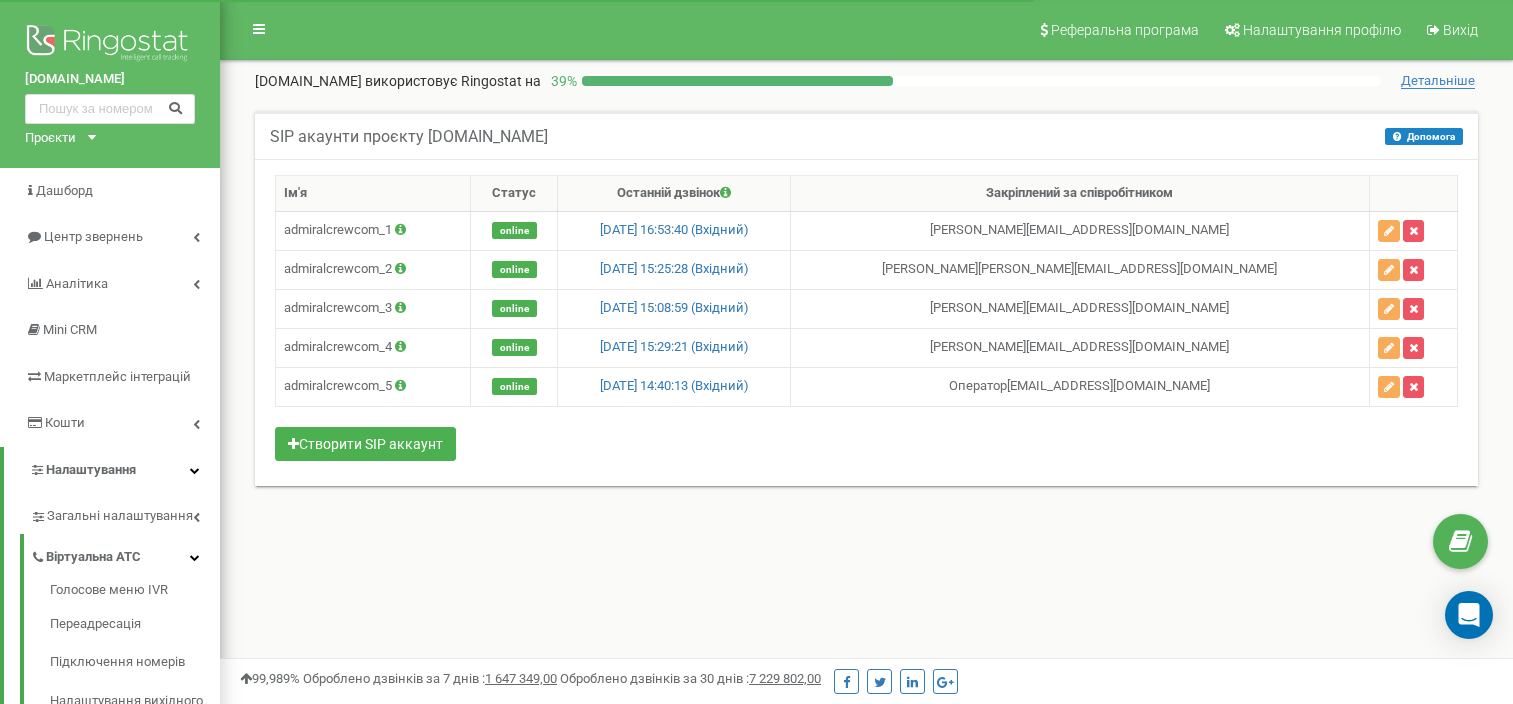 scroll, scrollTop: 0, scrollLeft: 0, axis: both 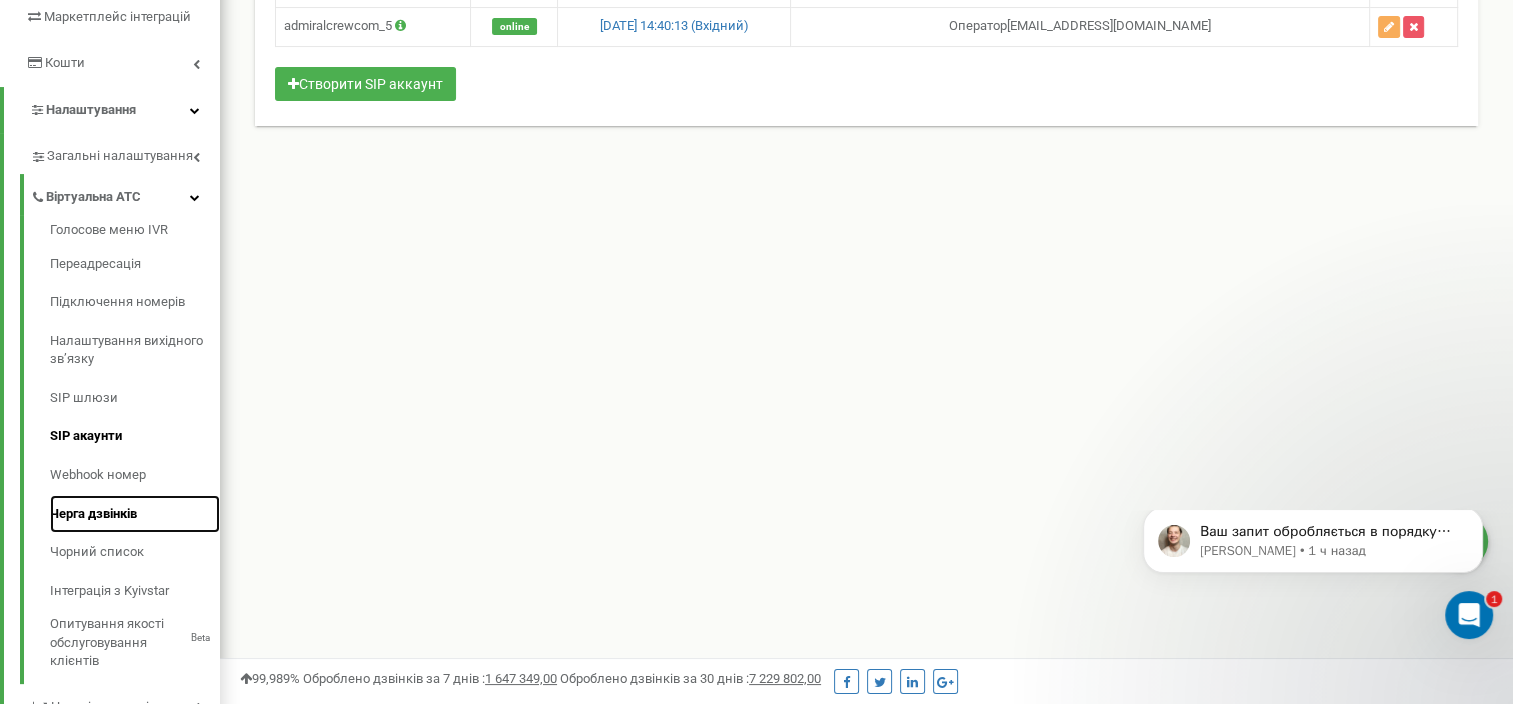 click on "Черга дзвінків" at bounding box center (135, 514) 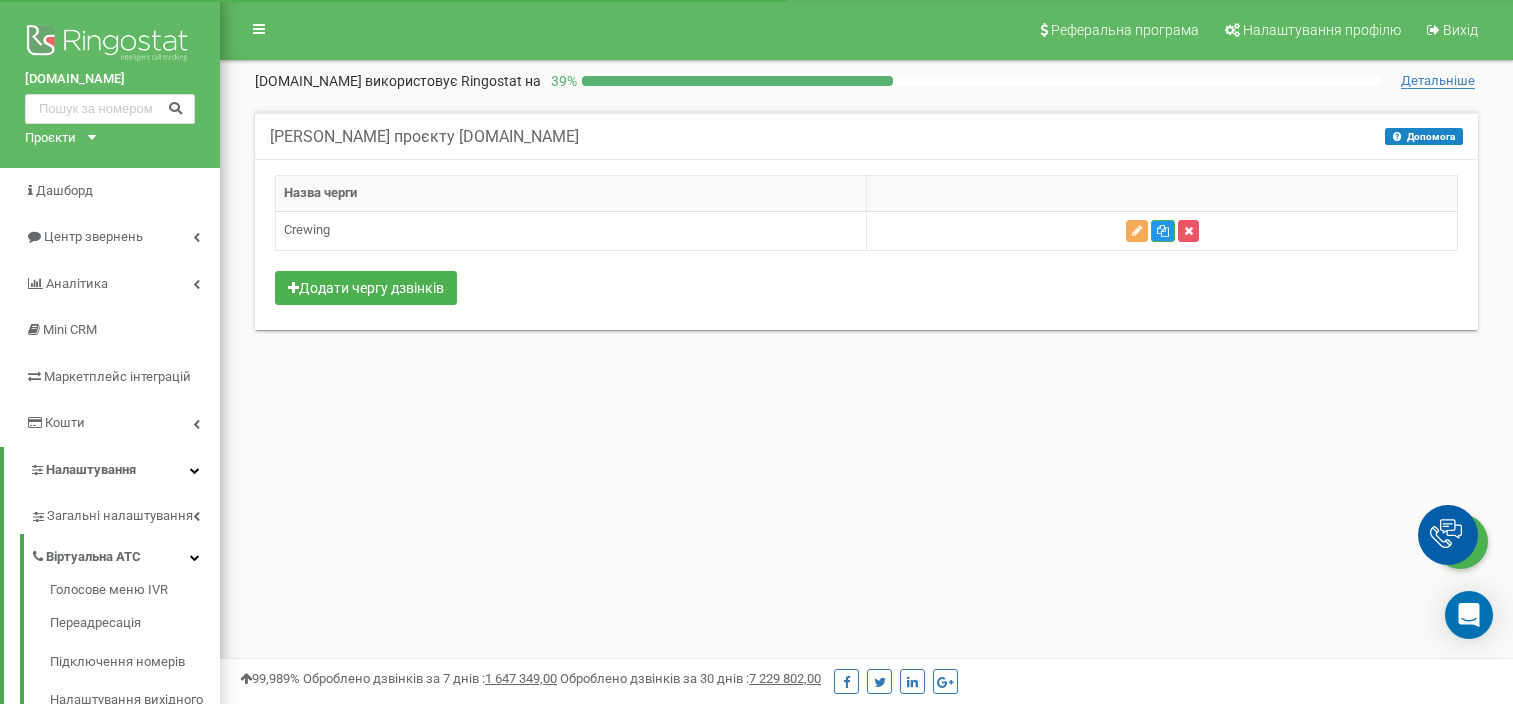 scroll, scrollTop: 0, scrollLeft: 0, axis: both 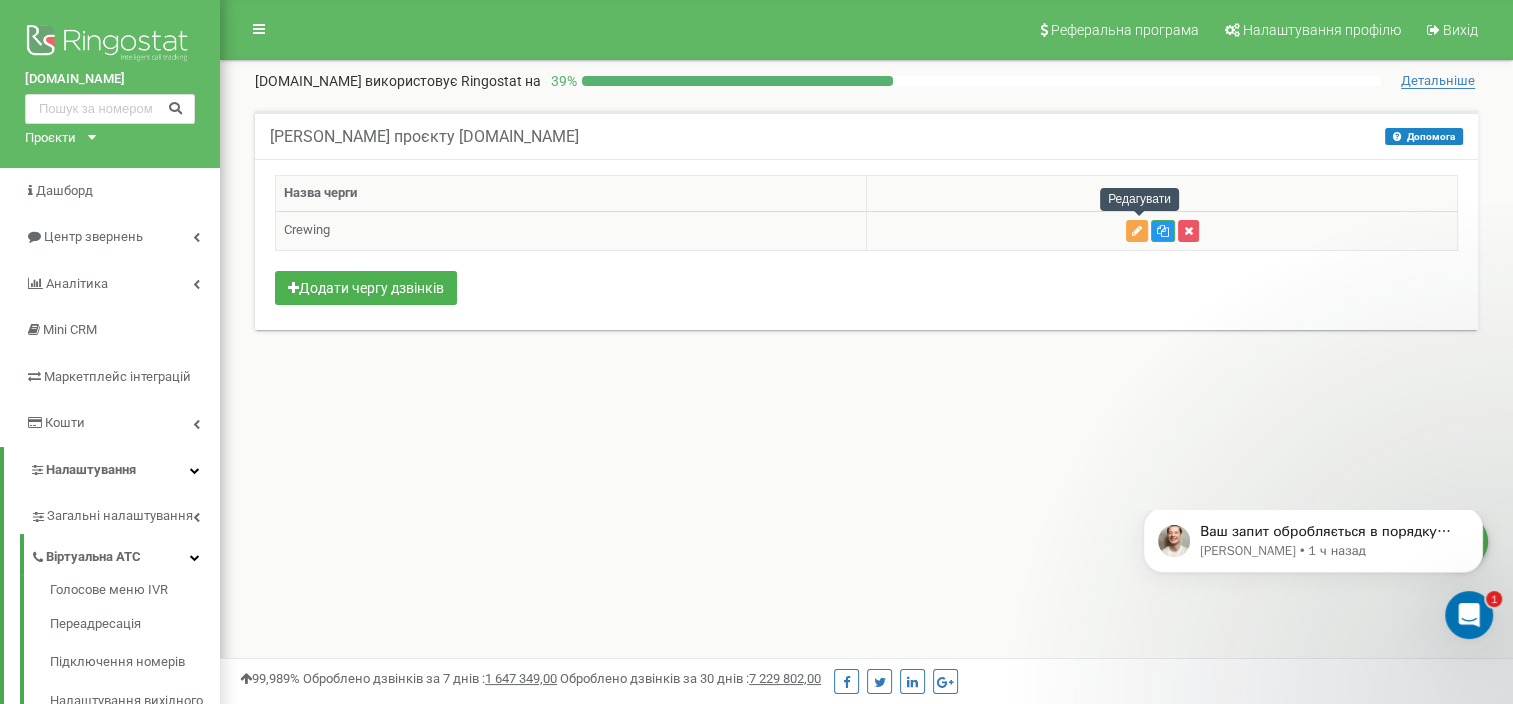 click at bounding box center (1137, 231) 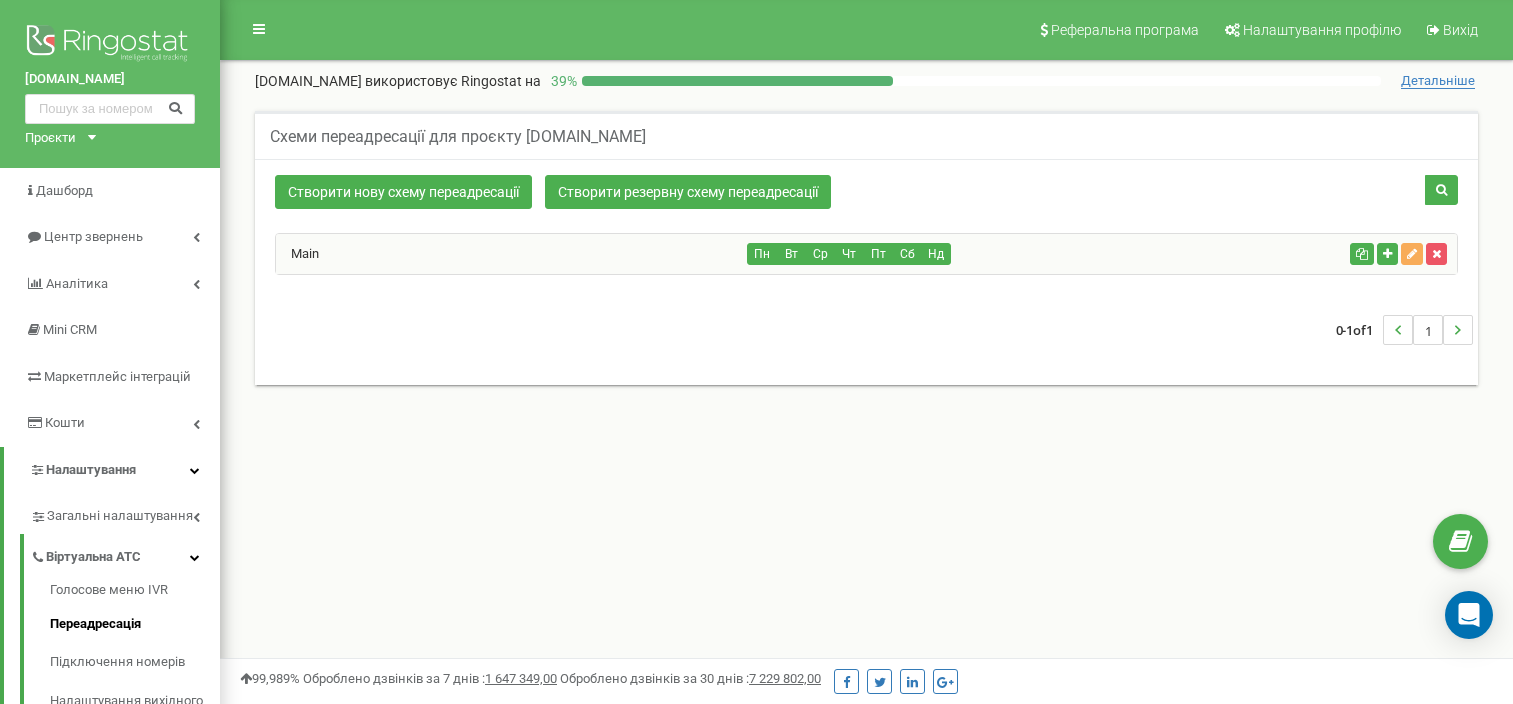 scroll, scrollTop: 0, scrollLeft: 0, axis: both 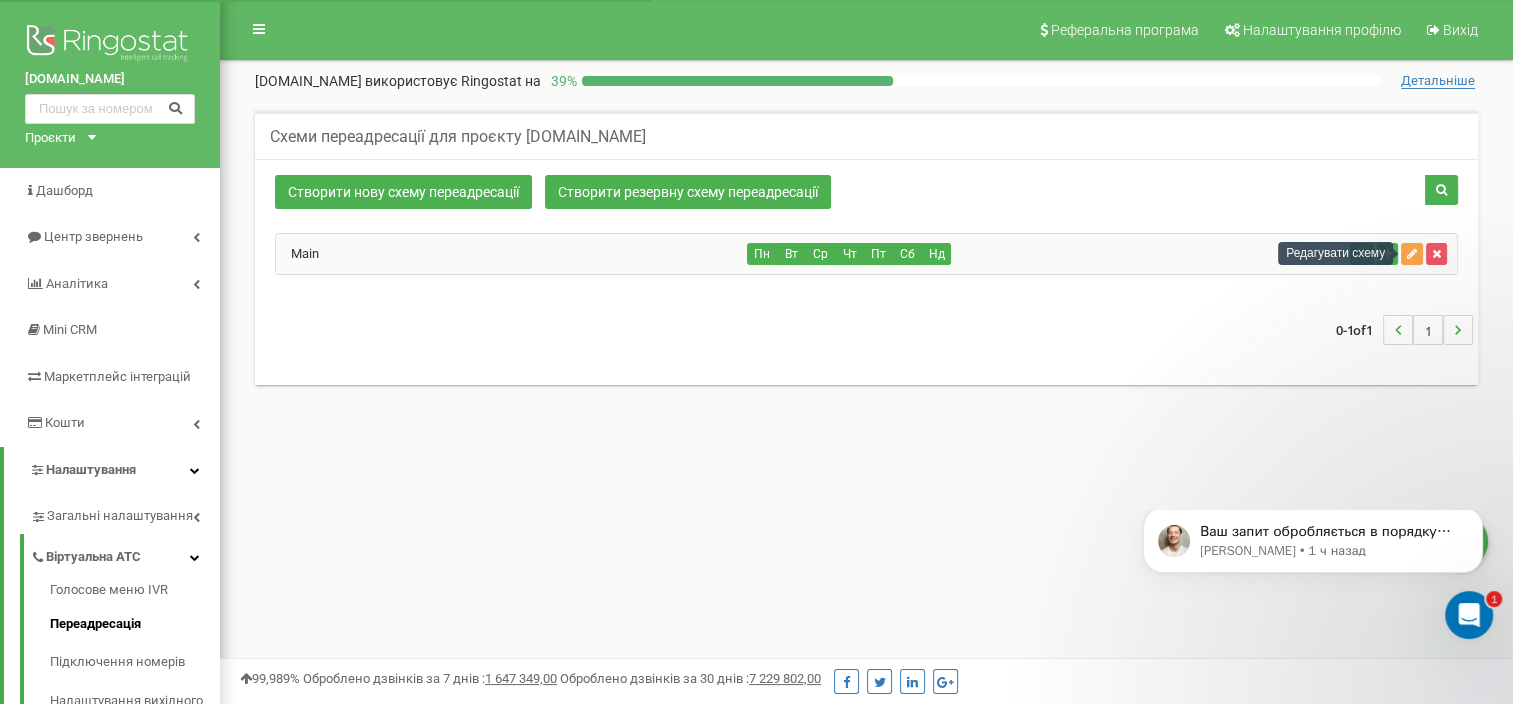 click at bounding box center [1412, 254] 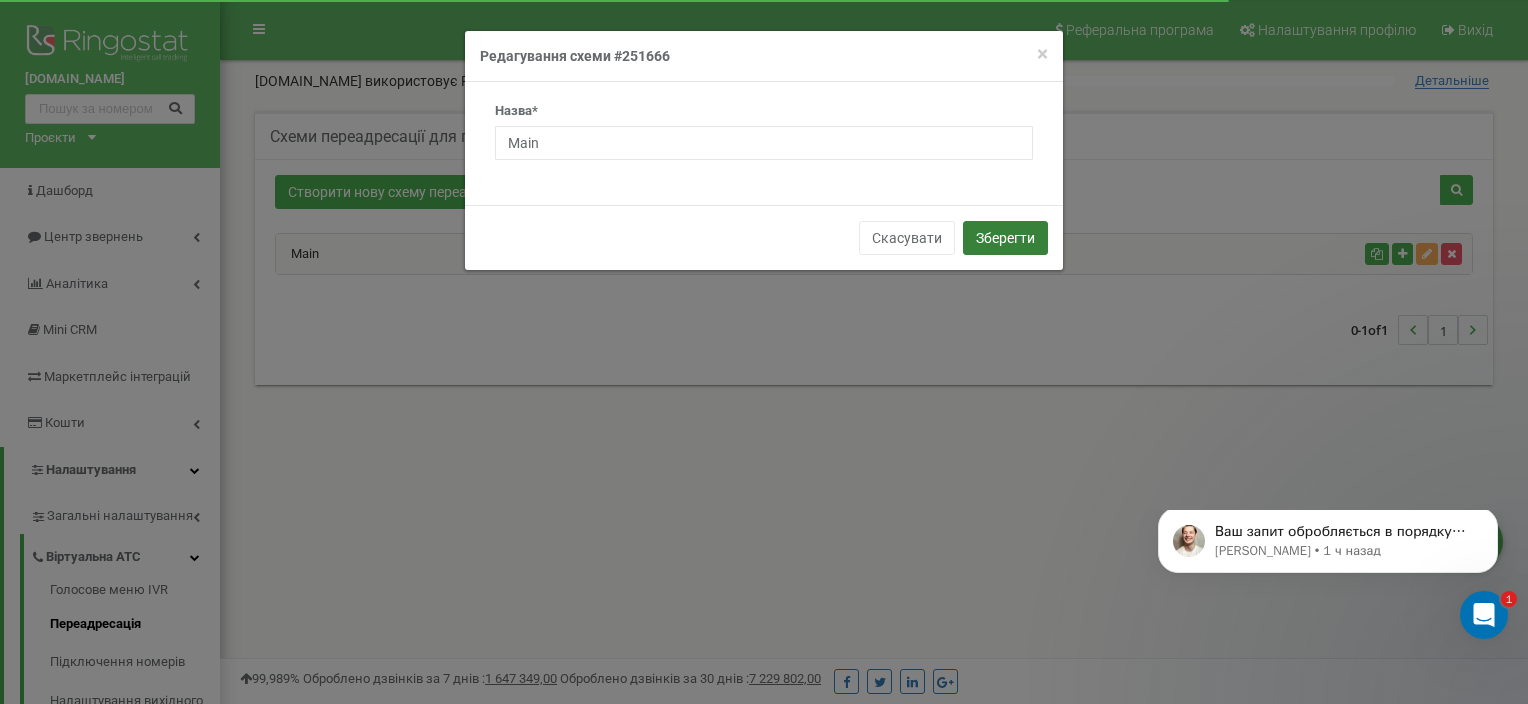 click on "Зберегти" at bounding box center [1005, 238] 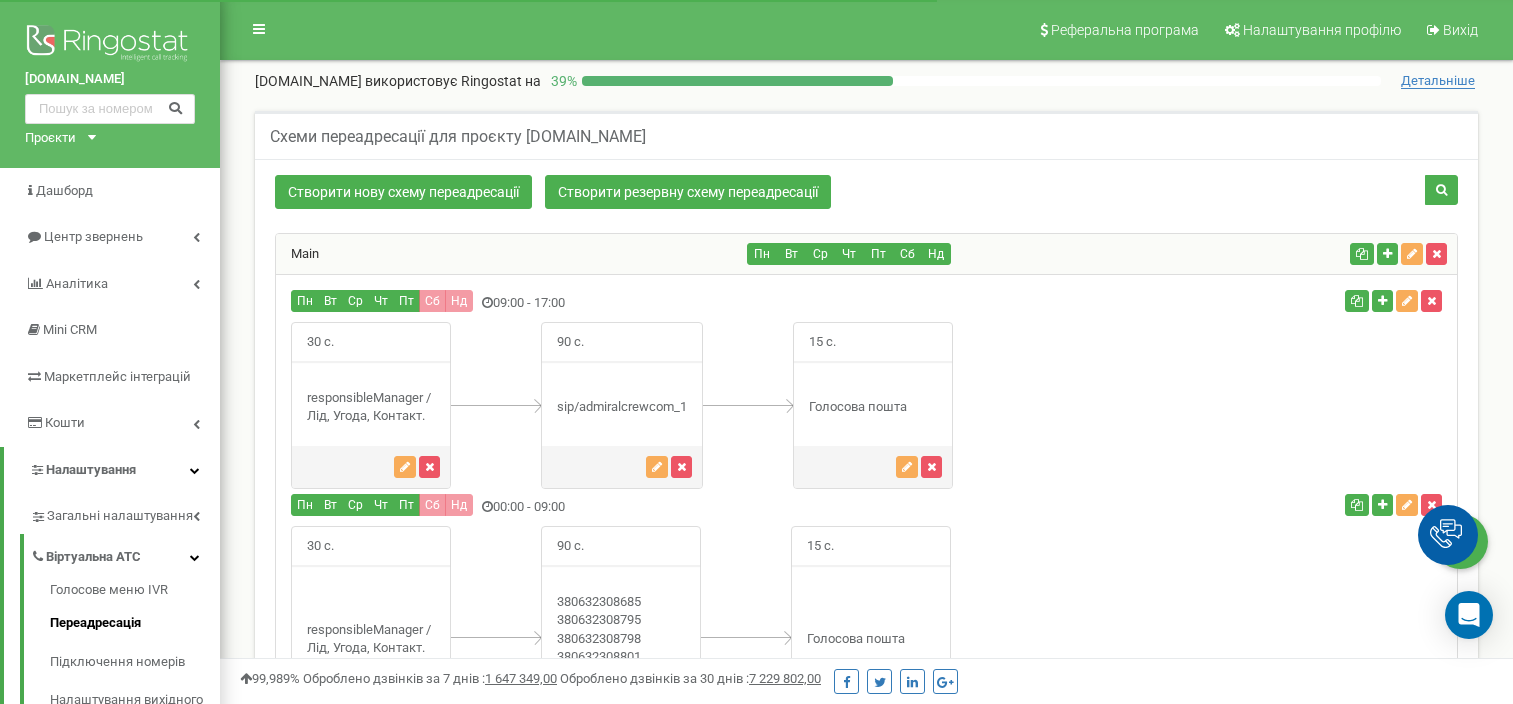 scroll, scrollTop: 272, scrollLeft: 0, axis: vertical 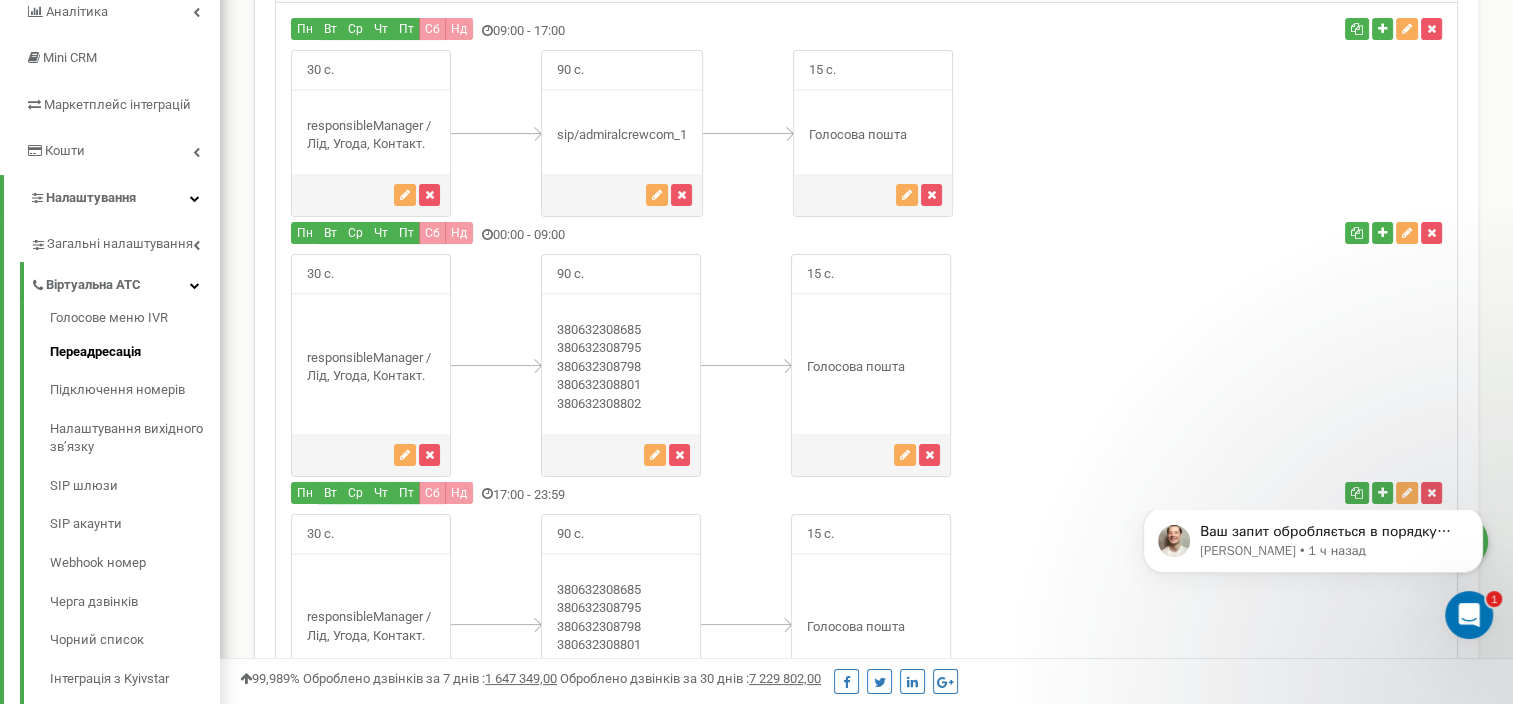click on "Пн
Вт
Ср" at bounding box center (669, 31) 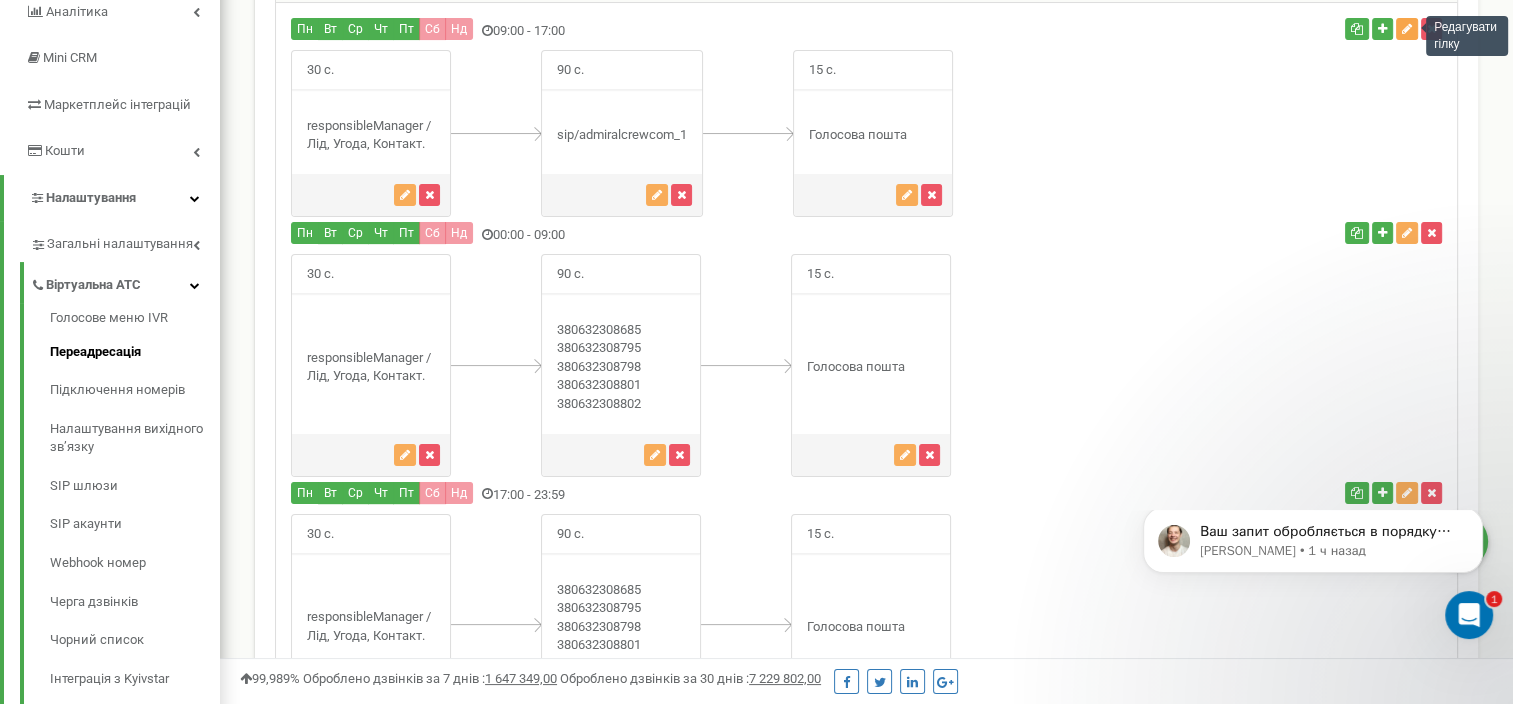 click at bounding box center [1407, 29] 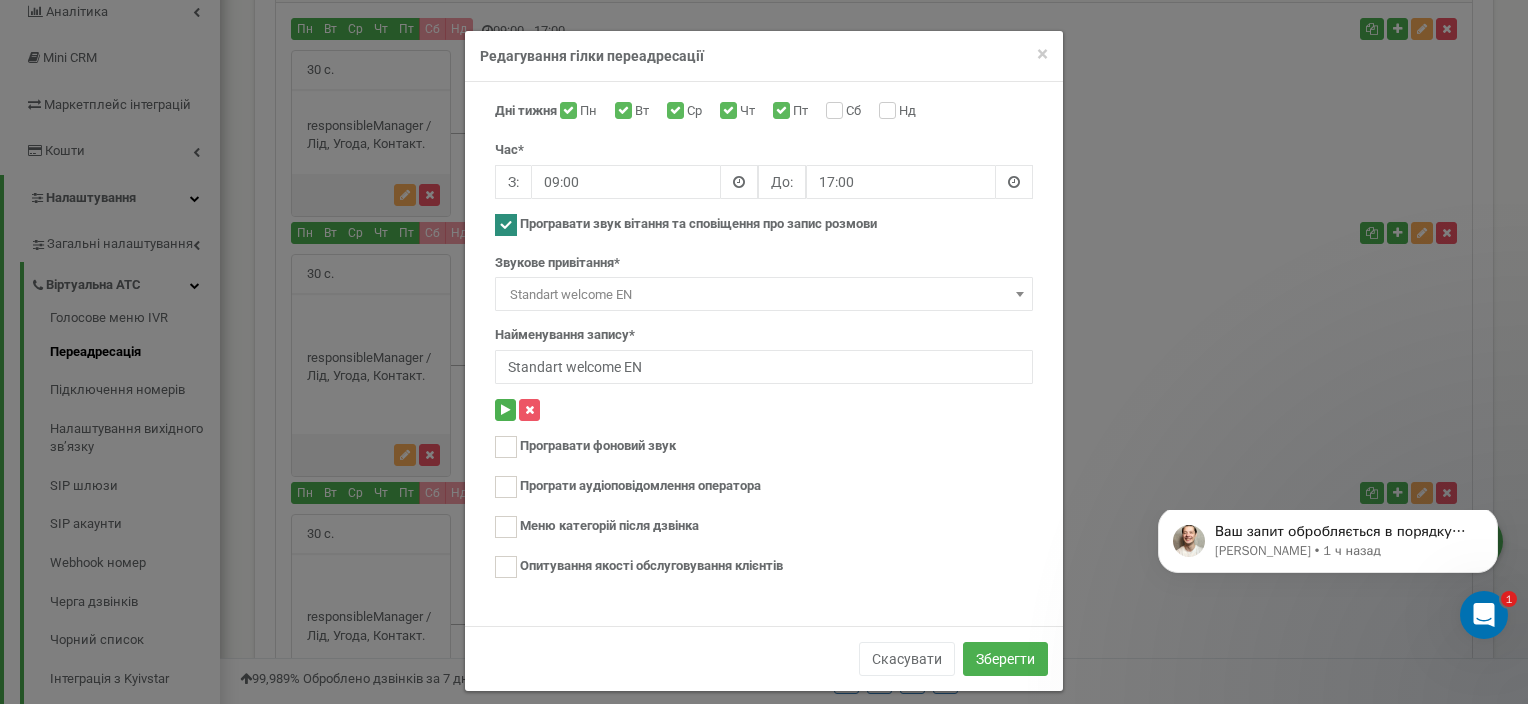 click at bounding box center [1014, 182] 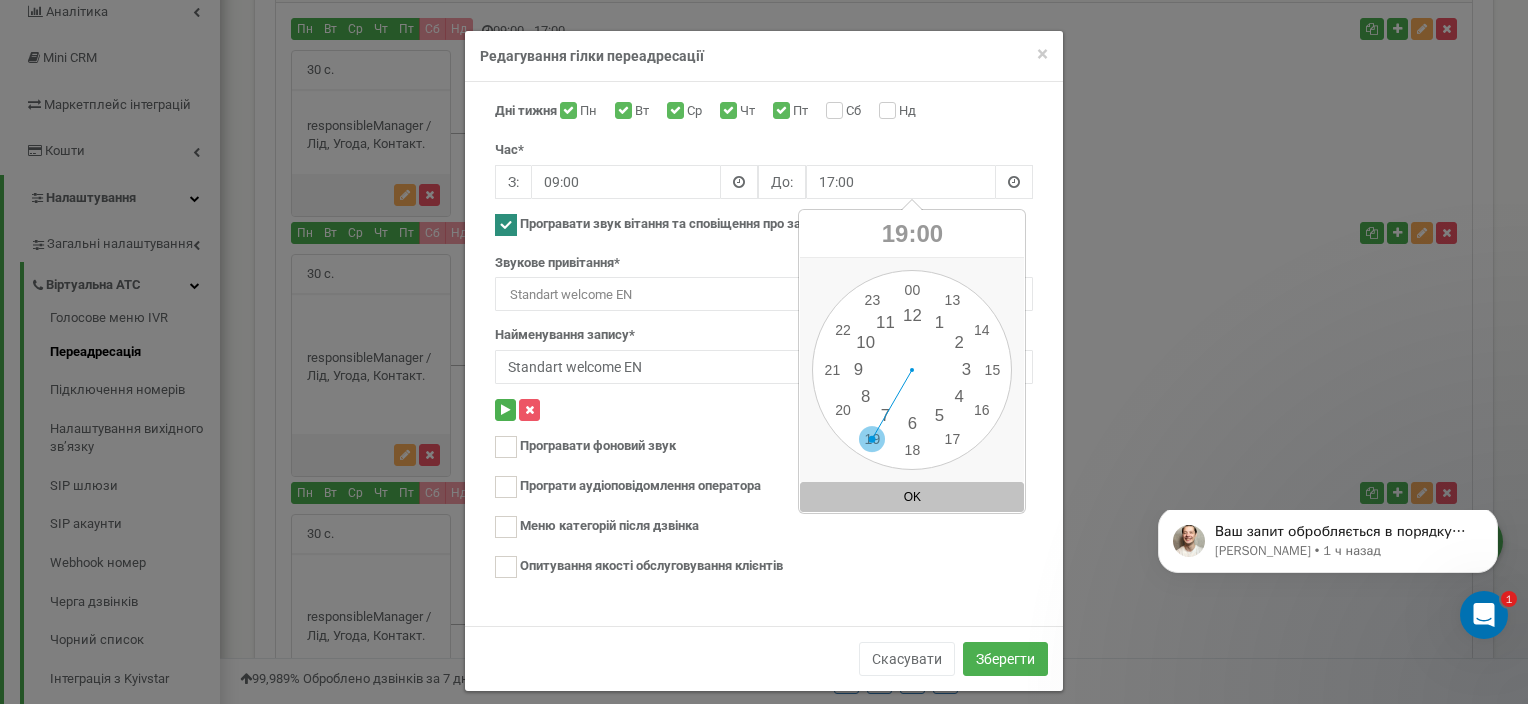 click on "00 1 2 3 4 5 6 7 8 9 10 11 12 13 14 15 16 17 18 19 20 21 22 23 00 05 10 15 20 25 30 35 40 45 50 55" at bounding box center (912, 370) 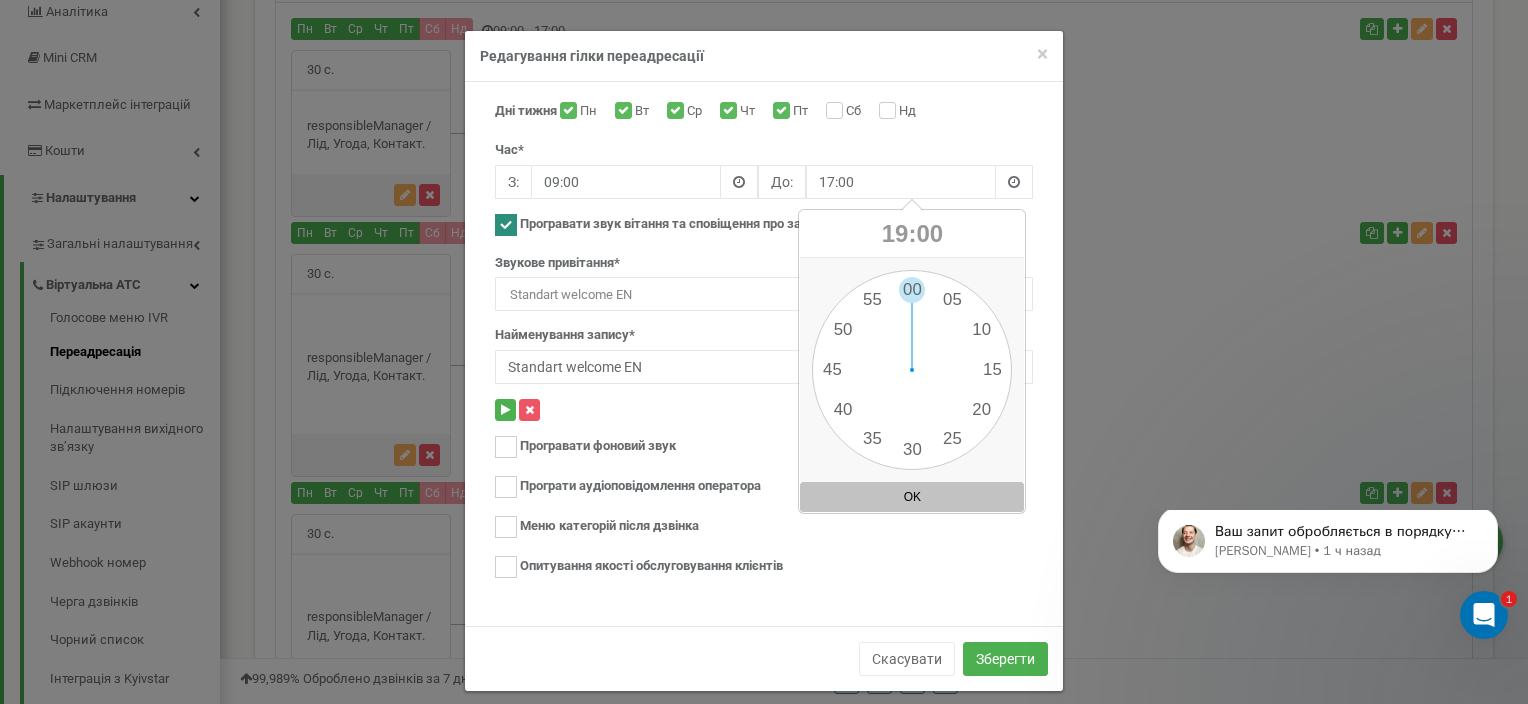 click on "Опитування якості обслуговування клієнтів" at bounding box center [764, 568] 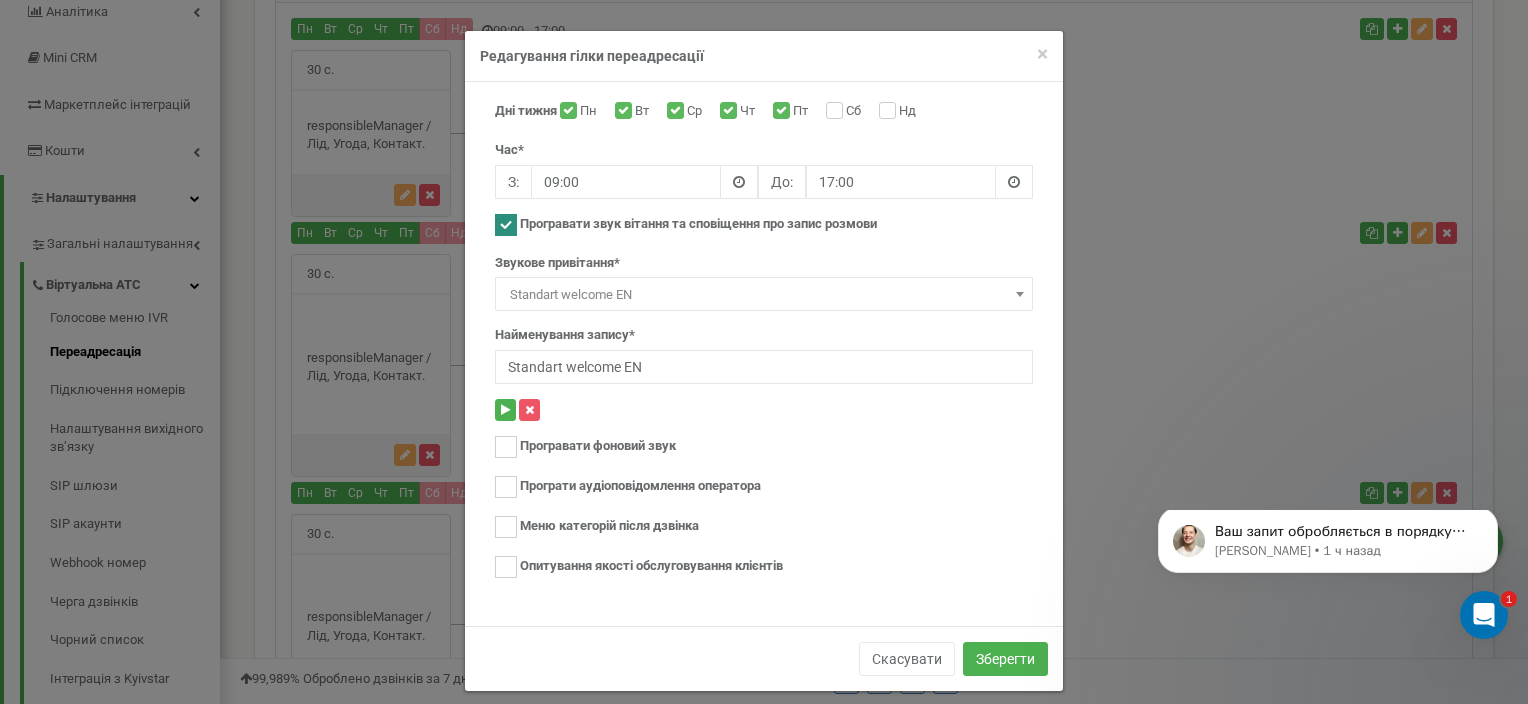 click on "Програвати звук вітання та сповіщення про запис розмови" at bounding box center [698, 224] 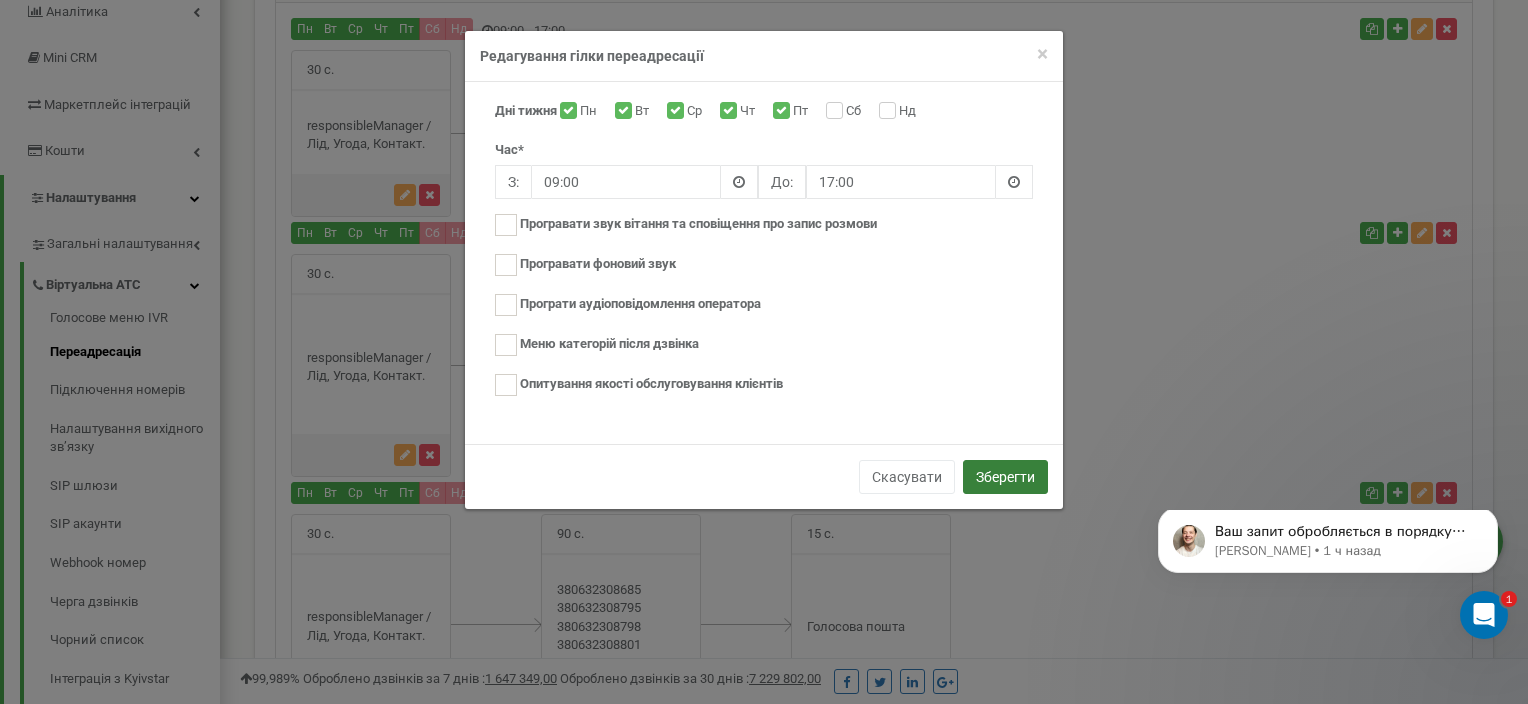 click on "Зберегти" at bounding box center (1005, 477) 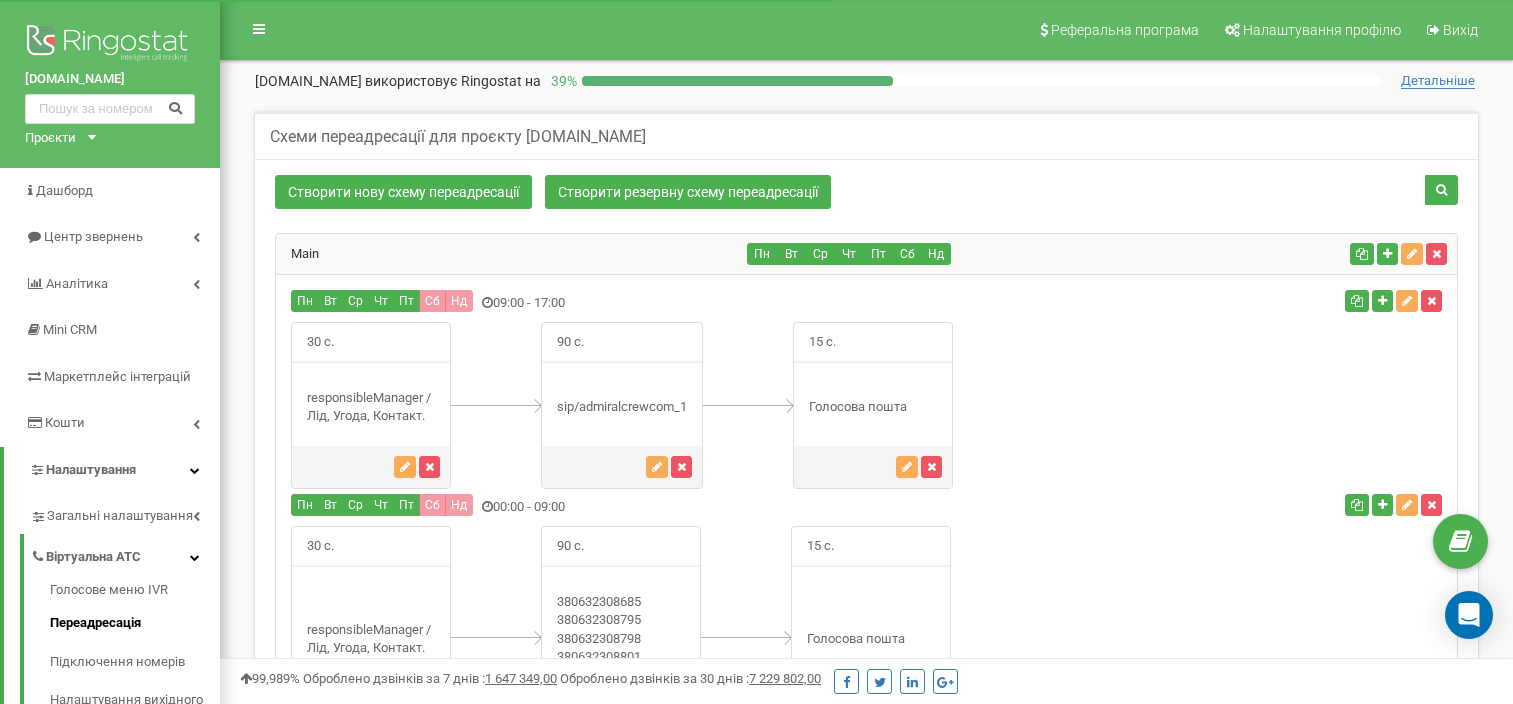 scroll, scrollTop: 272, scrollLeft: 0, axis: vertical 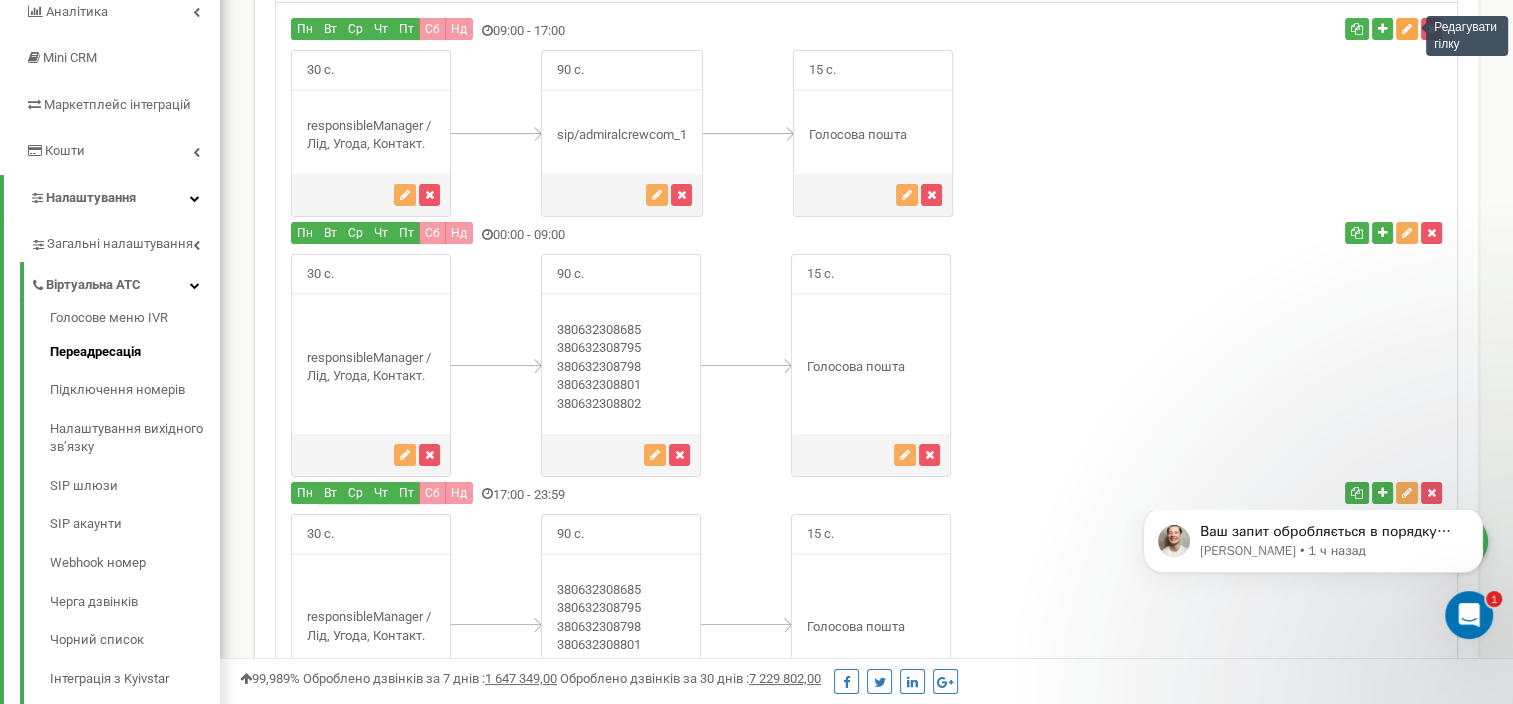 click at bounding box center [1407, 29] 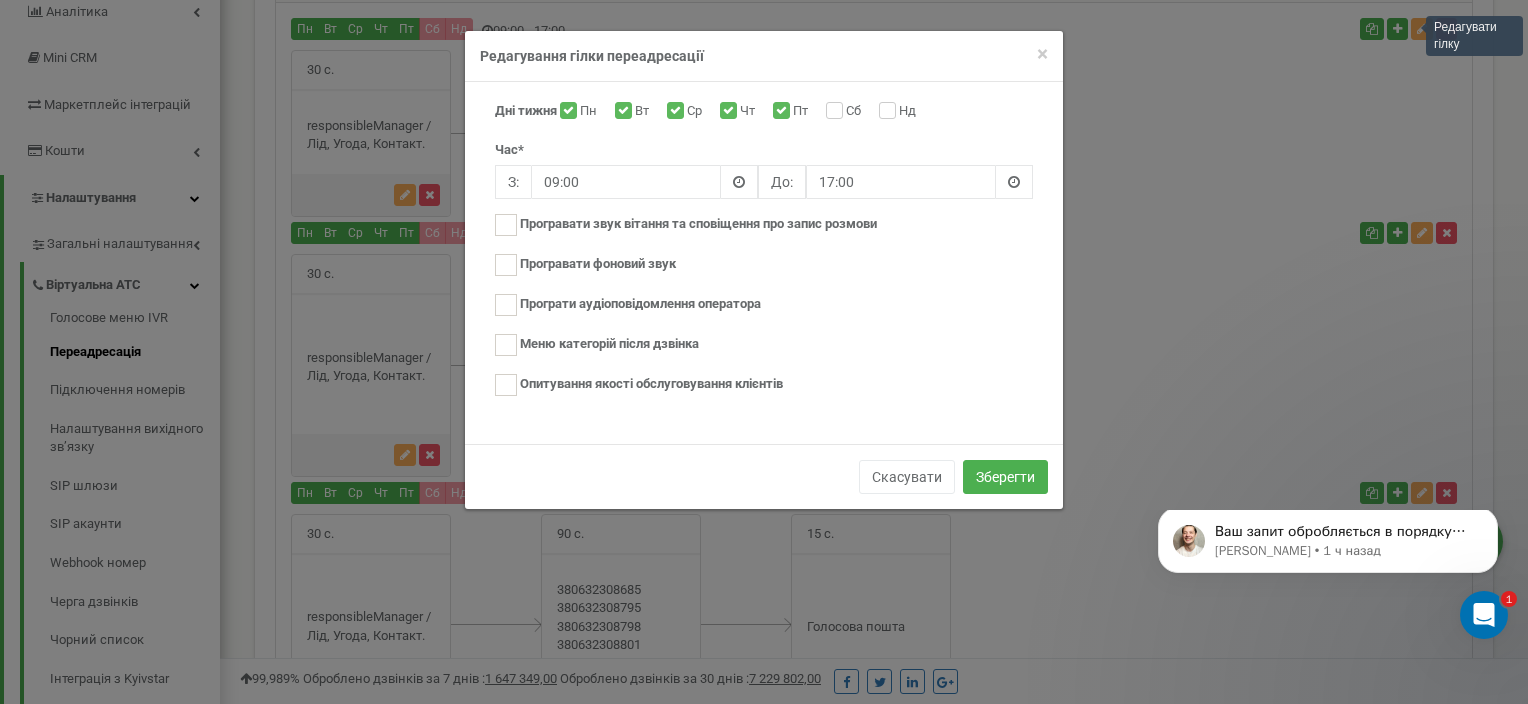 click at bounding box center [1014, 182] 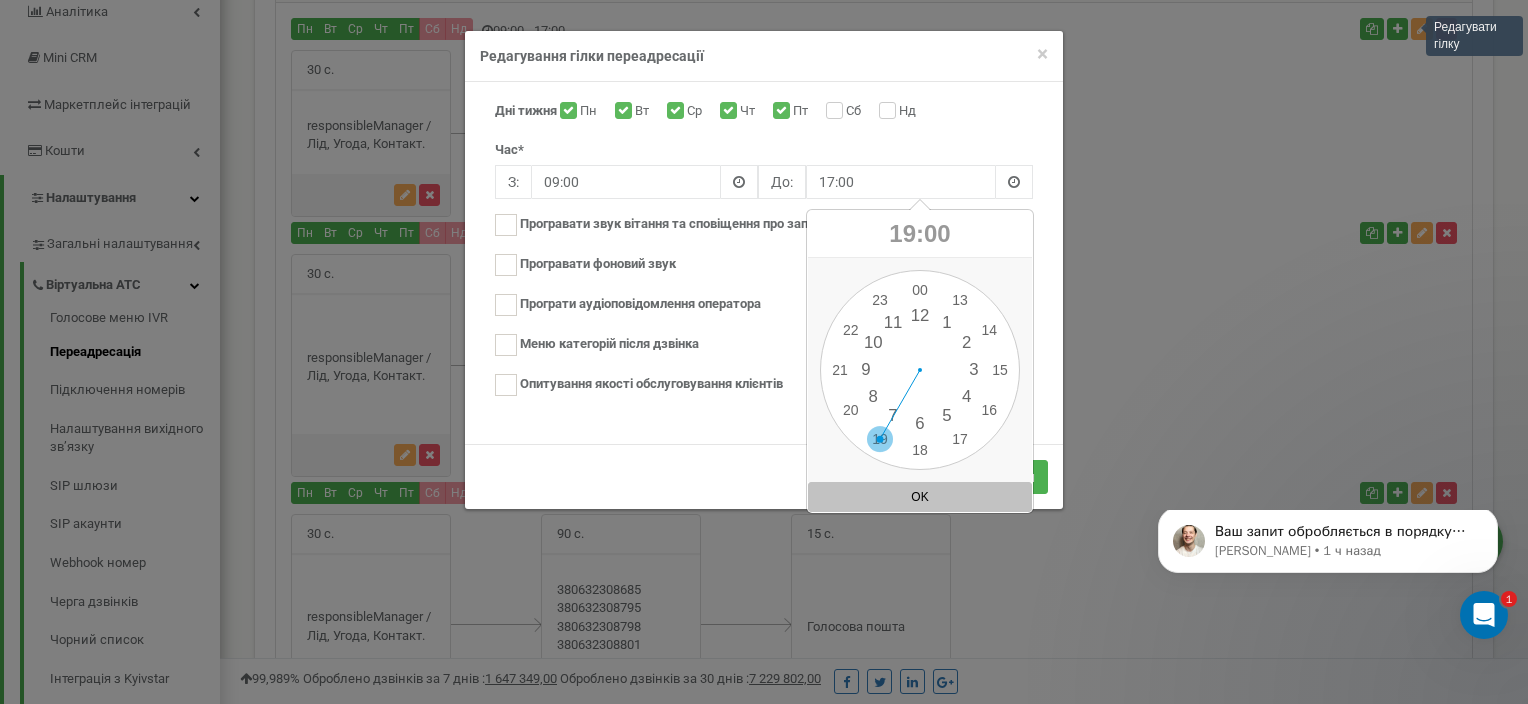 click on "00 1 2 3 4 5 6 7 8 9 10 11 12 13 14 15 16 17 18 19 20 21 22 23 00 05 10 15 20 25 30 35 40 45 50 55" at bounding box center [920, 370] 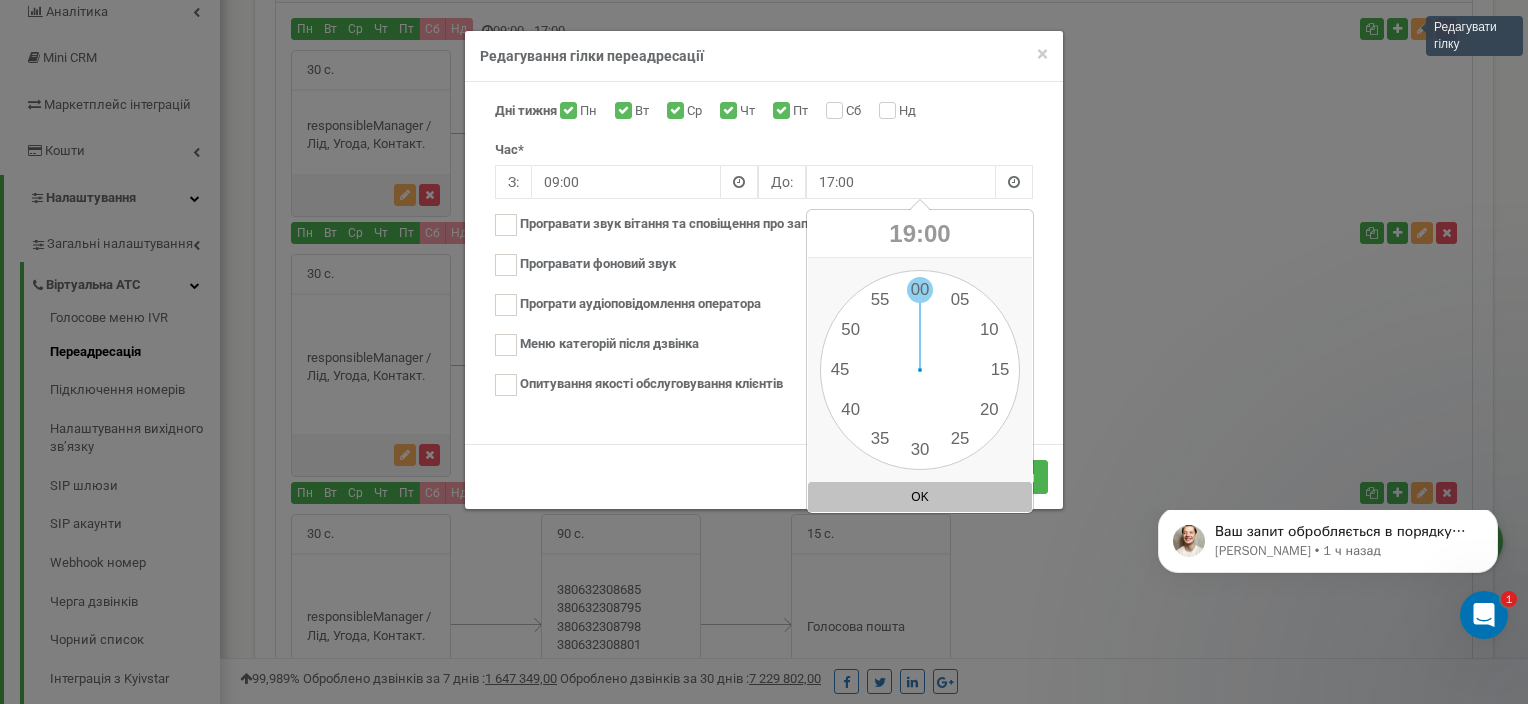 click on "00 1 2 3 4 5 6 7 8 9 10 11 12 13 14 15 16 17 18 19 20 21 22 23 00 05 10 15 20 25 30 35 40 45 50 55" at bounding box center [920, 370] 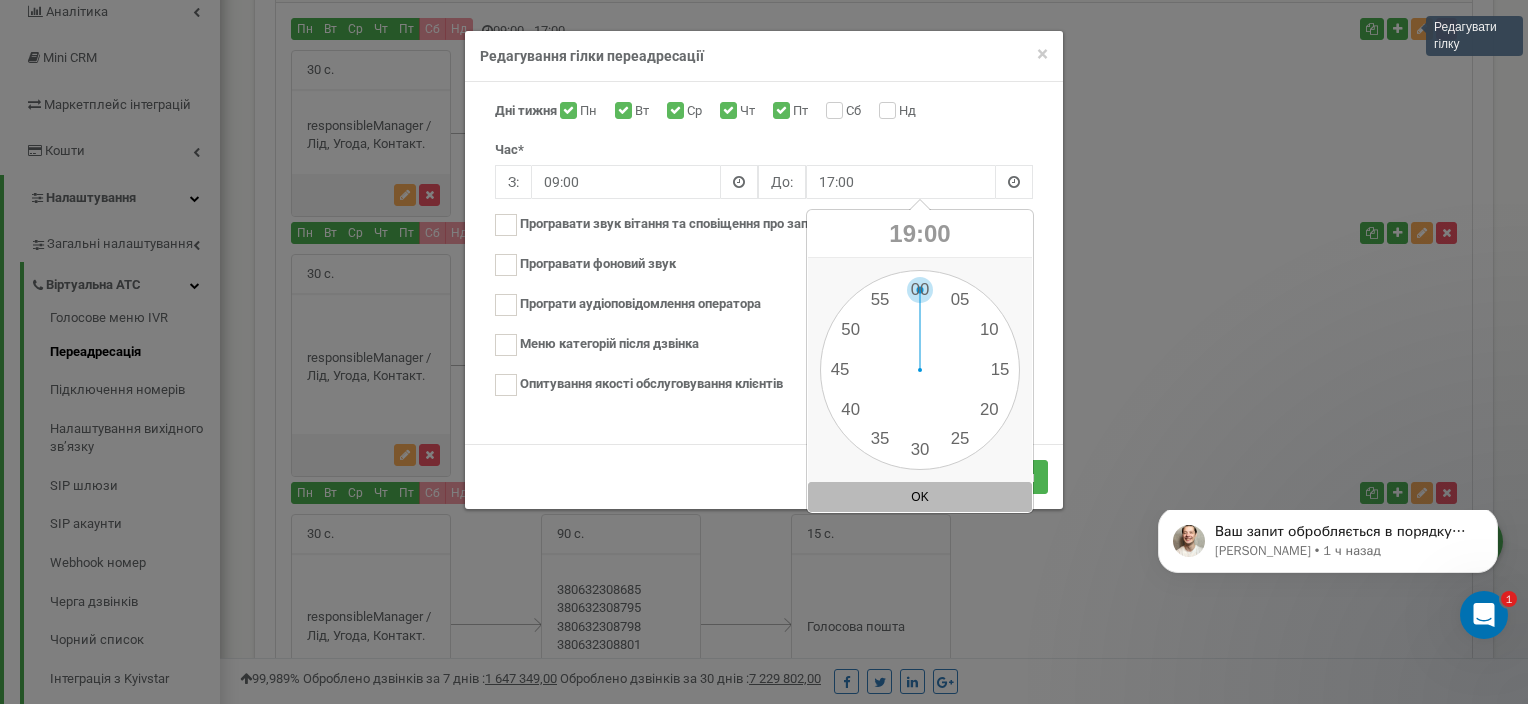 click on "OK" at bounding box center [920, 497] 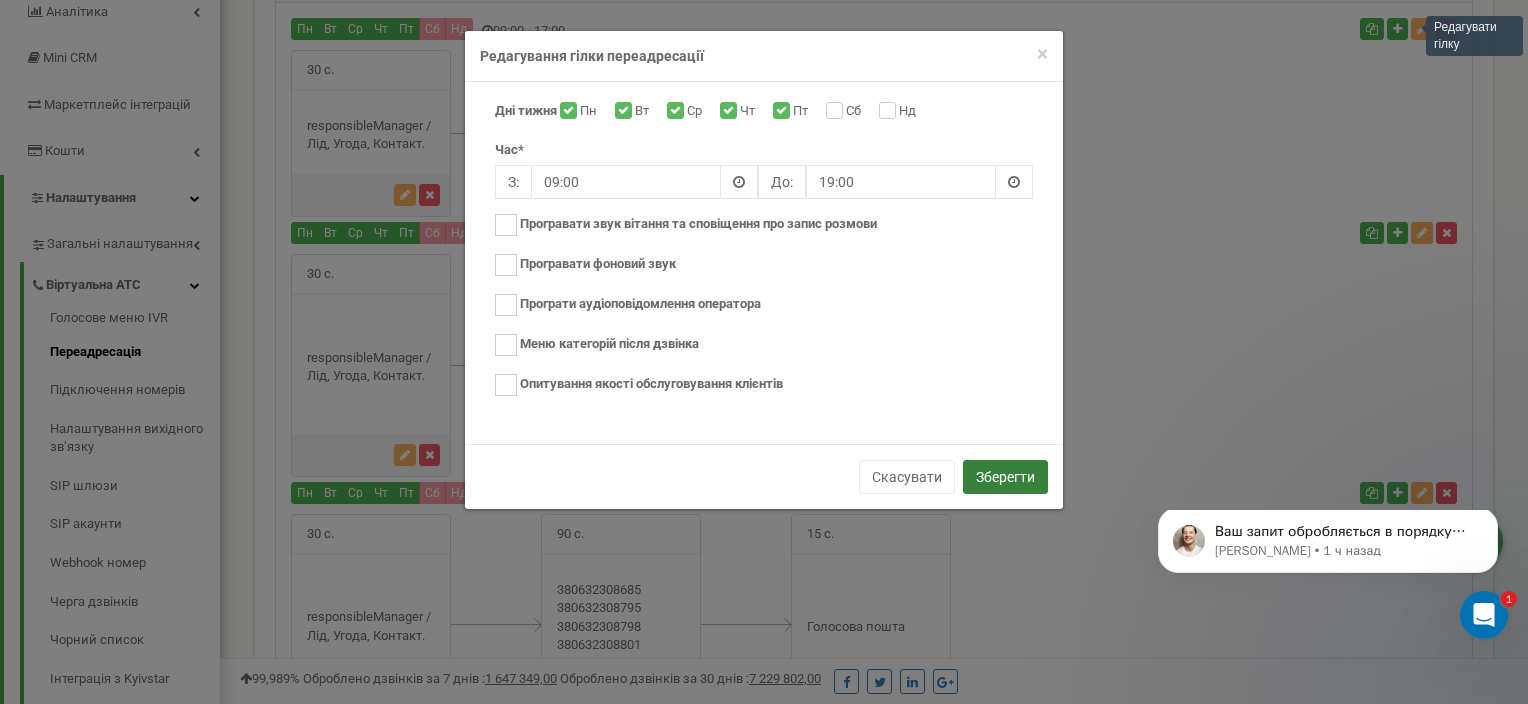 click on "Зберегти" at bounding box center (1005, 477) 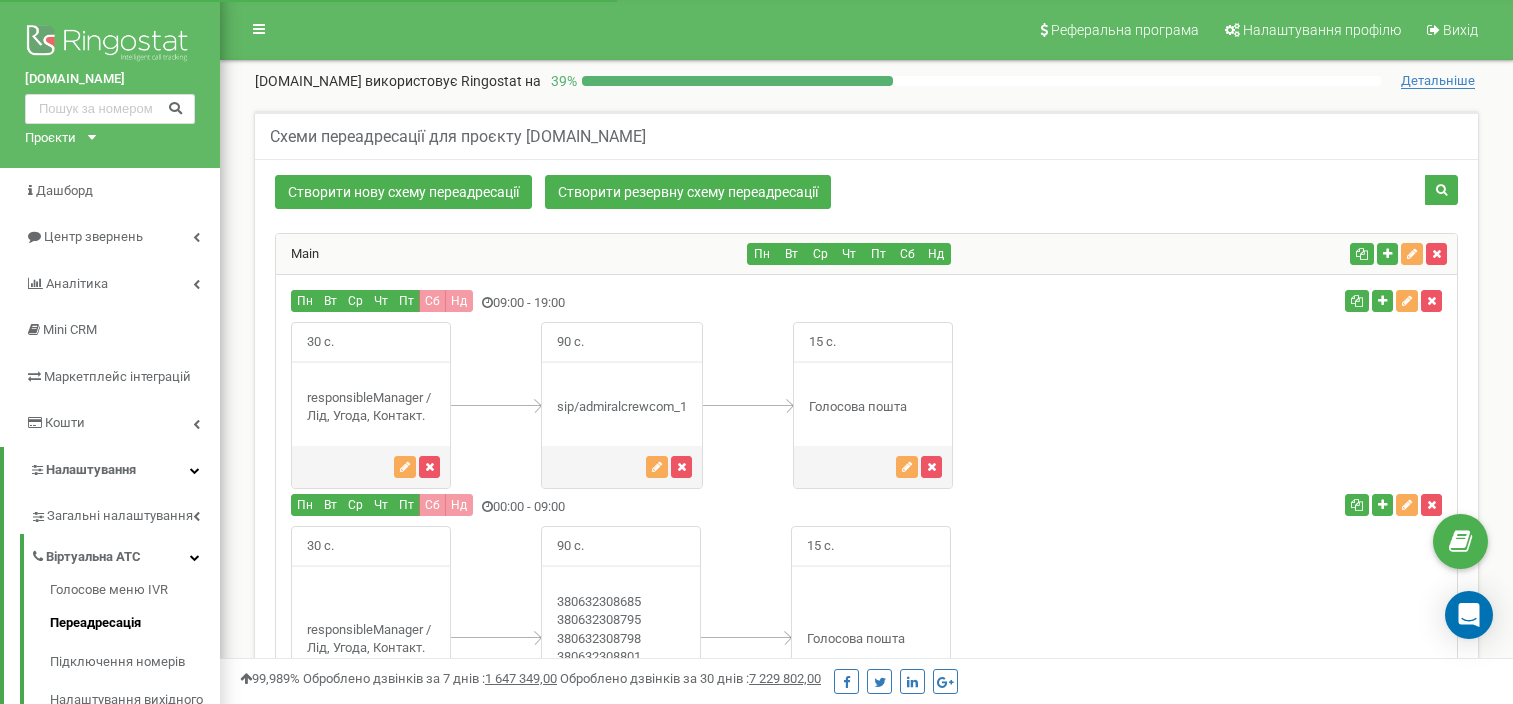 scroll, scrollTop: 272, scrollLeft: 0, axis: vertical 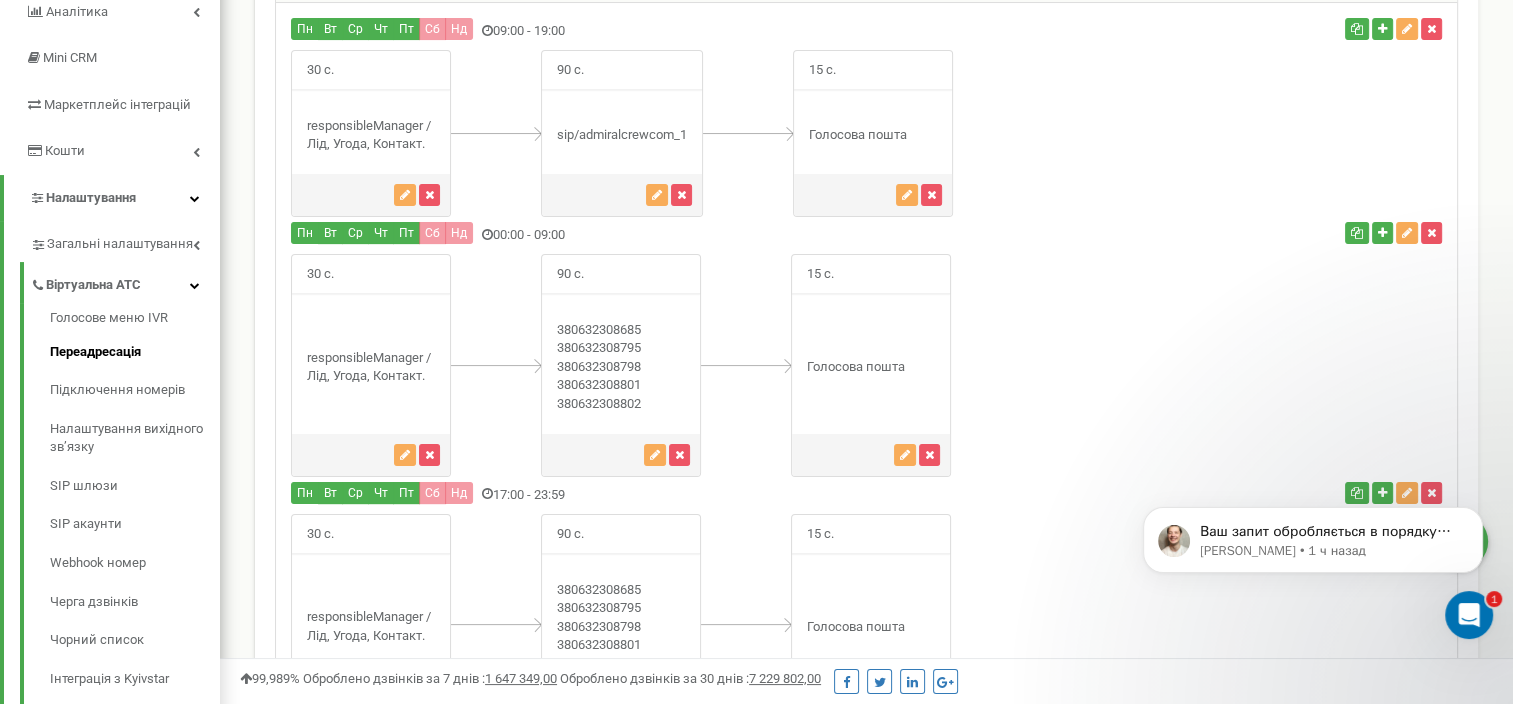 click on "Ваш запит обробляється в порядку черги, по готовності відпишу вам, прошу зачекати 😊 [PERSON_NAME] • 1 ч назад" at bounding box center (1313, 448) 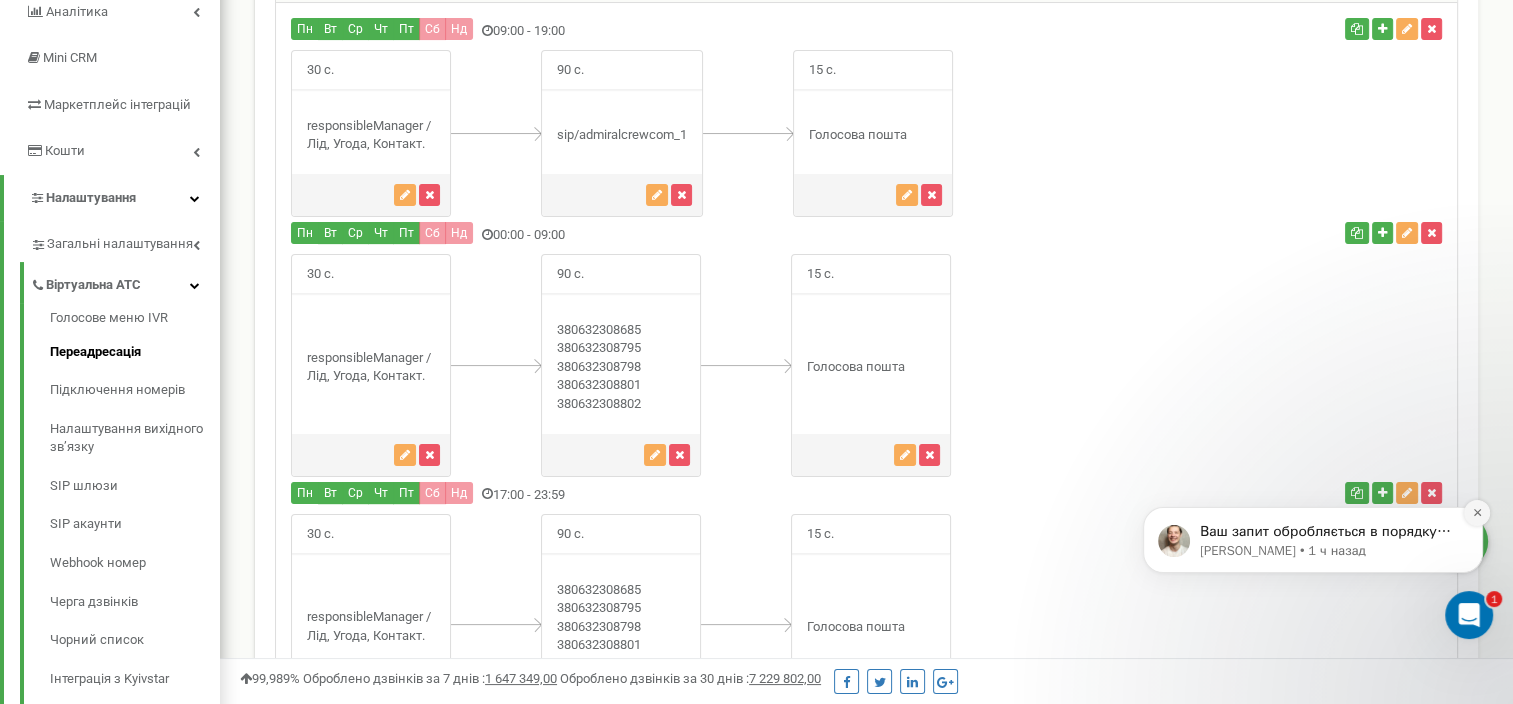 click at bounding box center (1477, 513) 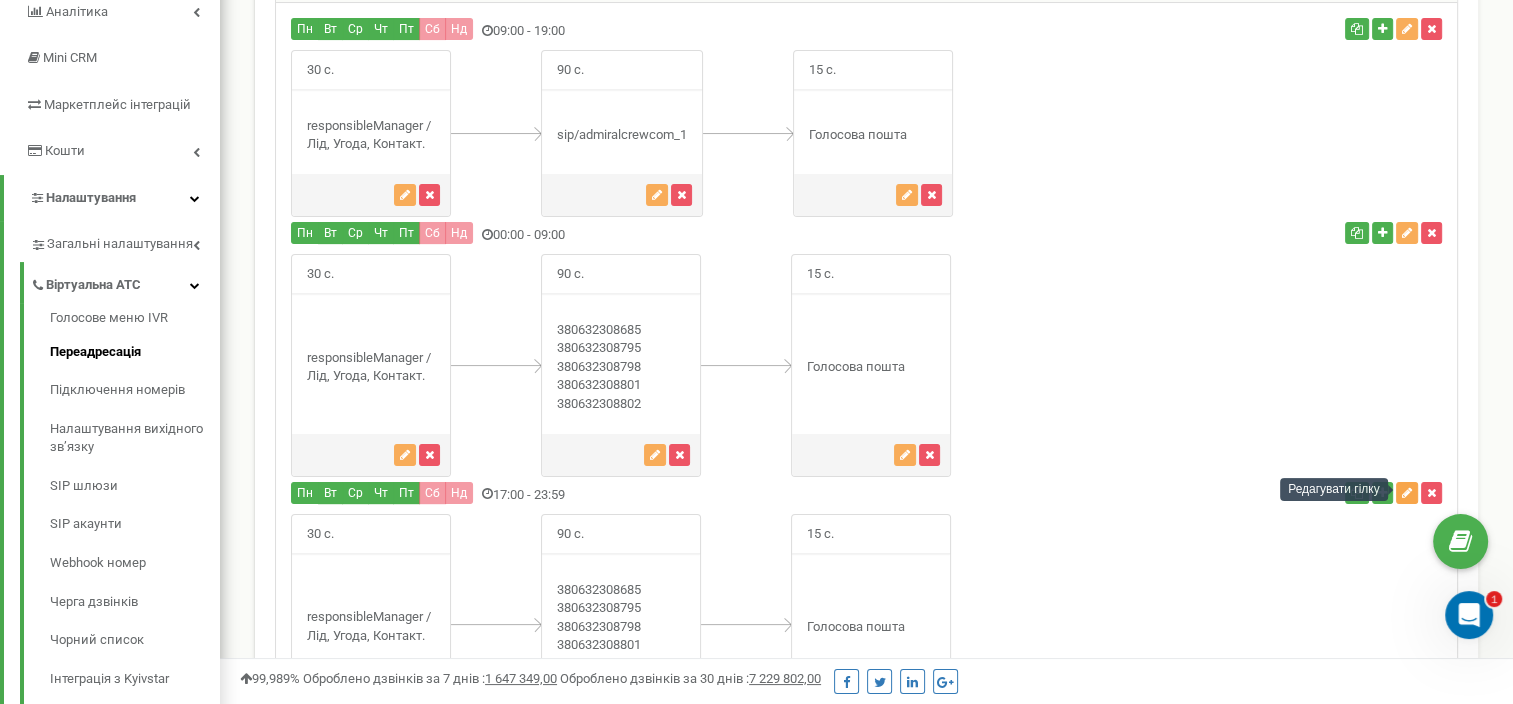 click at bounding box center (1407, 493) 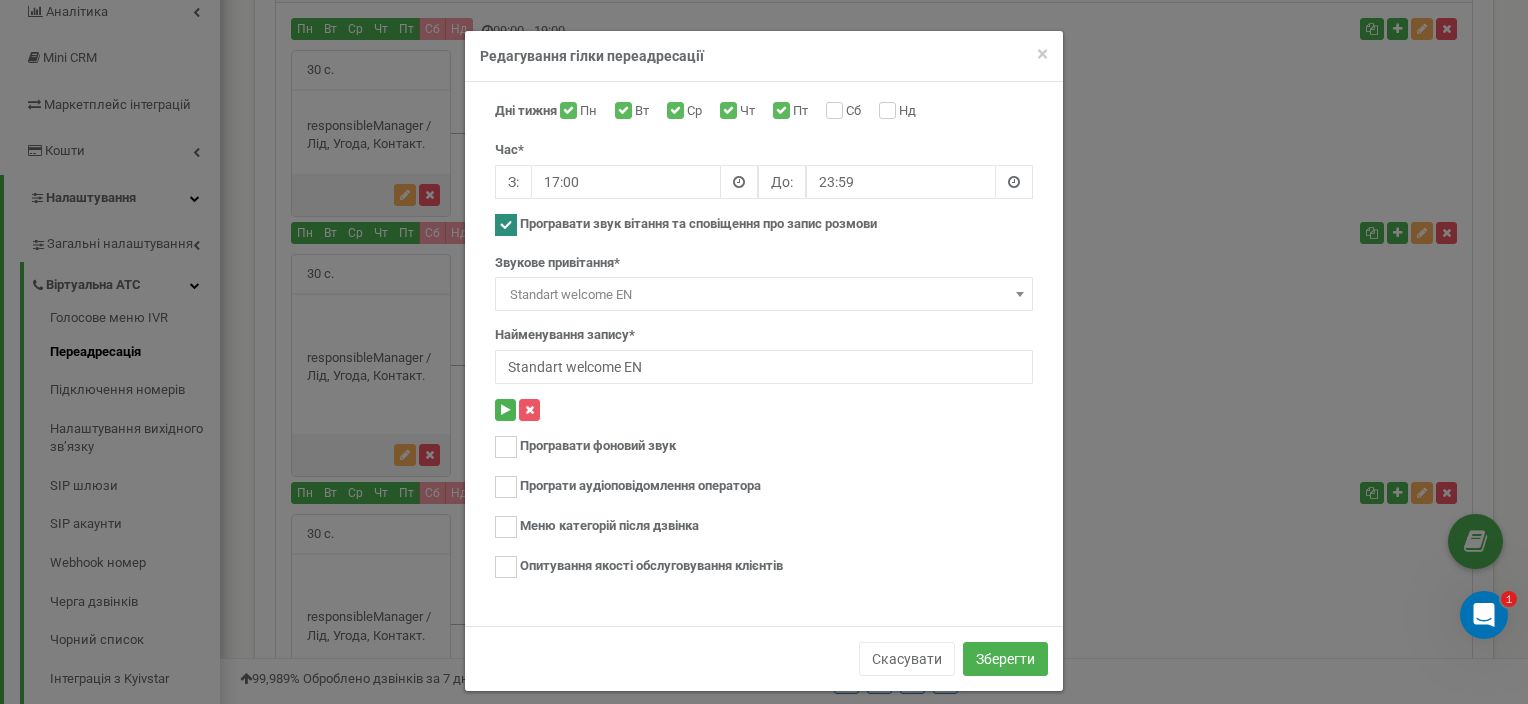 click on "Програвати звук вітання та сповіщення про запис розмови" at bounding box center [698, 224] 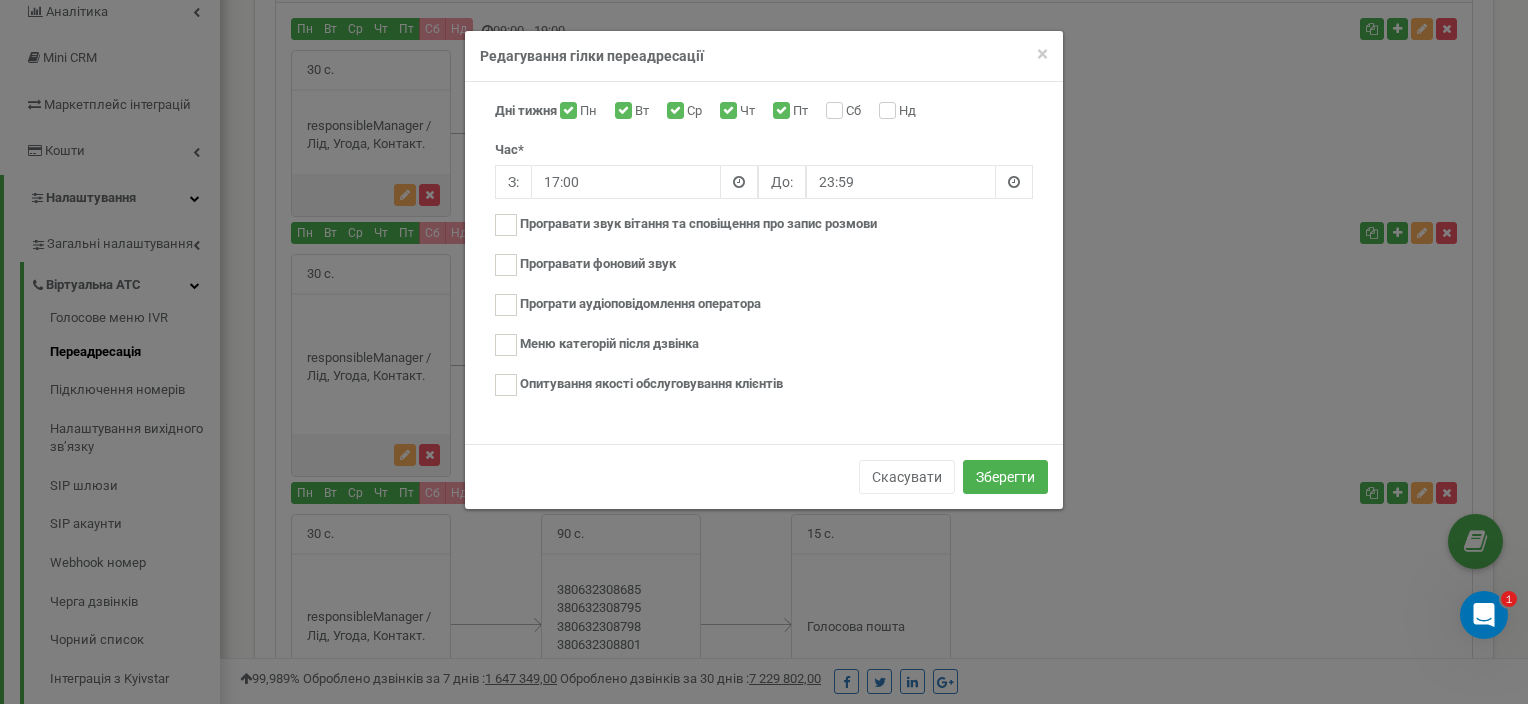 click at bounding box center [739, 182] 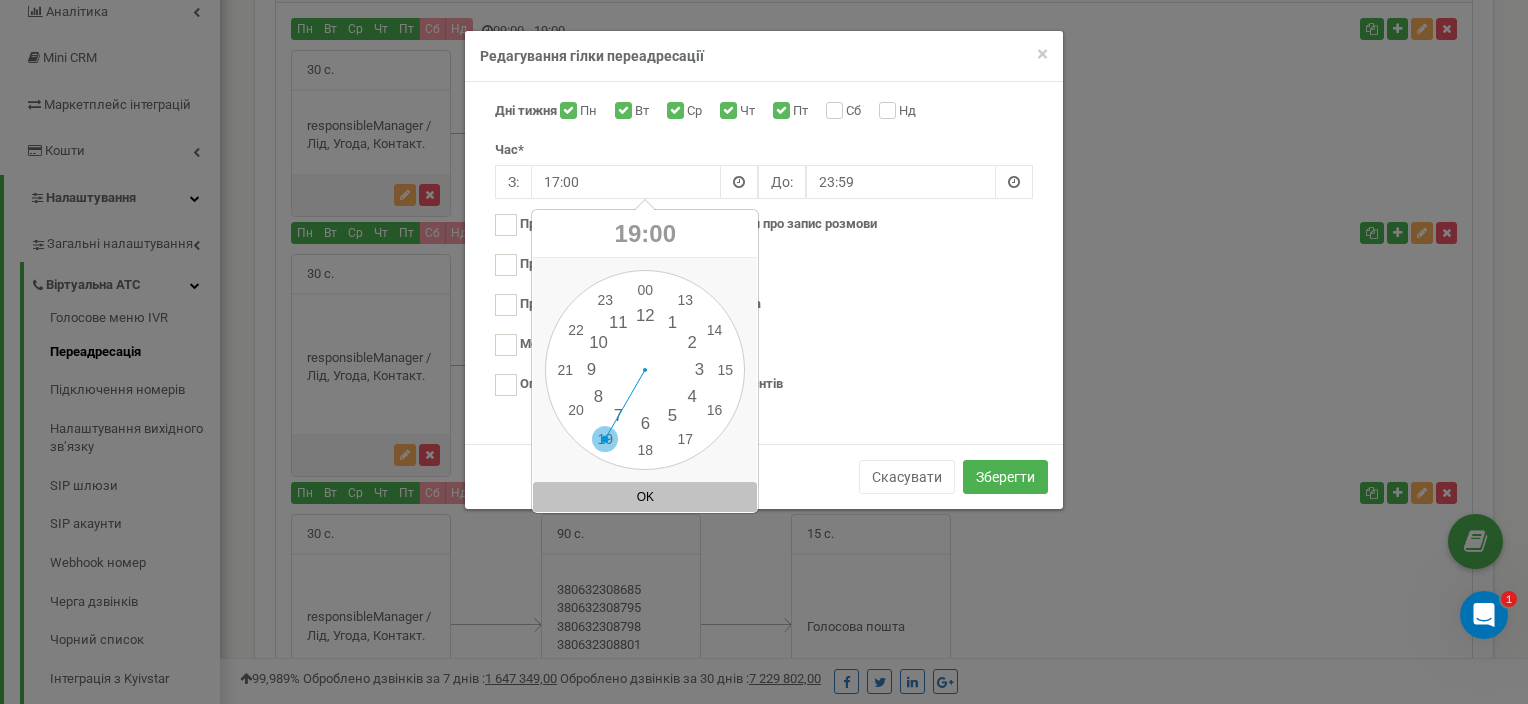 click on "00 1 2 3 4 5 6 7 8 9 10 11 12 13 14 15 16 17 18 19 20 21 22 23 00 05 10 15 20 25 30 35 40 45 50 55" at bounding box center (645, 370) 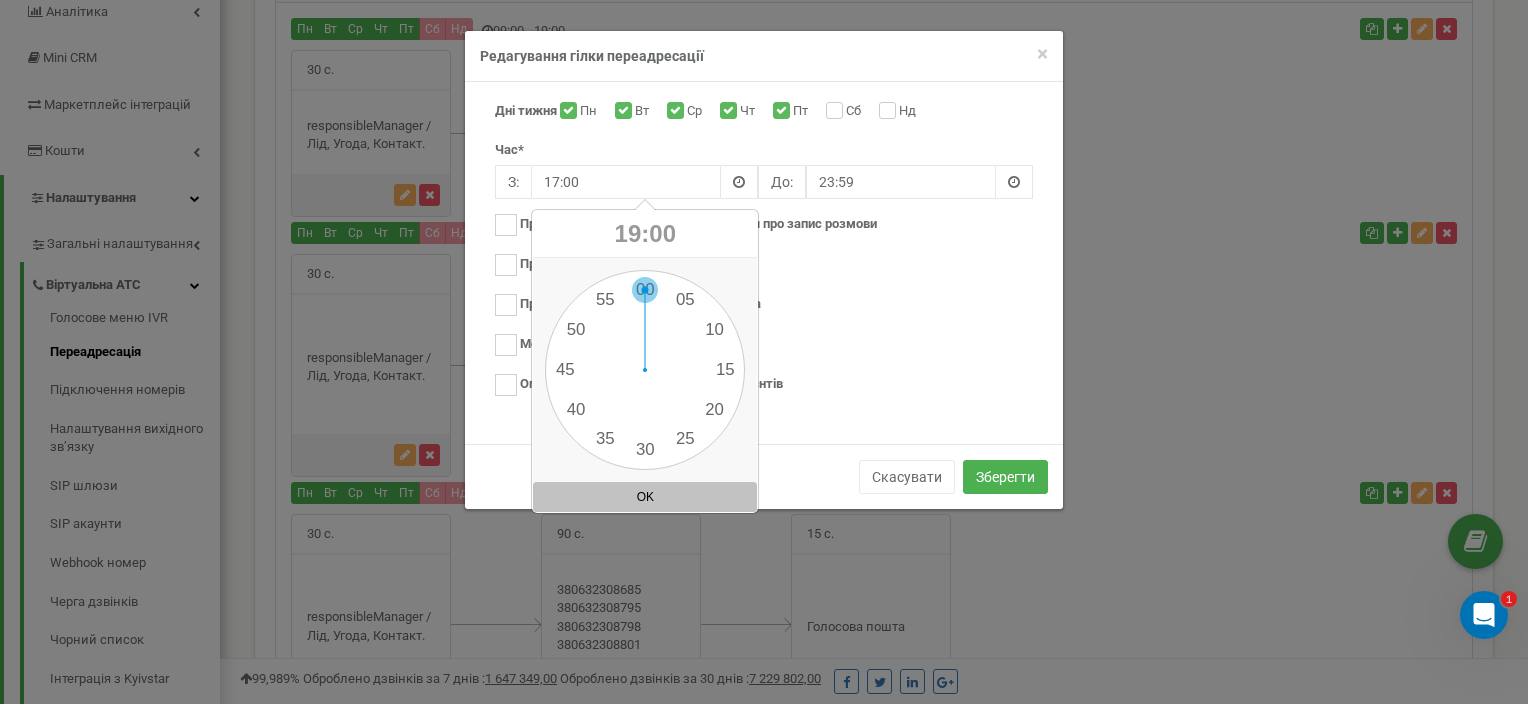click on "00 1 2 3 4 5 6 7 8 9 10 11 12 13 14 15 16 17 18 19 20 21 22 23 00 05 10 15 20 25 30 35 40 45 50 55" at bounding box center [645, 370] 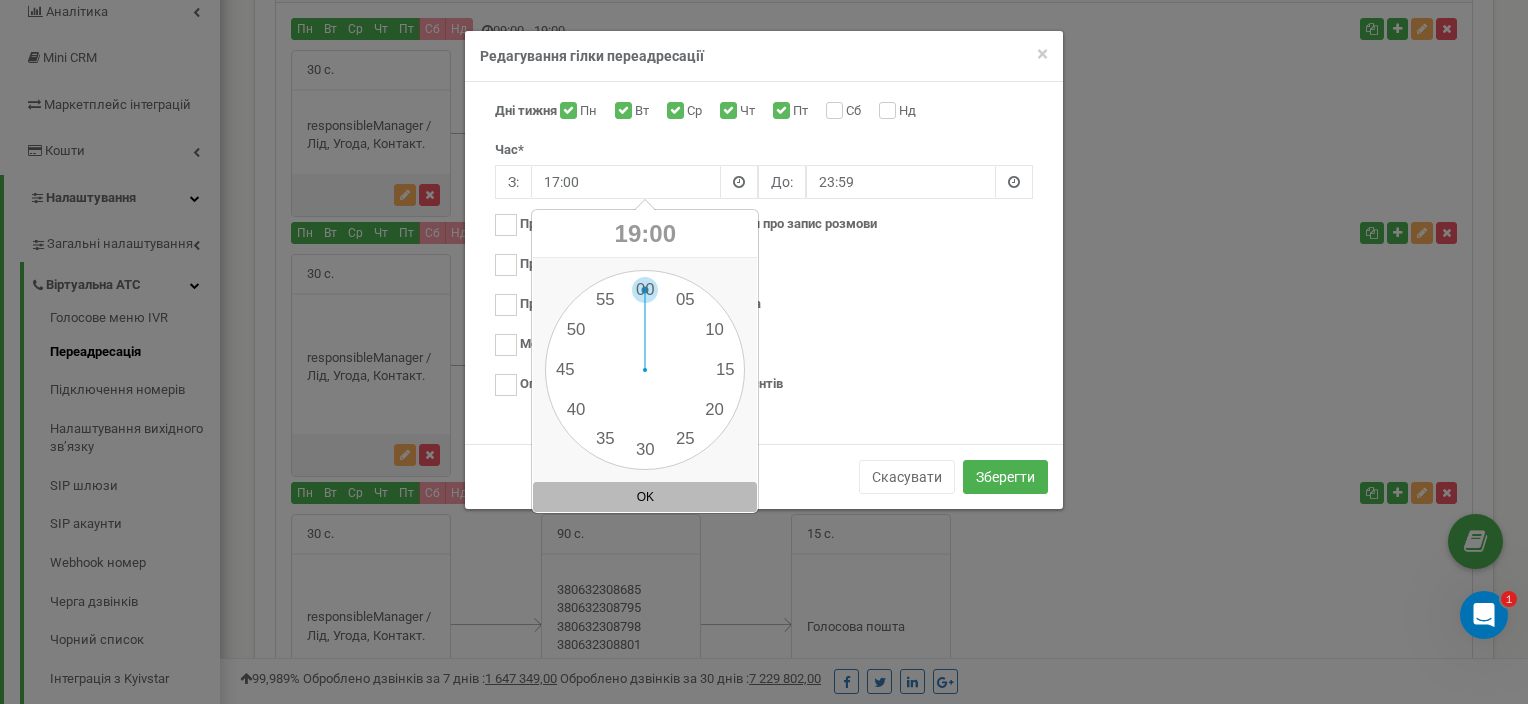 click on "OK" at bounding box center (645, 497) 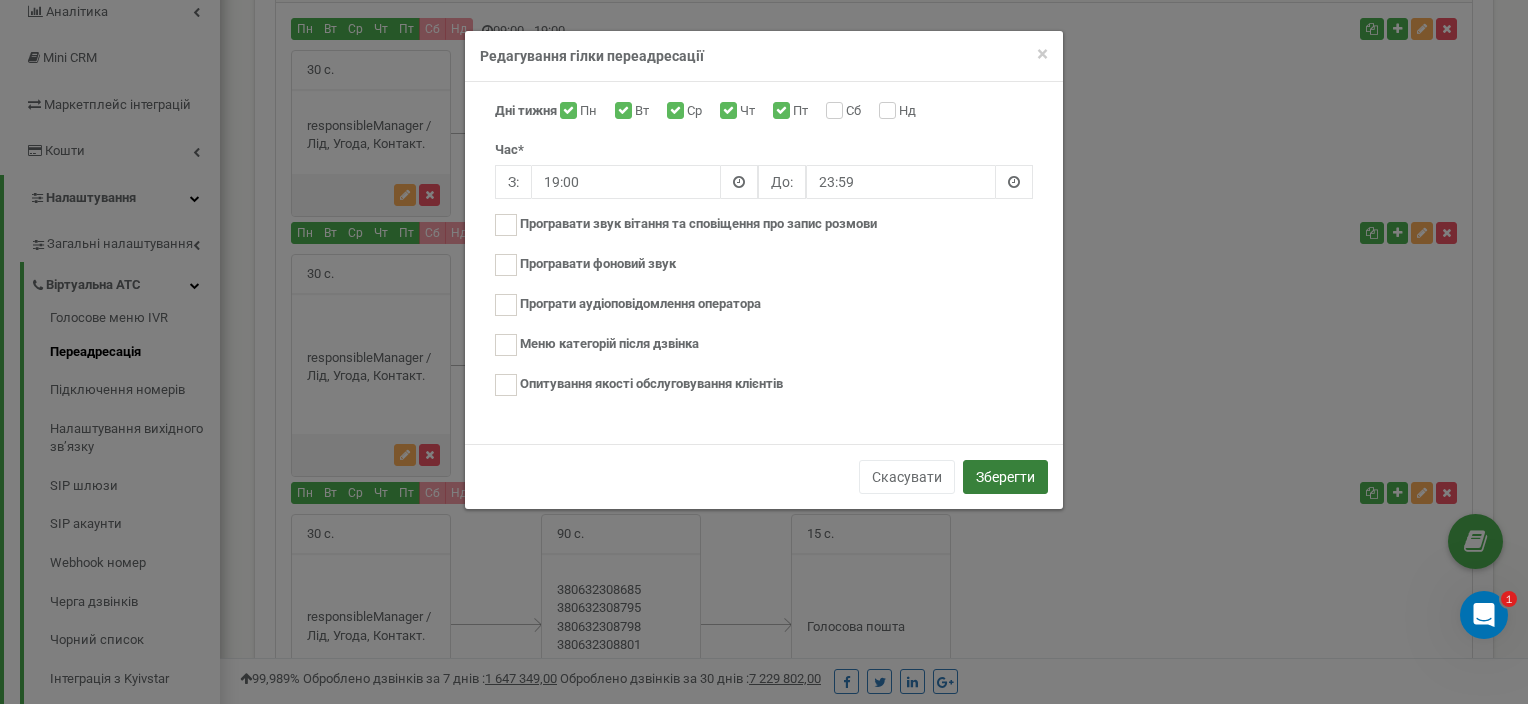 click on "Зберегти" at bounding box center (1005, 477) 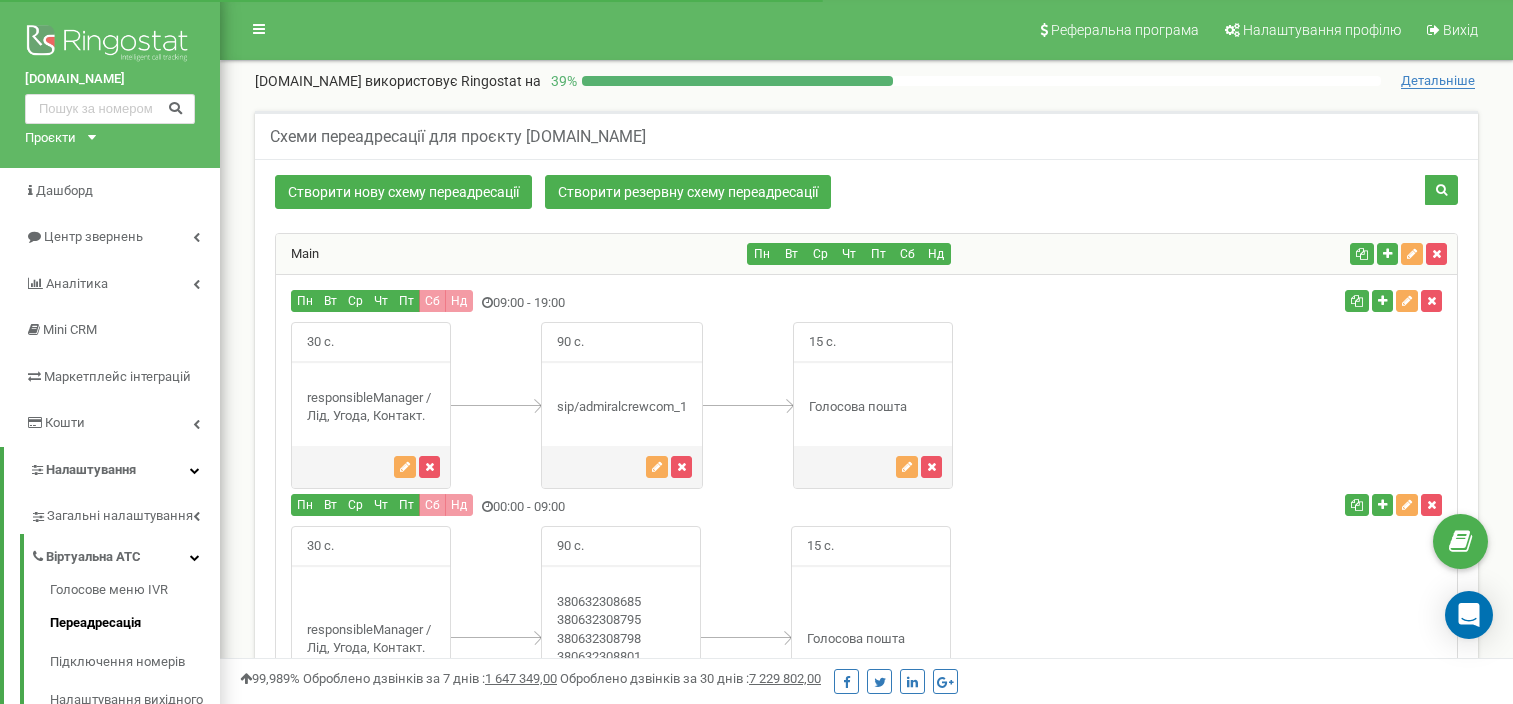 scroll, scrollTop: 272, scrollLeft: 0, axis: vertical 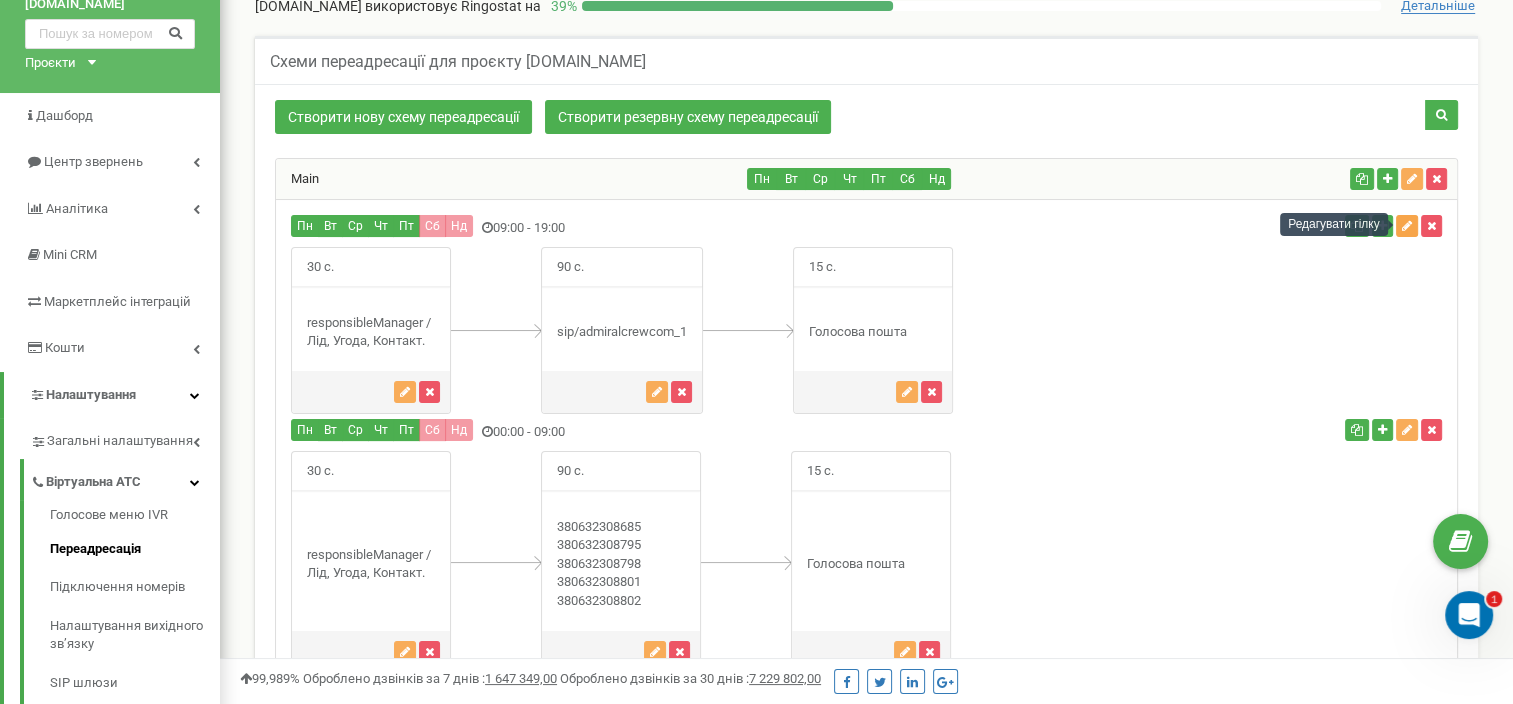 click at bounding box center (1407, 226) 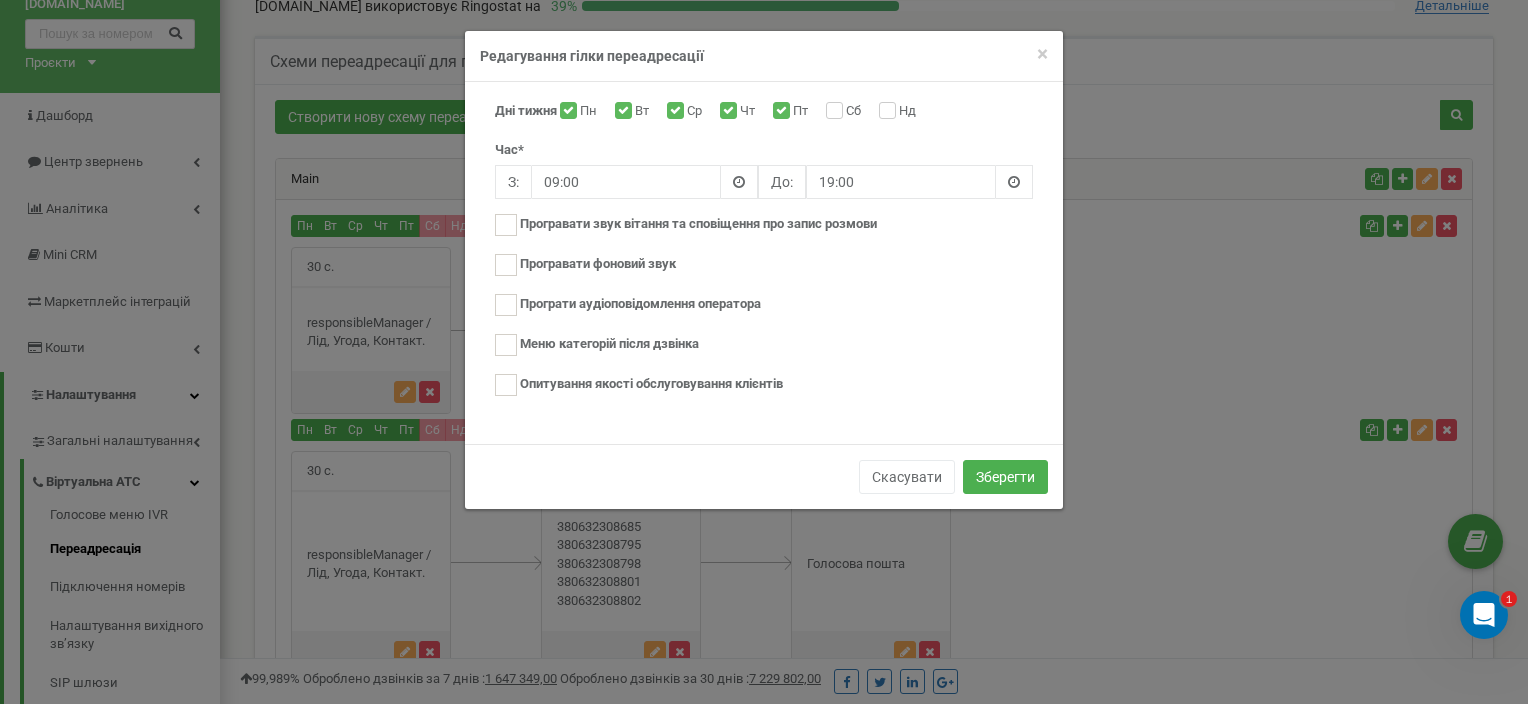 click at bounding box center (1014, 182) 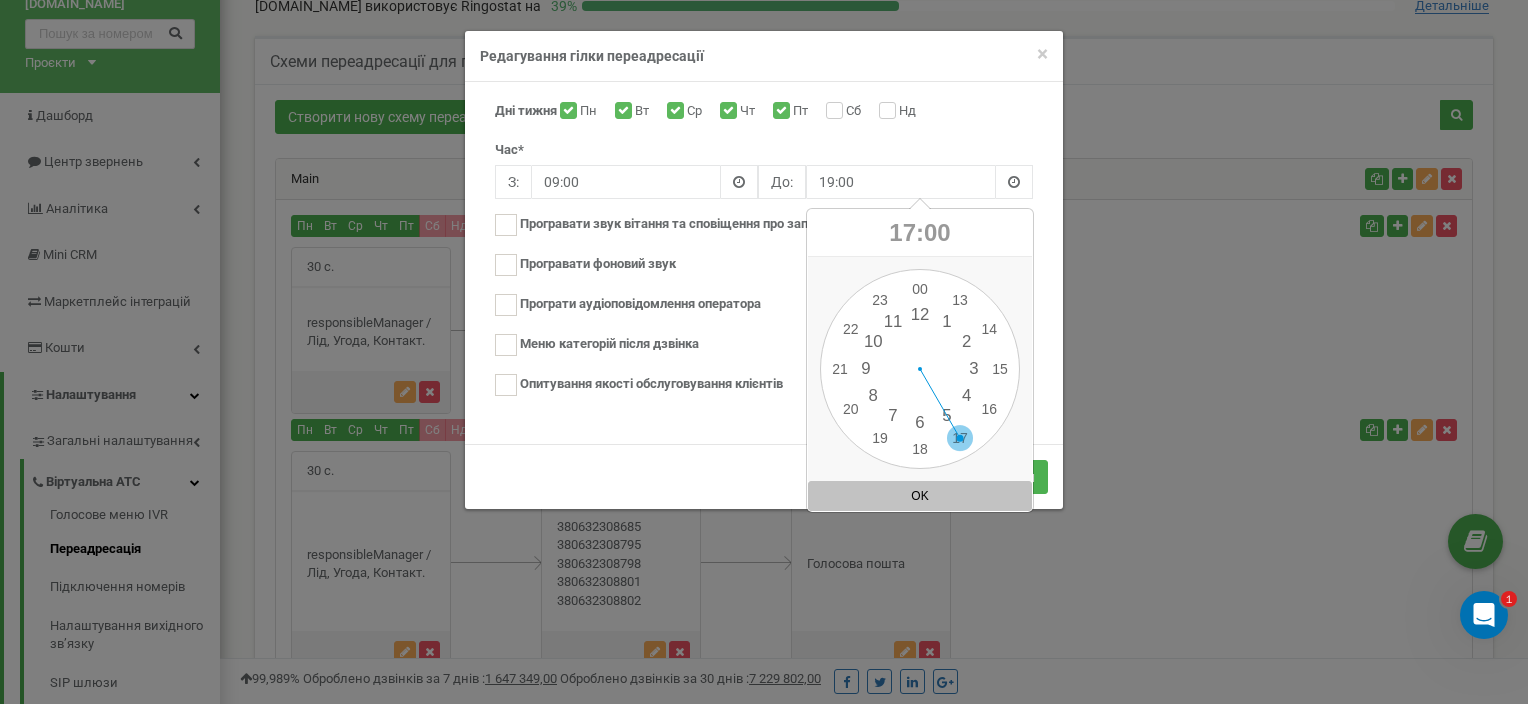 click on "00 1 2 3 4 5 6 7 8 9 10 11 12 13 14 15 16 17 18 19 20 21 22 23 00 05 10 15 20 25 30 35 40 45 50 55" at bounding box center [920, 369] 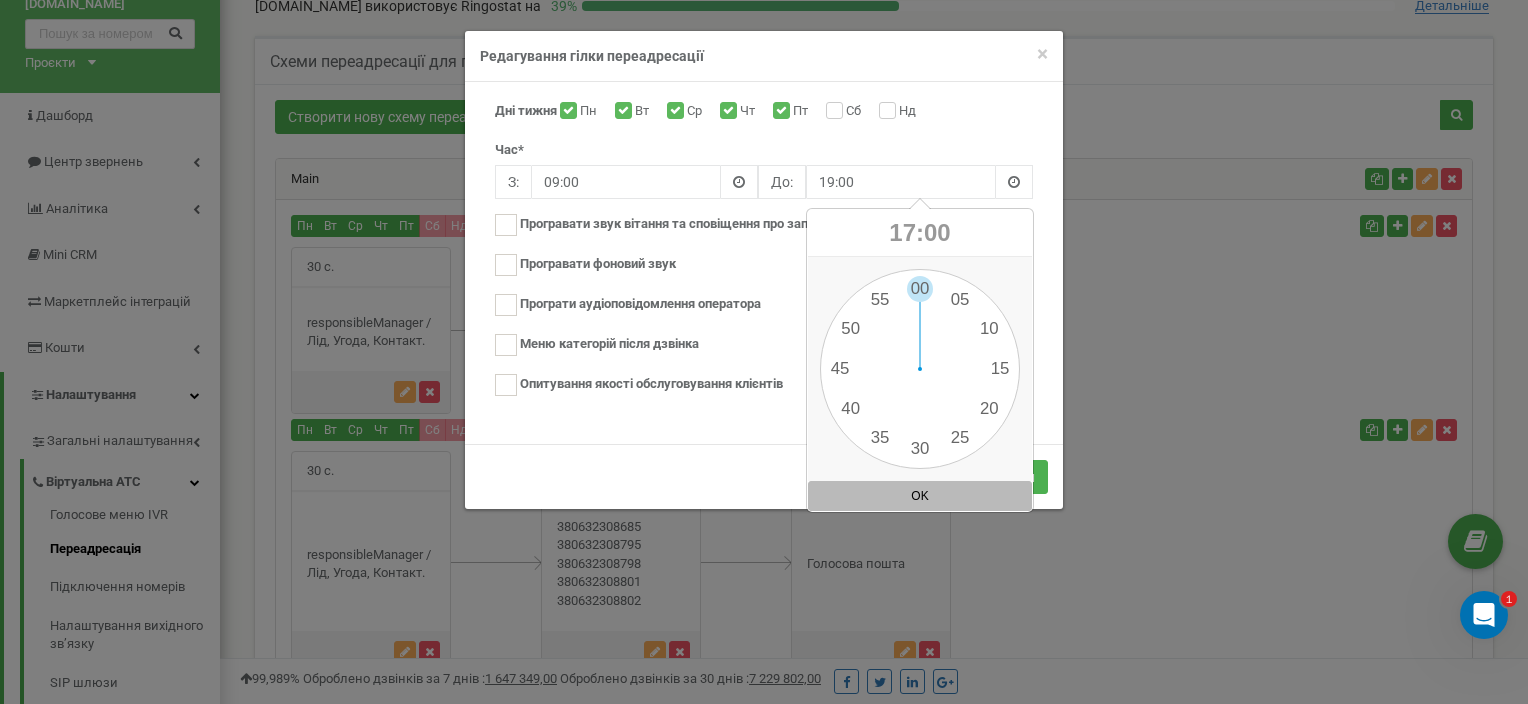 click on "OK" at bounding box center [920, 496] 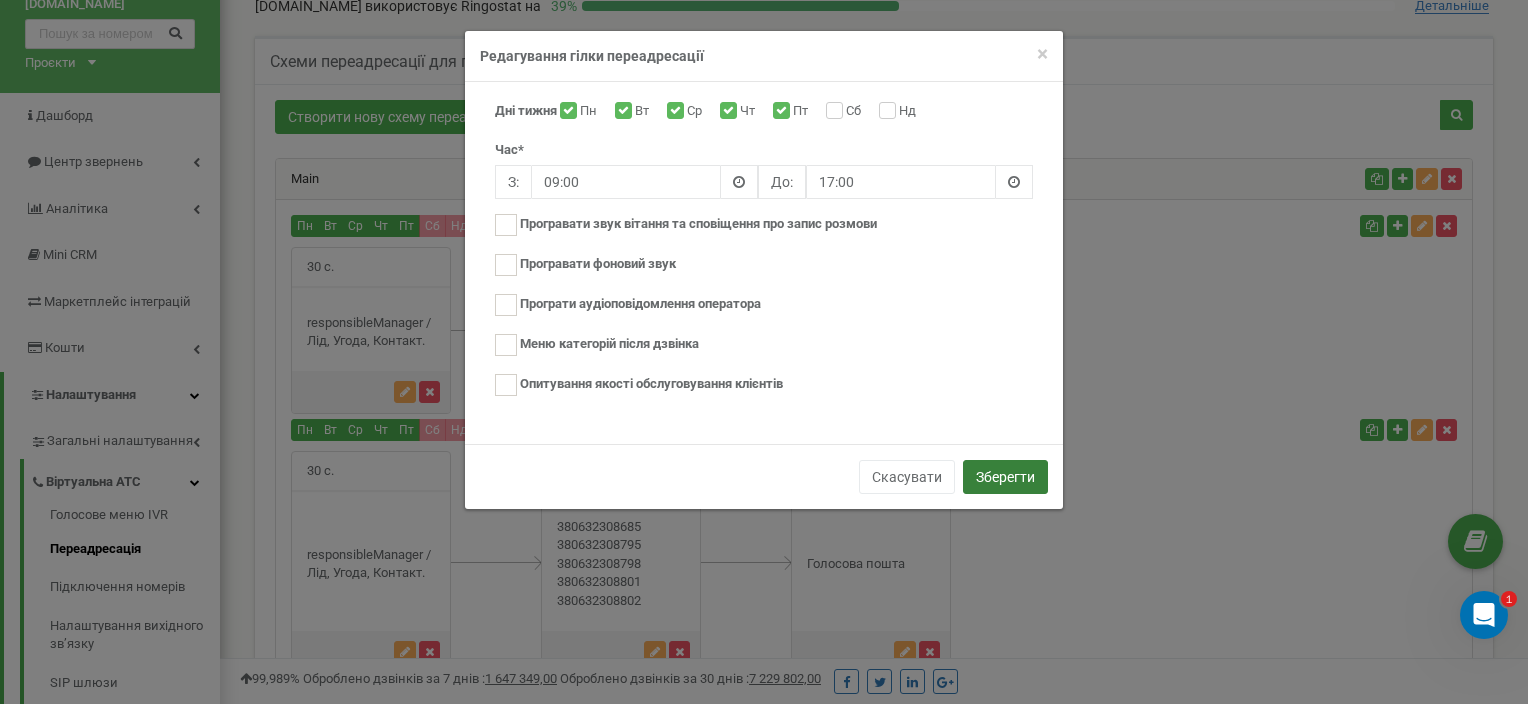 click on "Зберегти" at bounding box center (1005, 477) 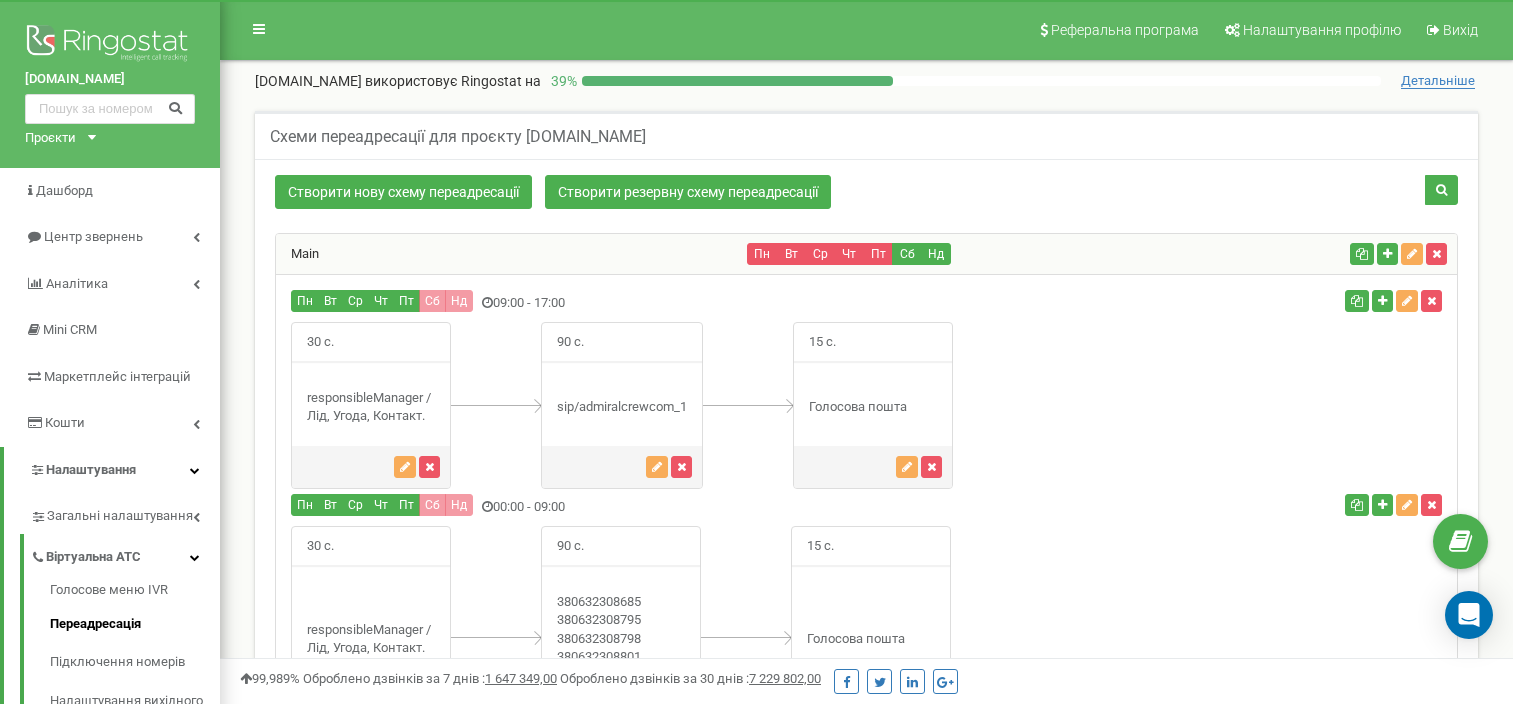 scroll, scrollTop: 272, scrollLeft: 0, axis: vertical 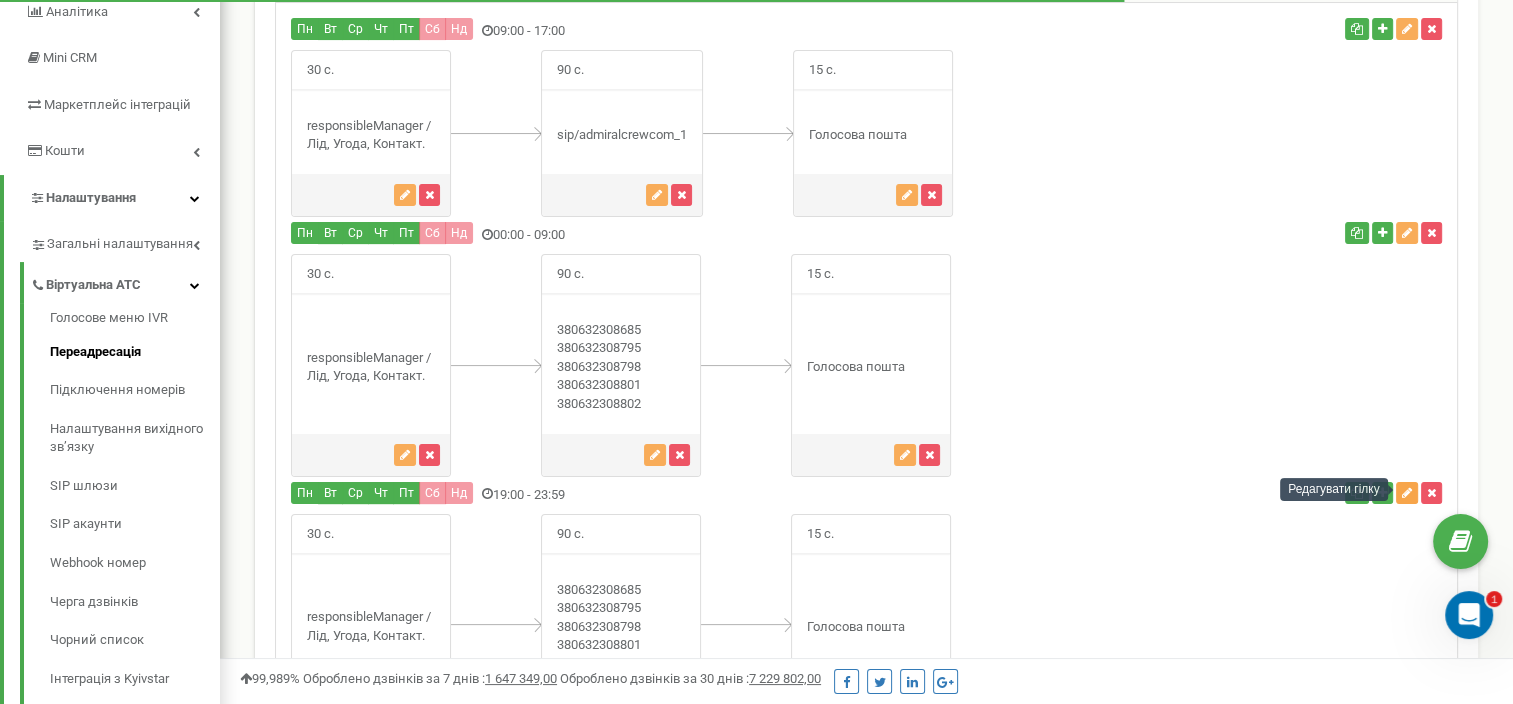 click at bounding box center [1407, 493] 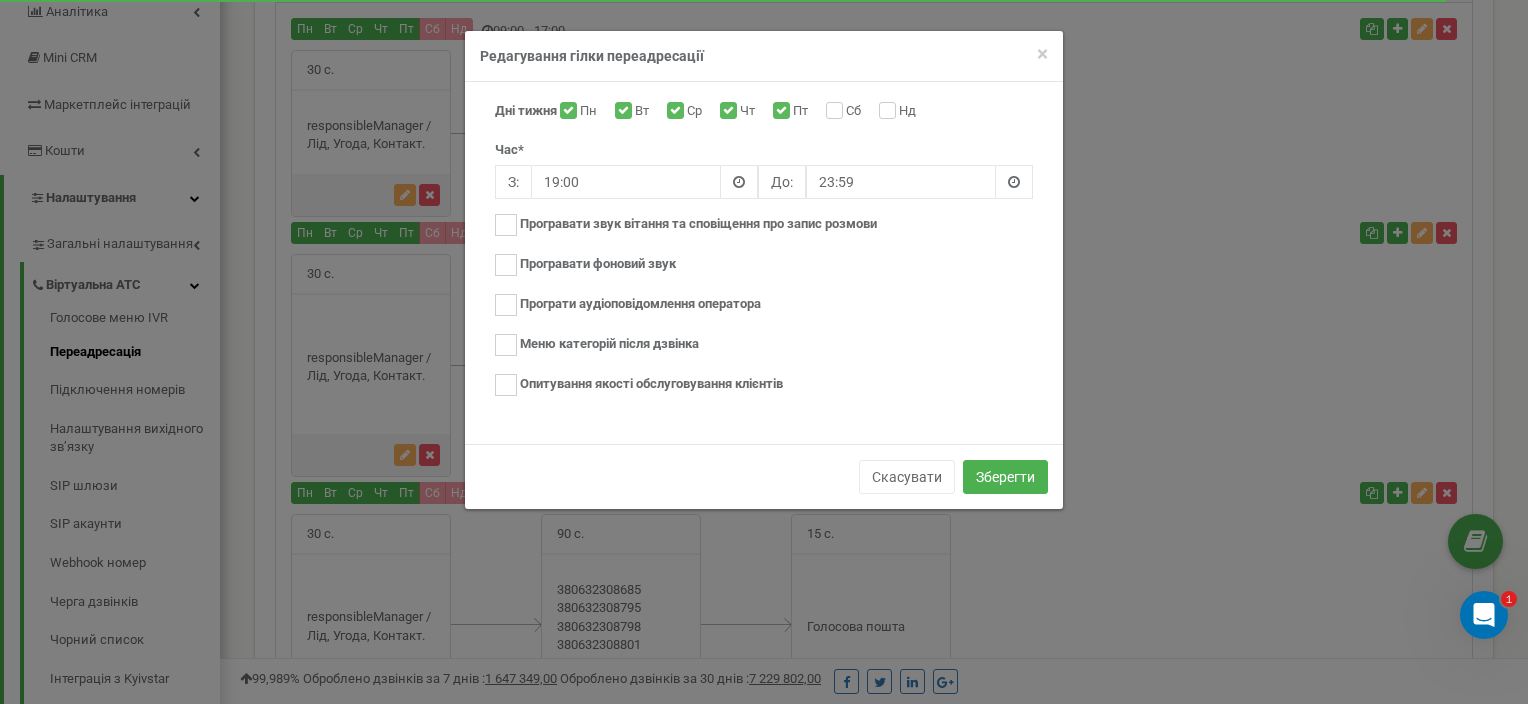 click at bounding box center (739, 182) 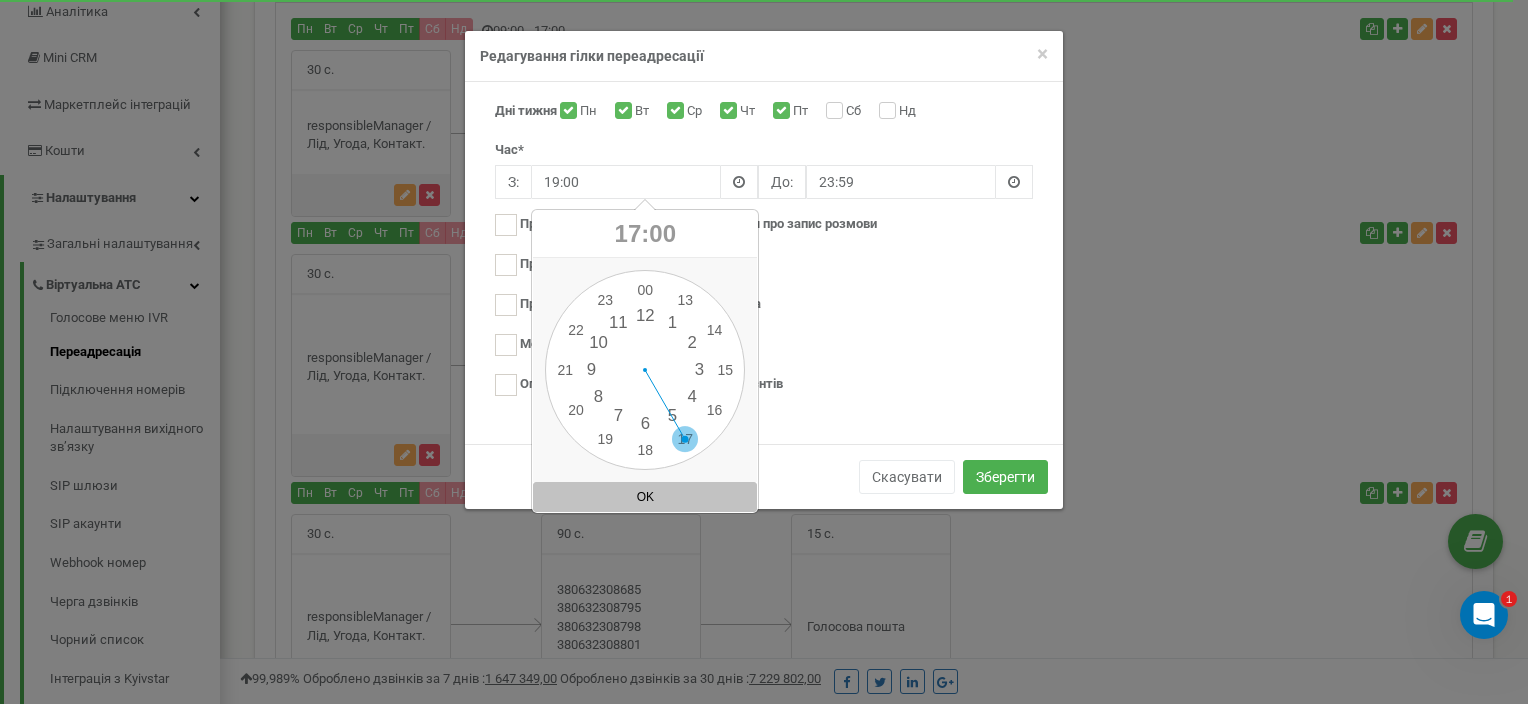 click on "00 1 2 3 4 5 6 7 8 9 10 11 12 13 14 15 16 17 18 19 20 21 22 23 00 05 10 15 20 25 30 35 40 45 50 55" at bounding box center (645, 370) 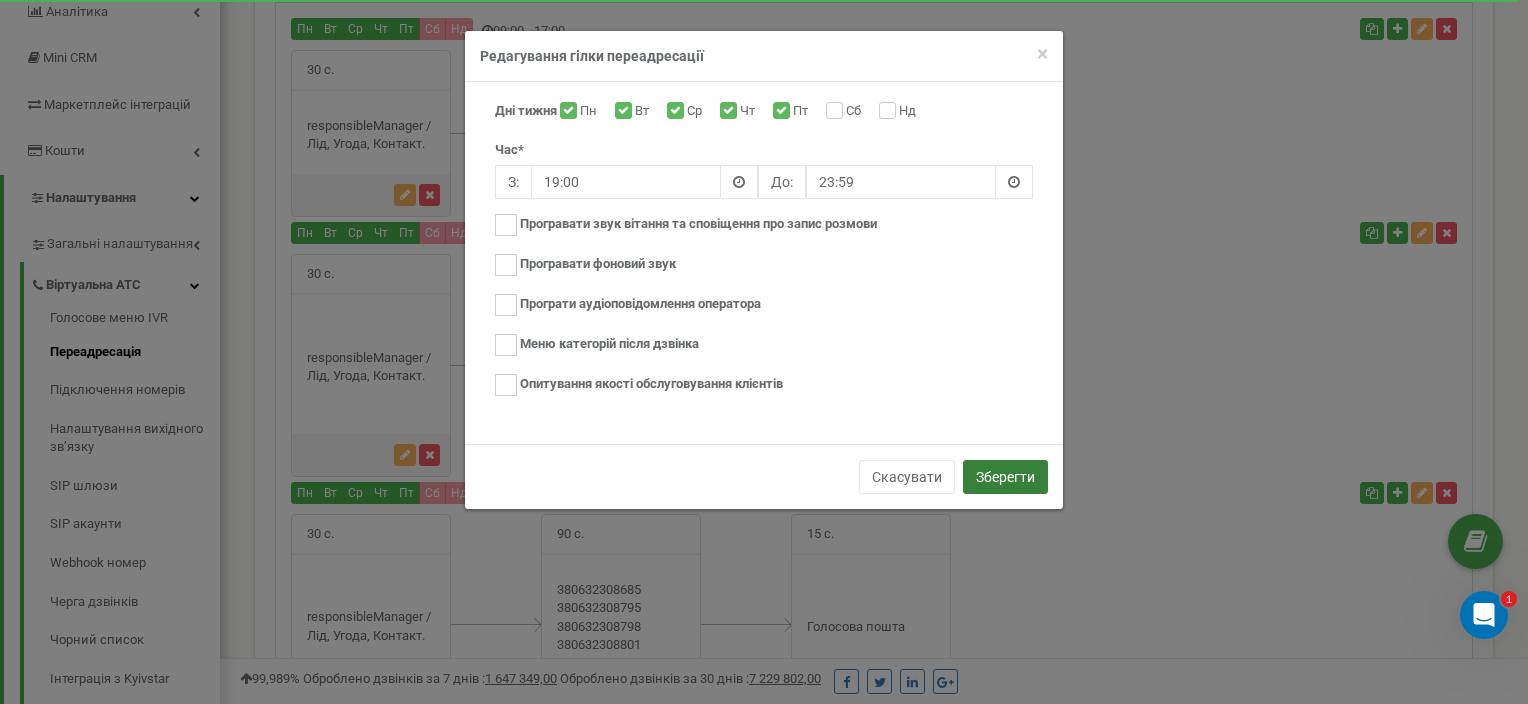 click on "Зберегти" at bounding box center [1005, 477] 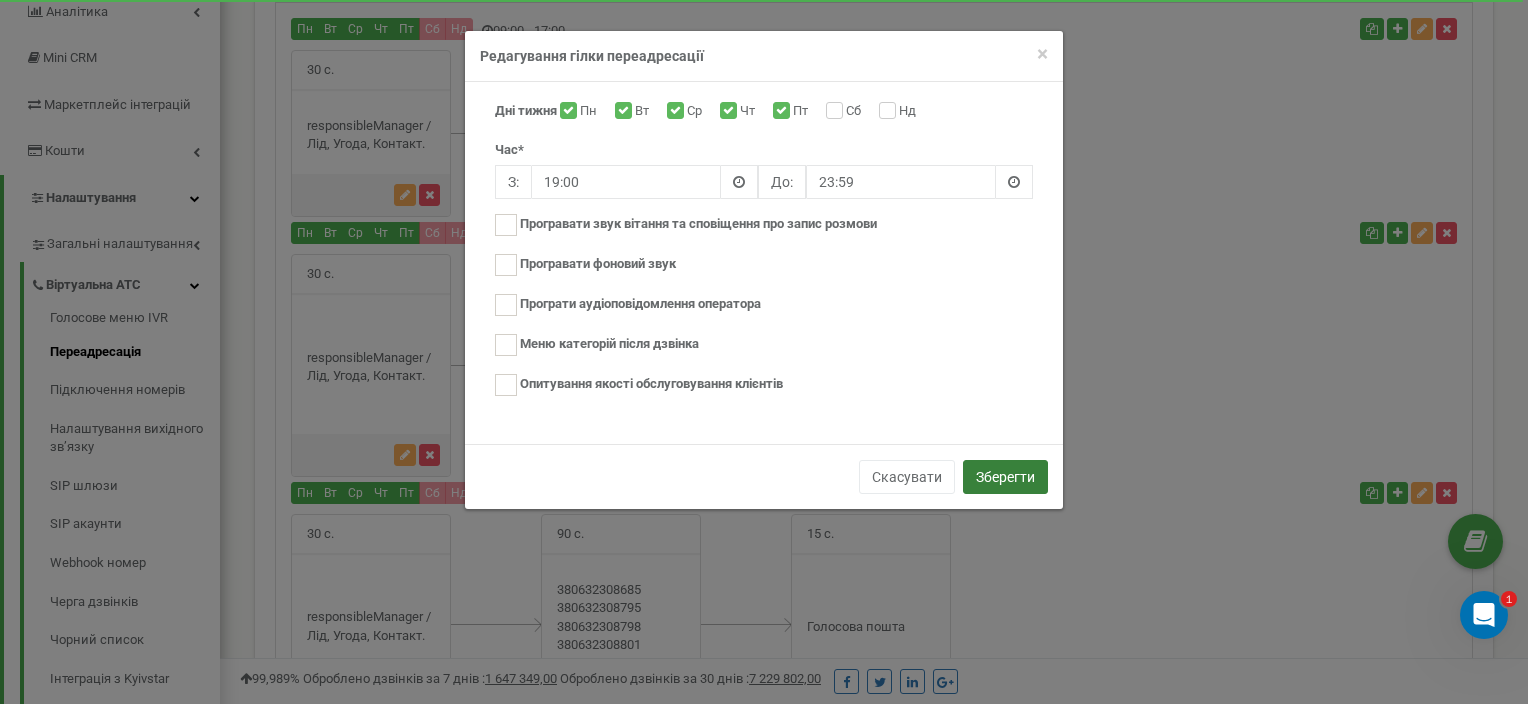 click on "Зберегти" at bounding box center [1005, 477] 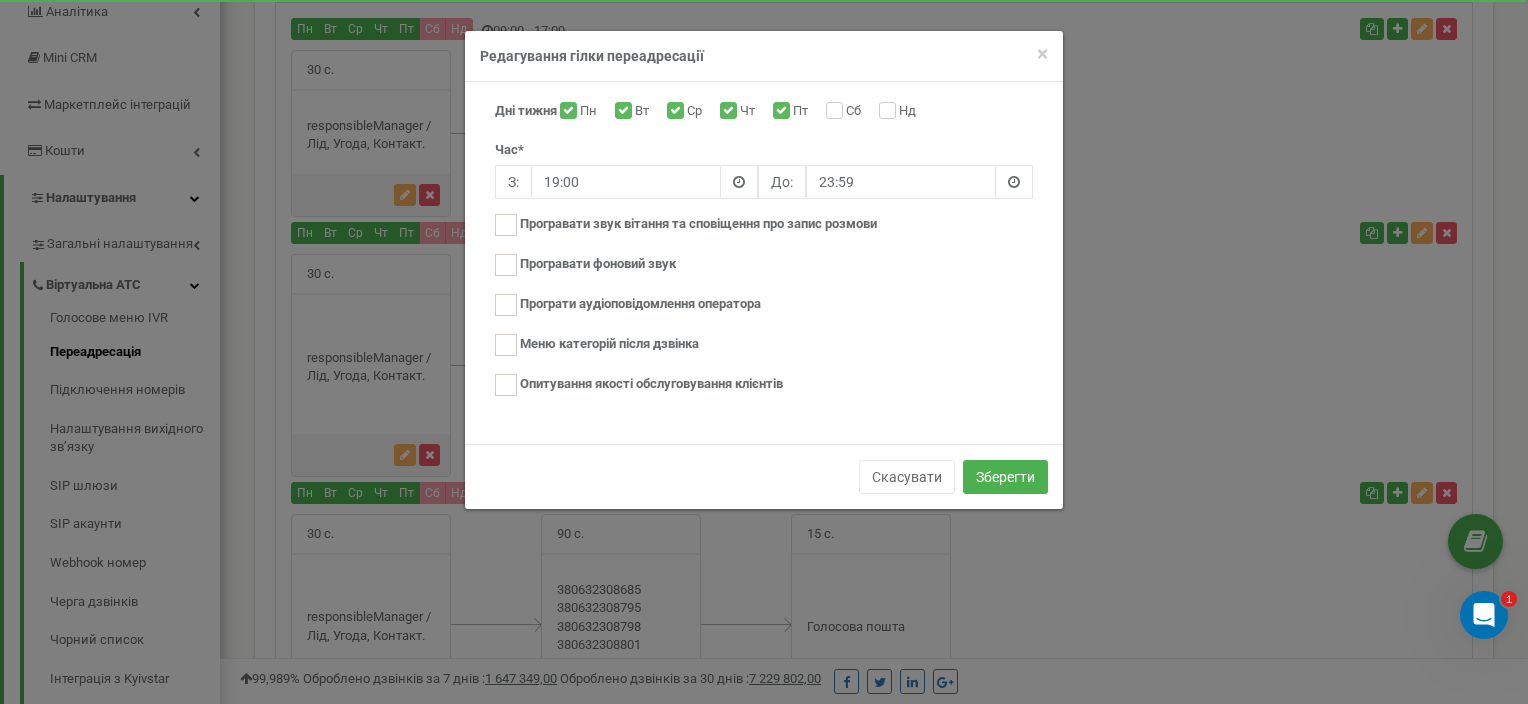 click at bounding box center (739, 182) 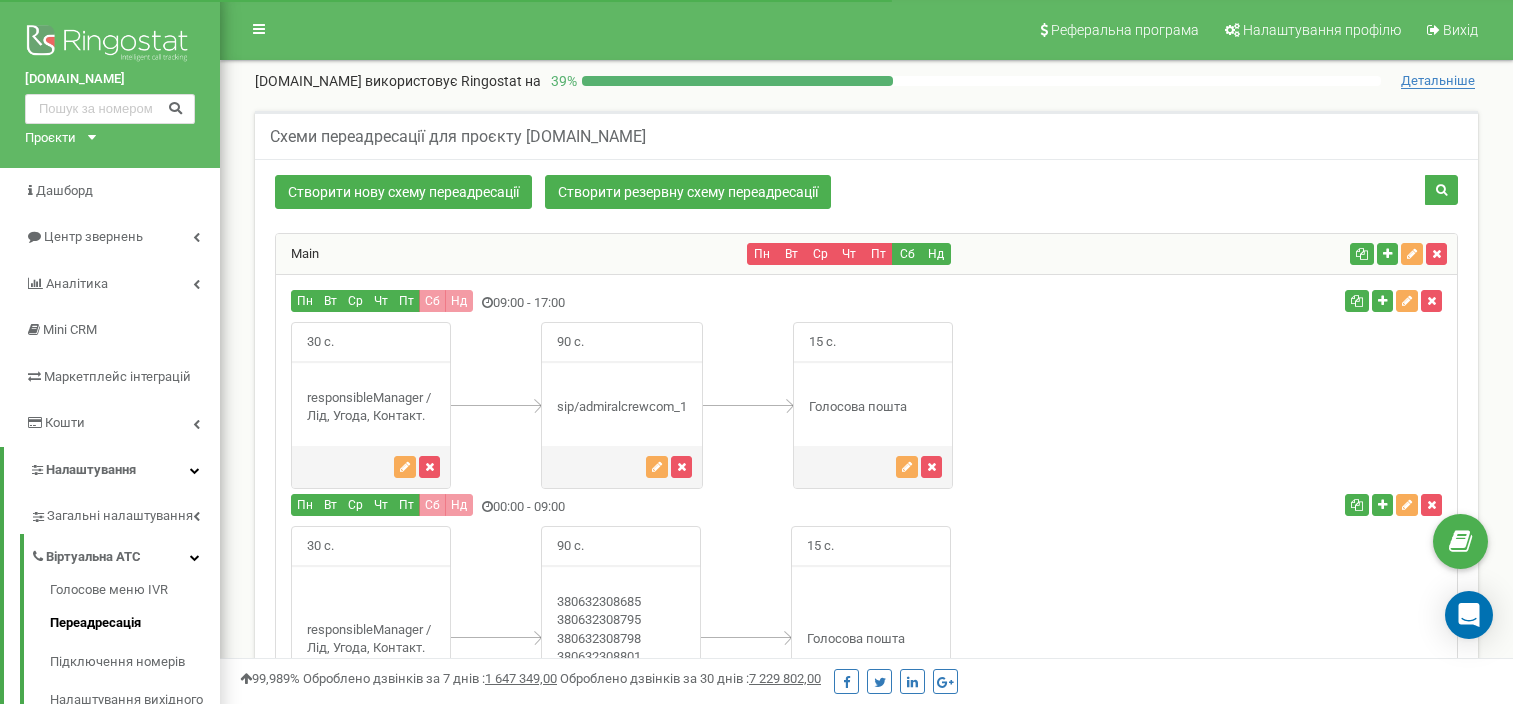scroll, scrollTop: 272, scrollLeft: 0, axis: vertical 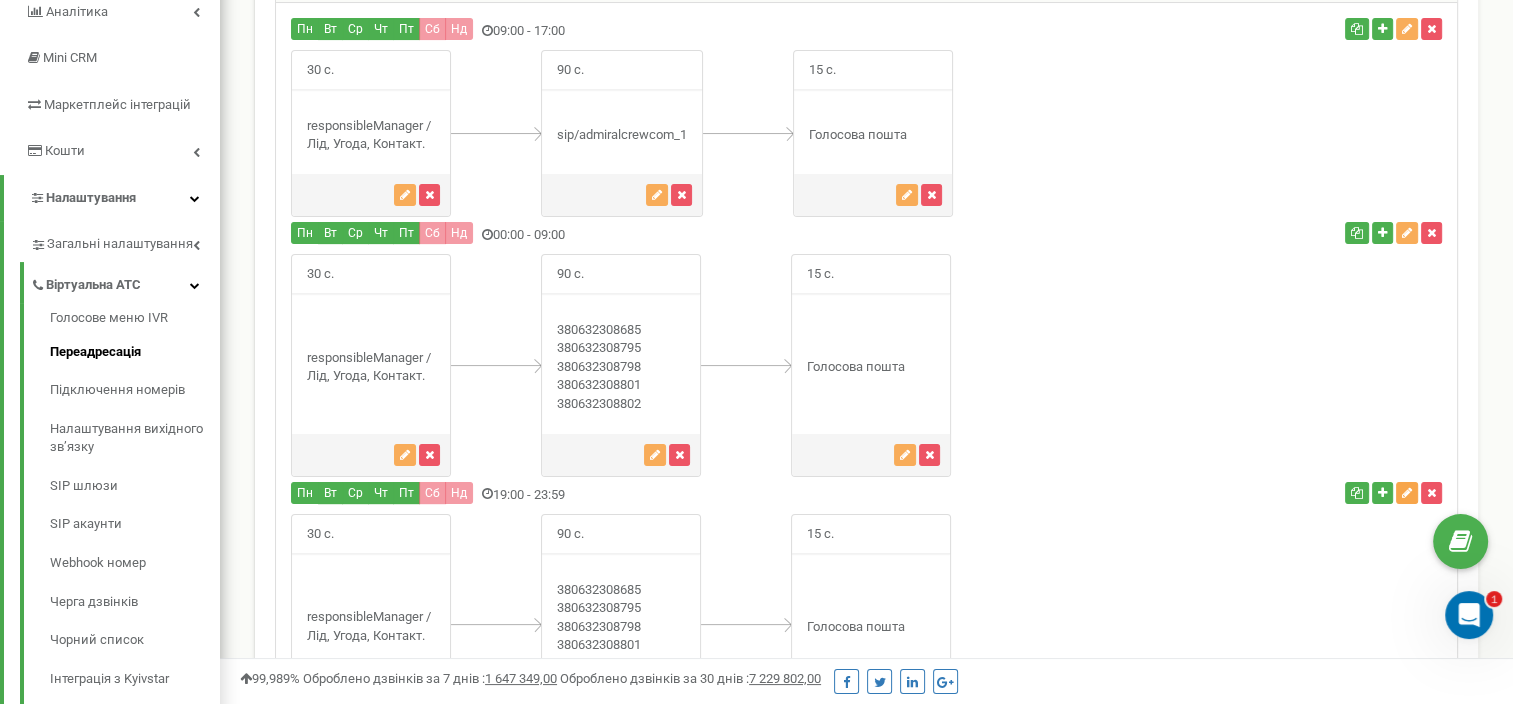 click at bounding box center [1407, 493] 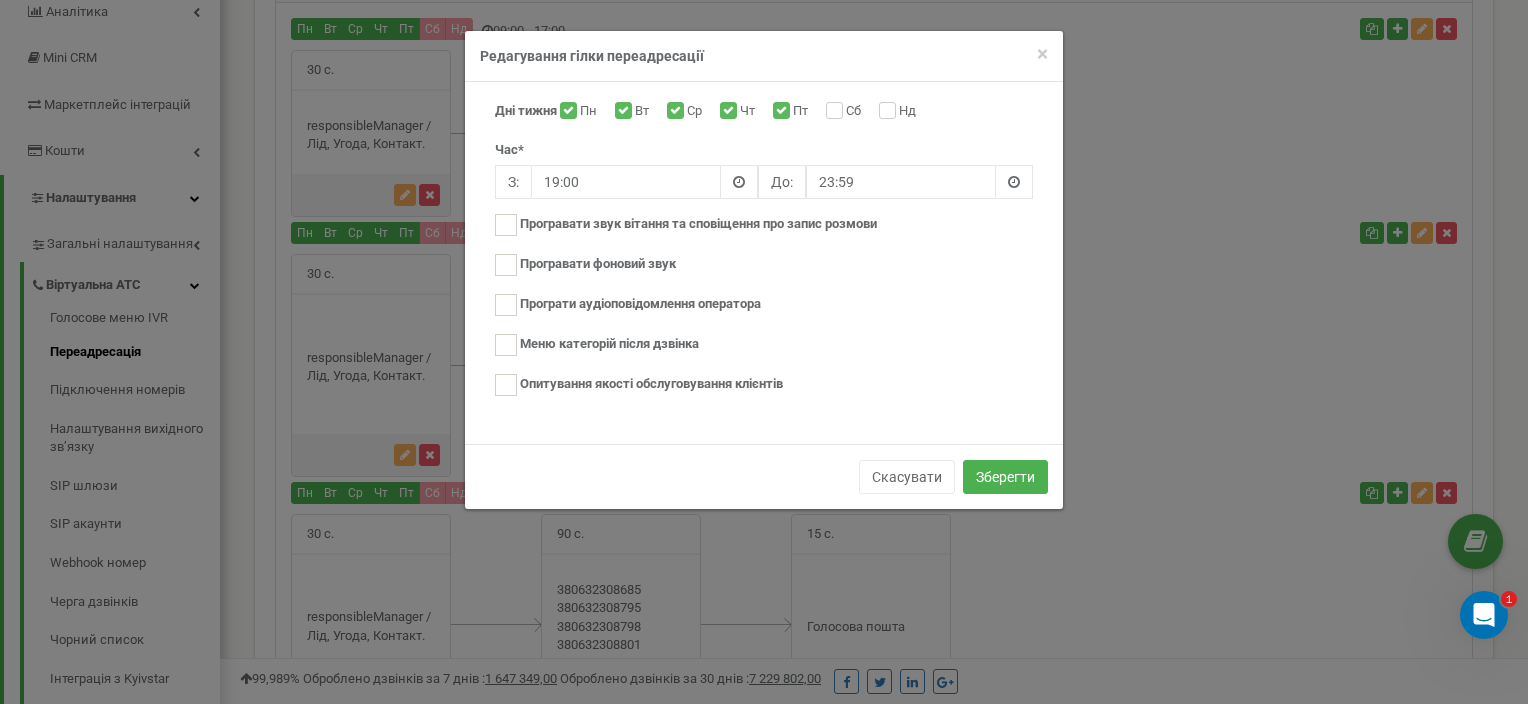 click at bounding box center (739, 182) 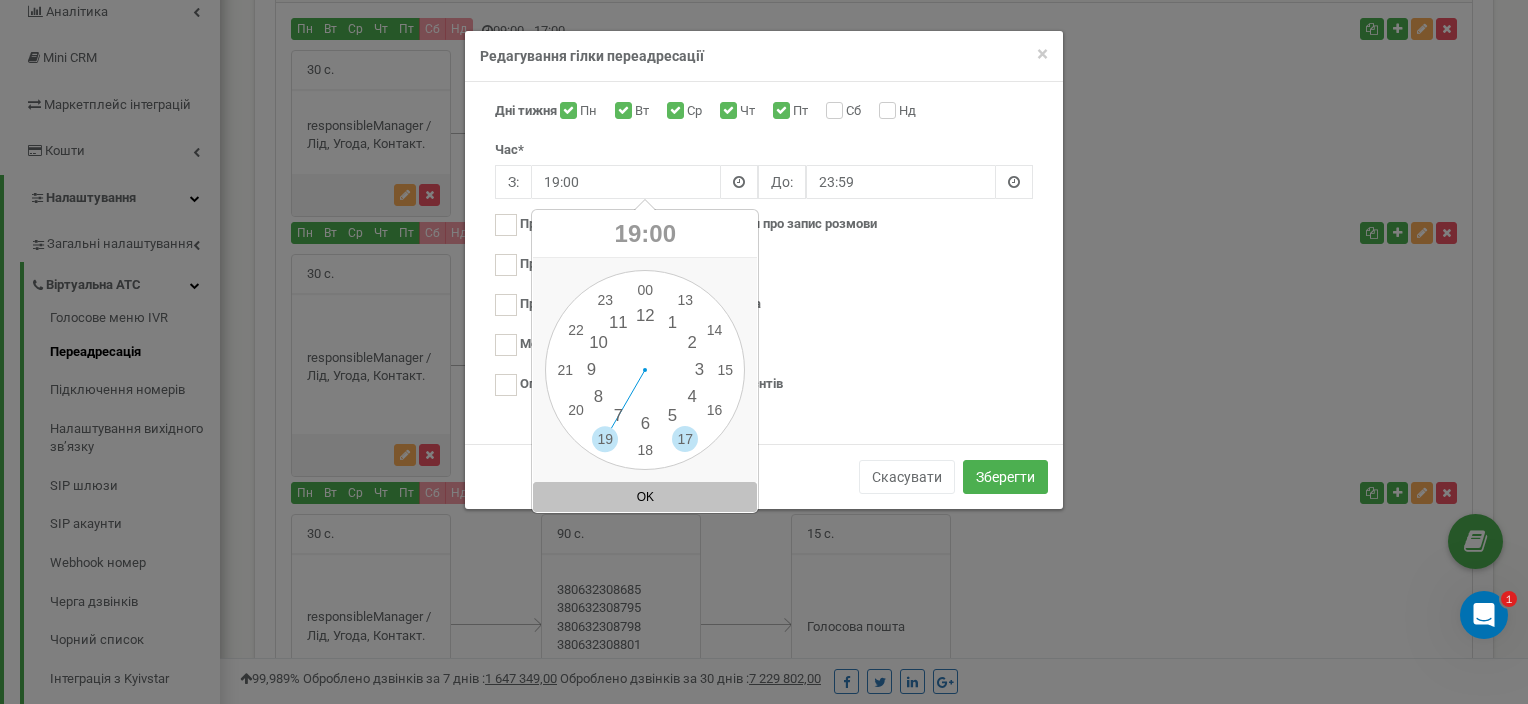 click on "00 1 2 3 4 5 6 7 8 9 10 11 12 13 14 15 16 17 18 19 20 21 22 23 00 05 10 15 20 25 30 35 40 45 50 55" at bounding box center [645, 370] 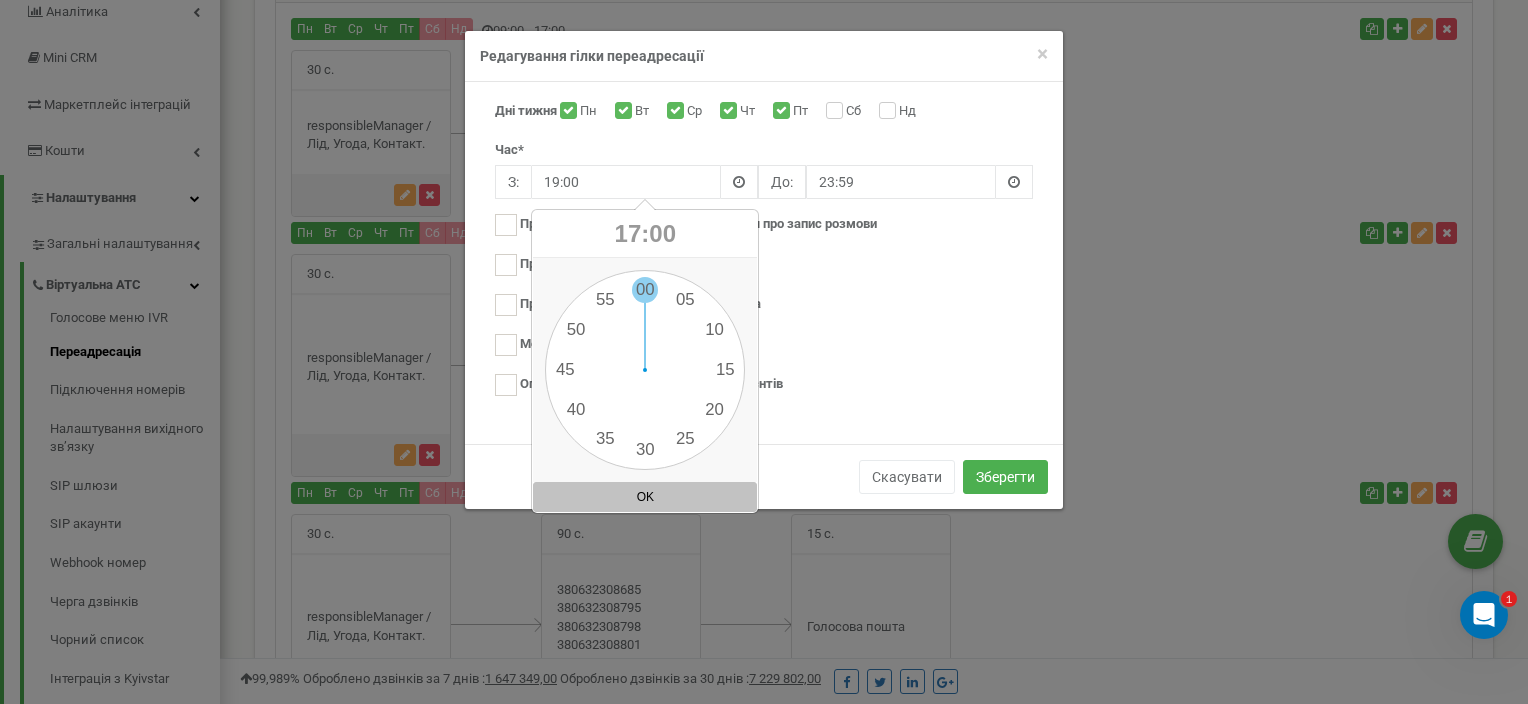 click on "00 1 2 3 4 5 6 7 8 9 10 11 12 13 14 15 16 17 18 19 20 21 22 23 00 05 10 15 20 25 30 35 40 45 50 55" at bounding box center (645, 370) 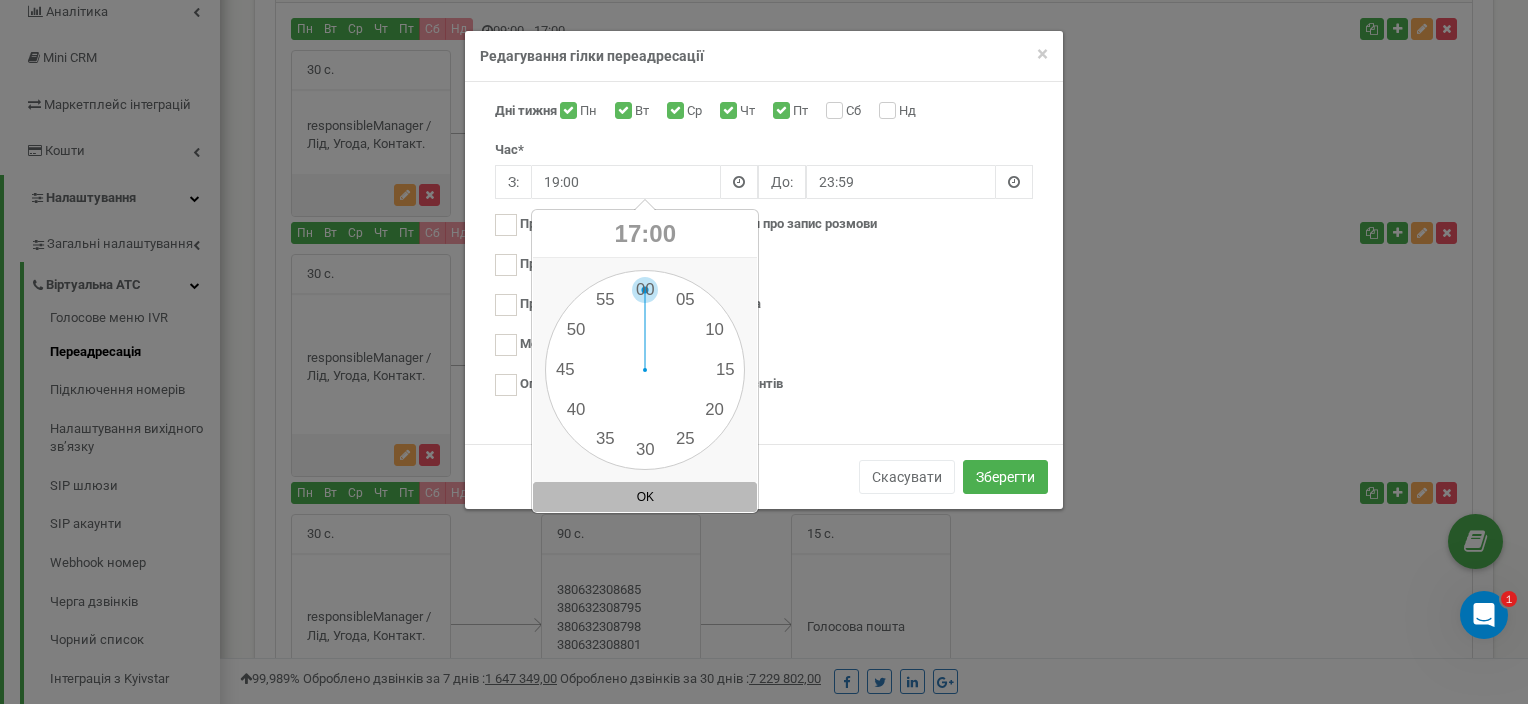 click on "OK" at bounding box center (645, 497) 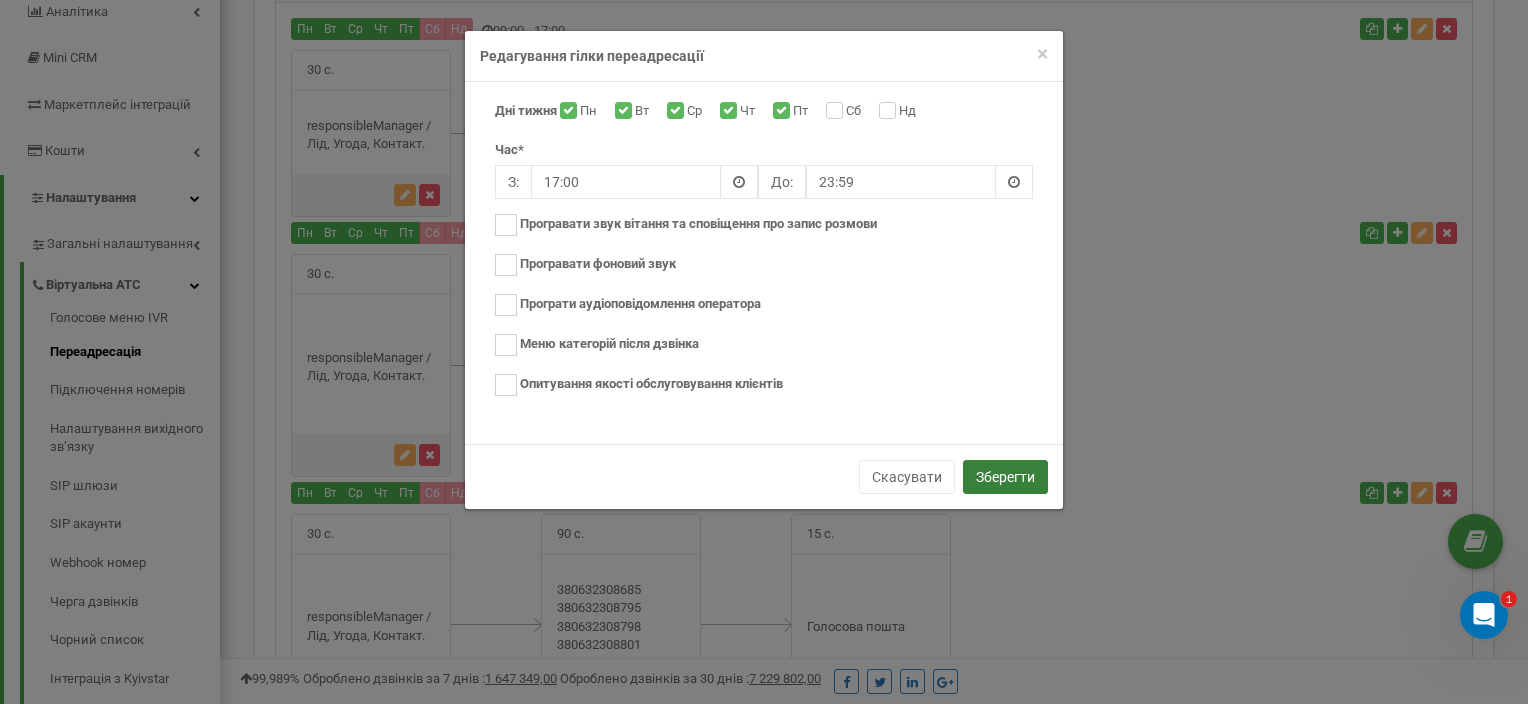 click on "Зберегти" at bounding box center [1005, 477] 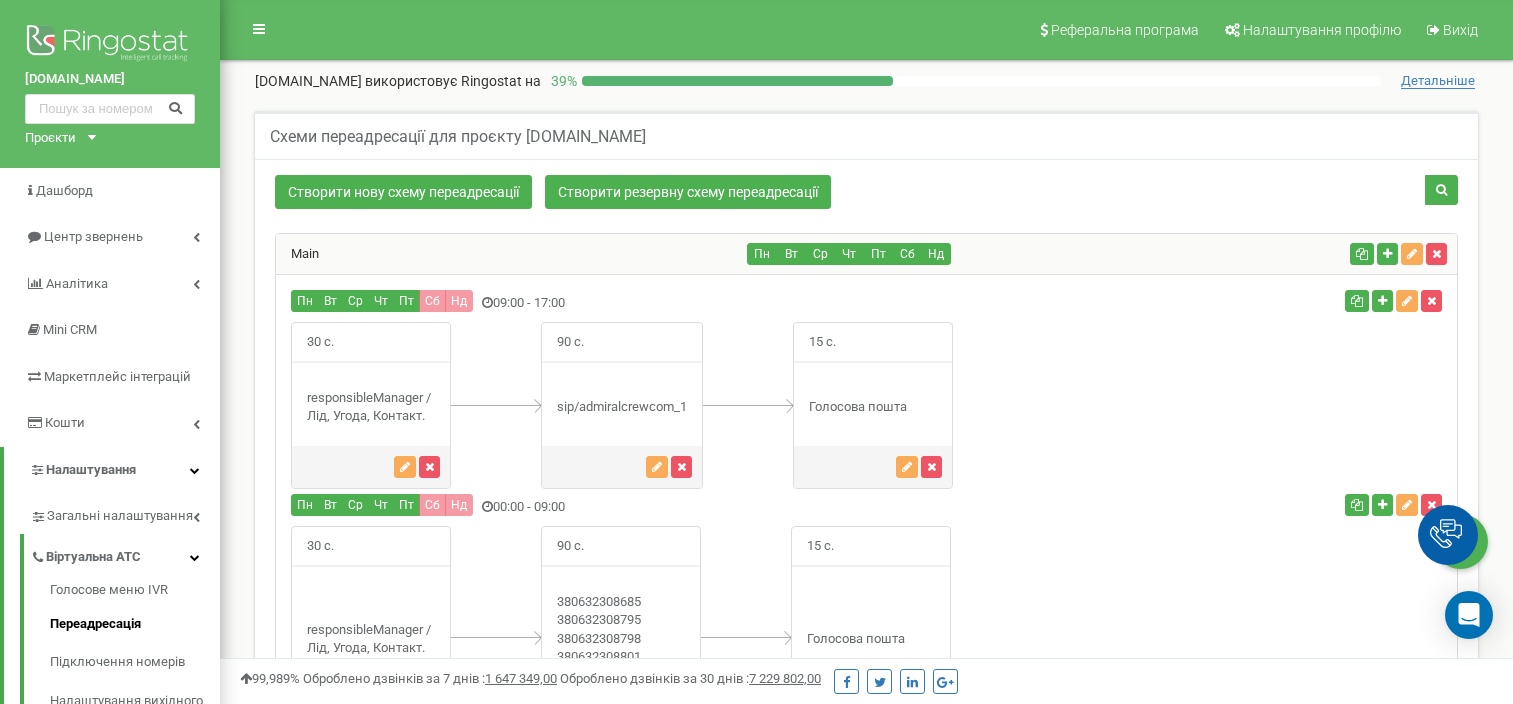 scroll, scrollTop: 272, scrollLeft: 0, axis: vertical 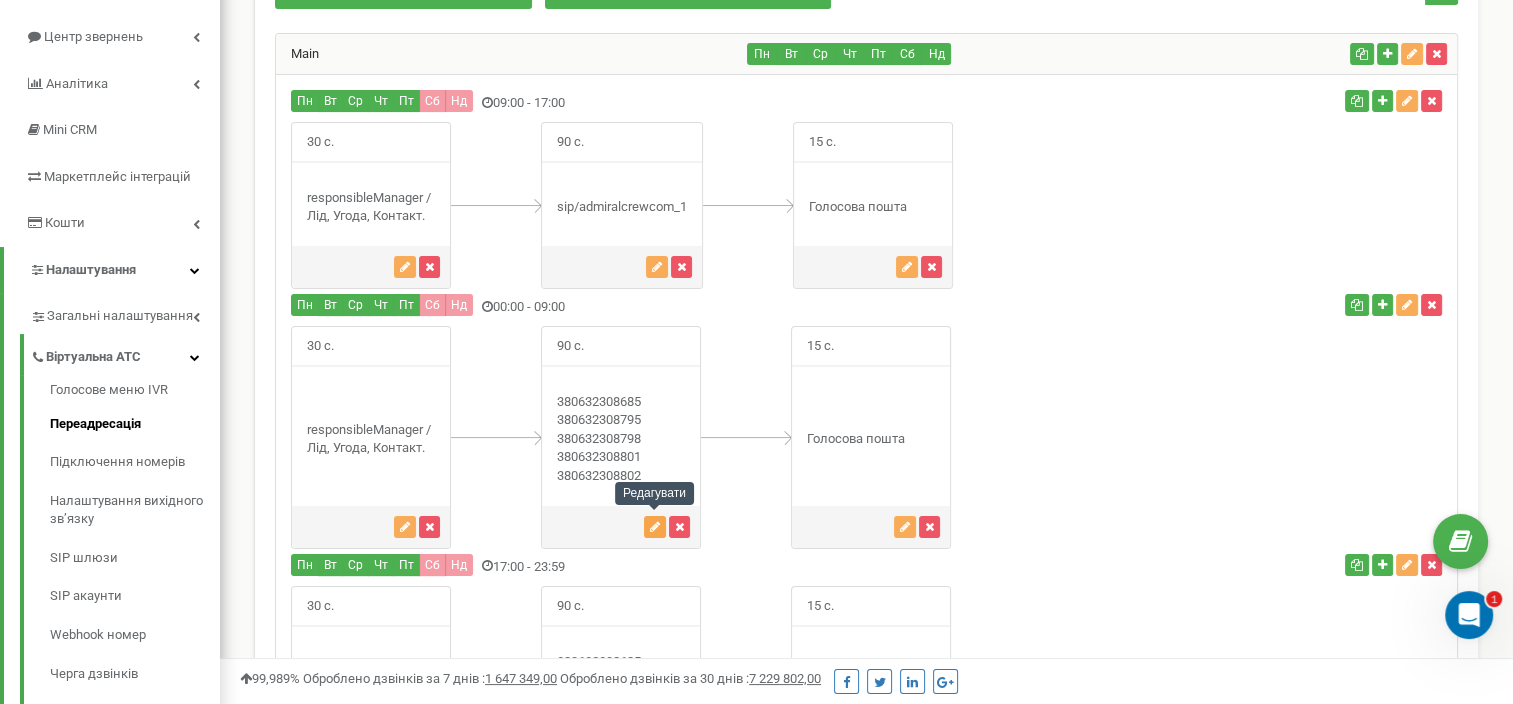 click at bounding box center (655, 527) 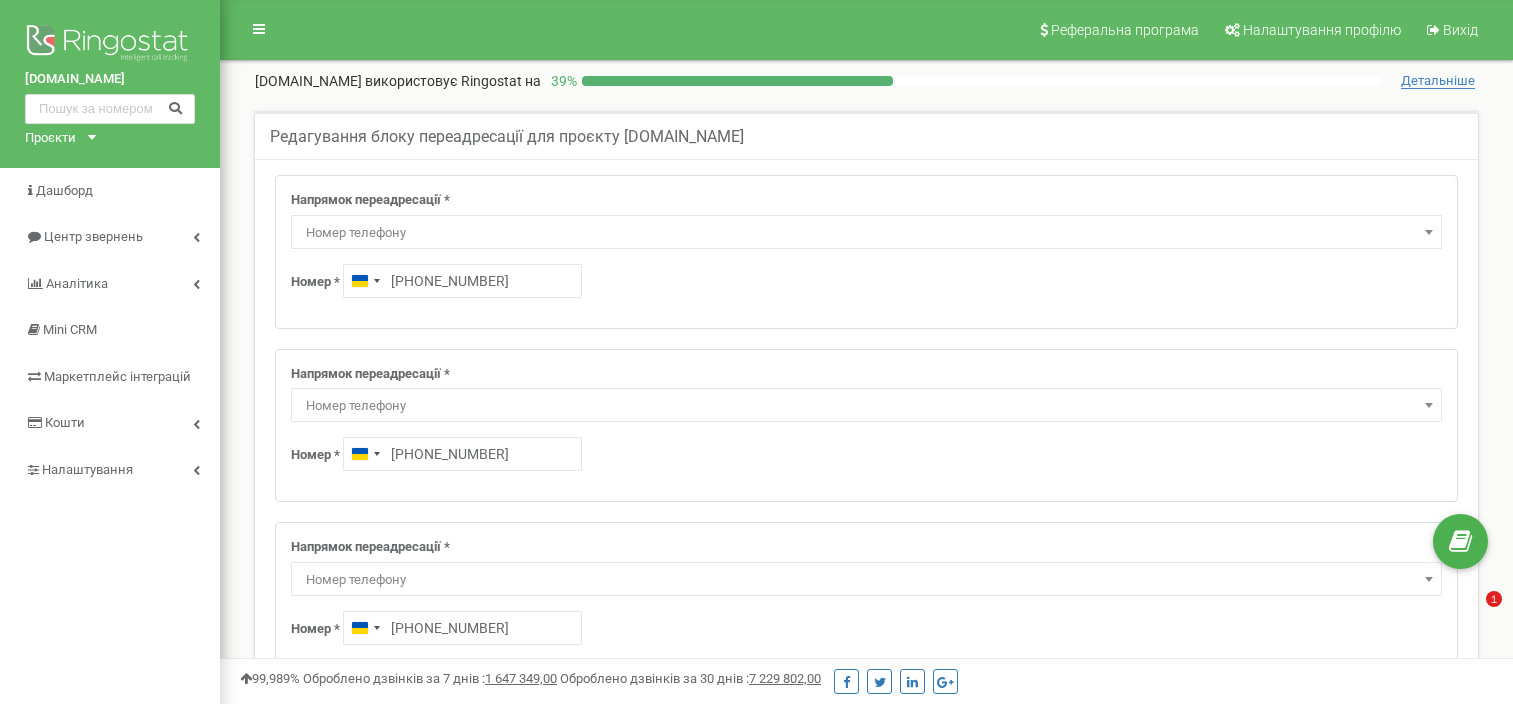 scroll, scrollTop: 658, scrollLeft: 0, axis: vertical 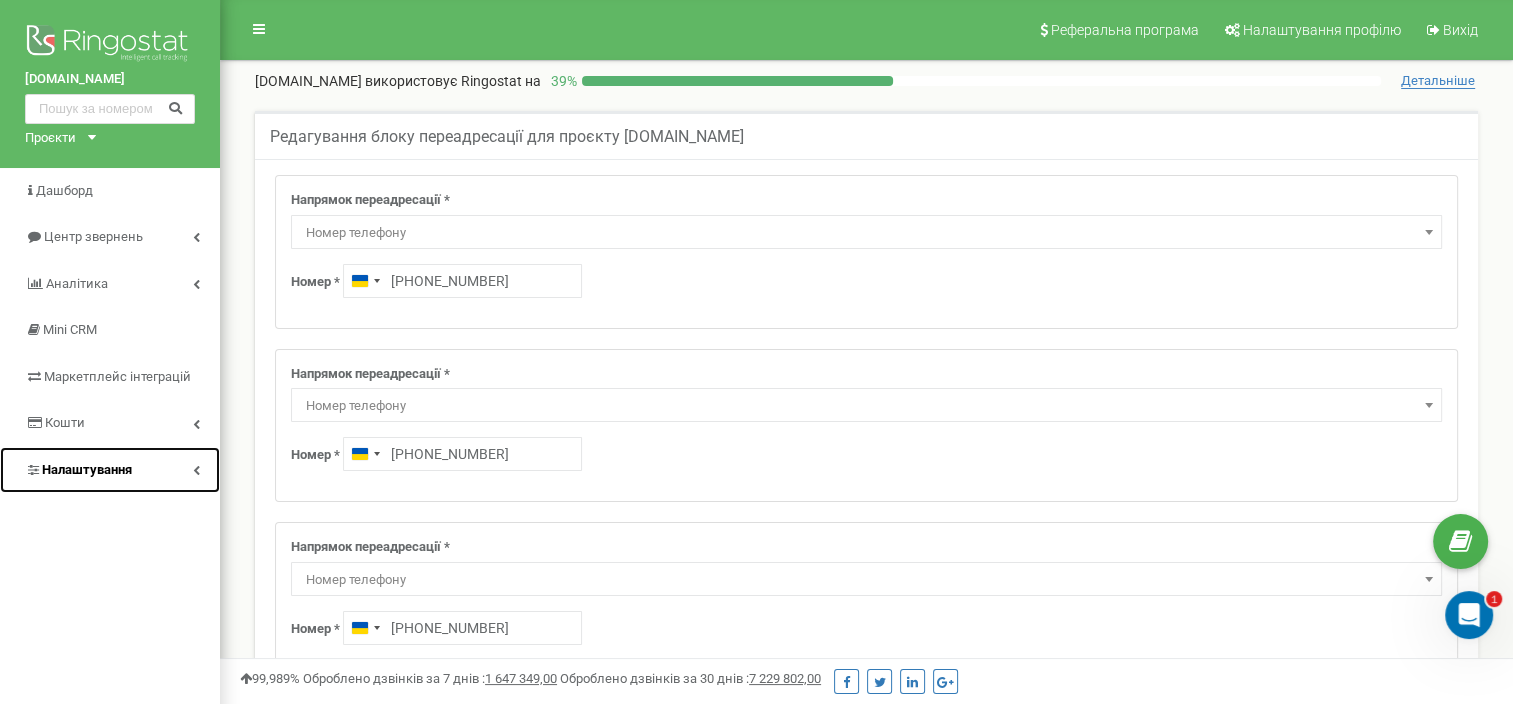 click on "Налаштування" at bounding box center [110, 470] 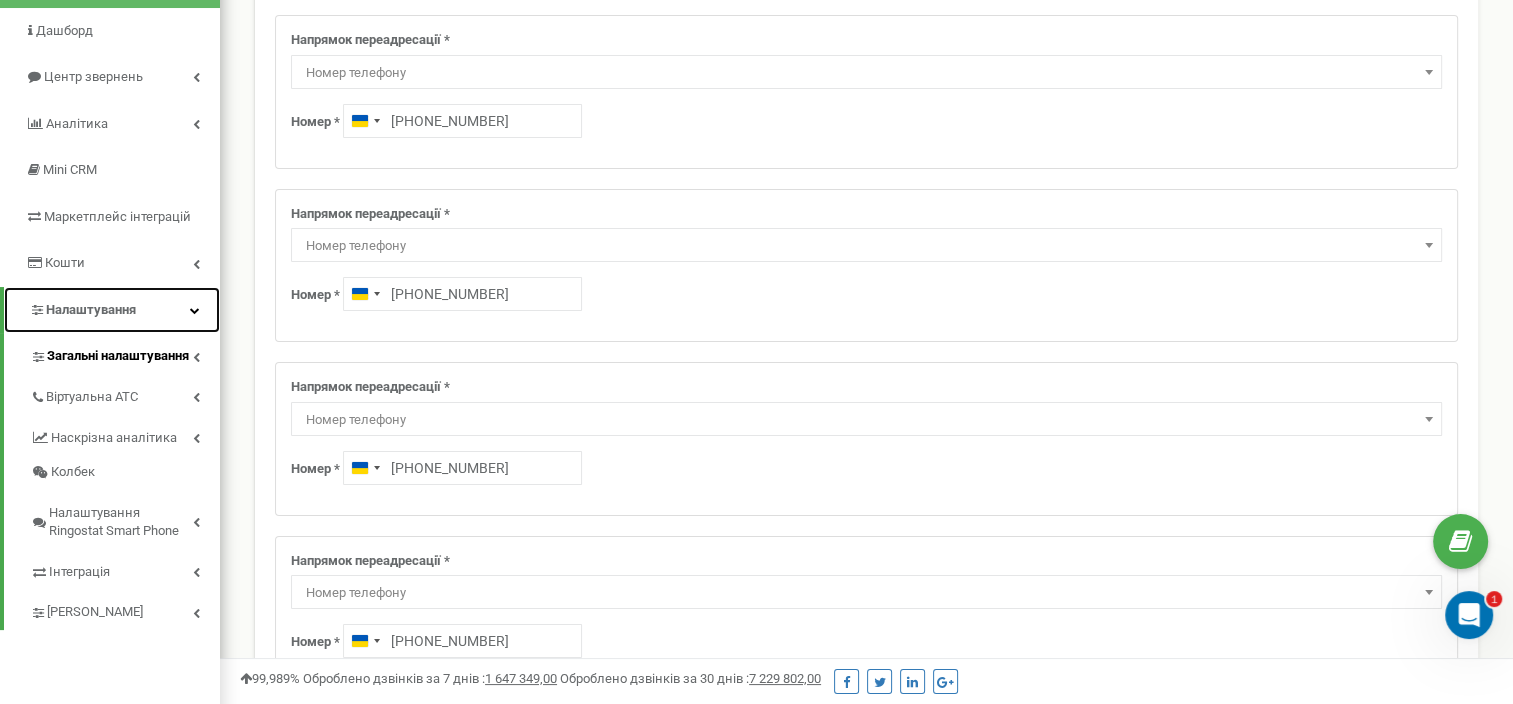 scroll, scrollTop: 200, scrollLeft: 0, axis: vertical 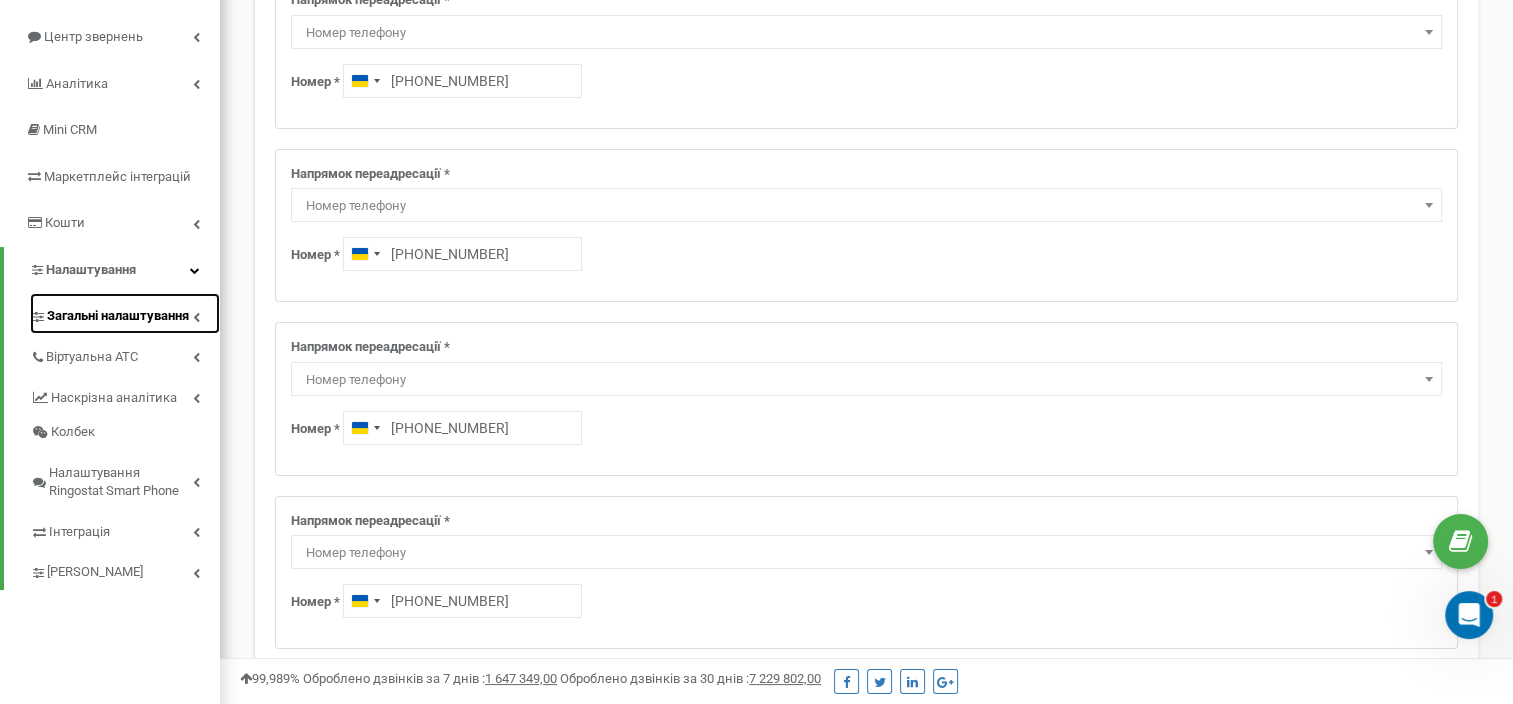 click on "Загальні налаштування" at bounding box center (118, 316) 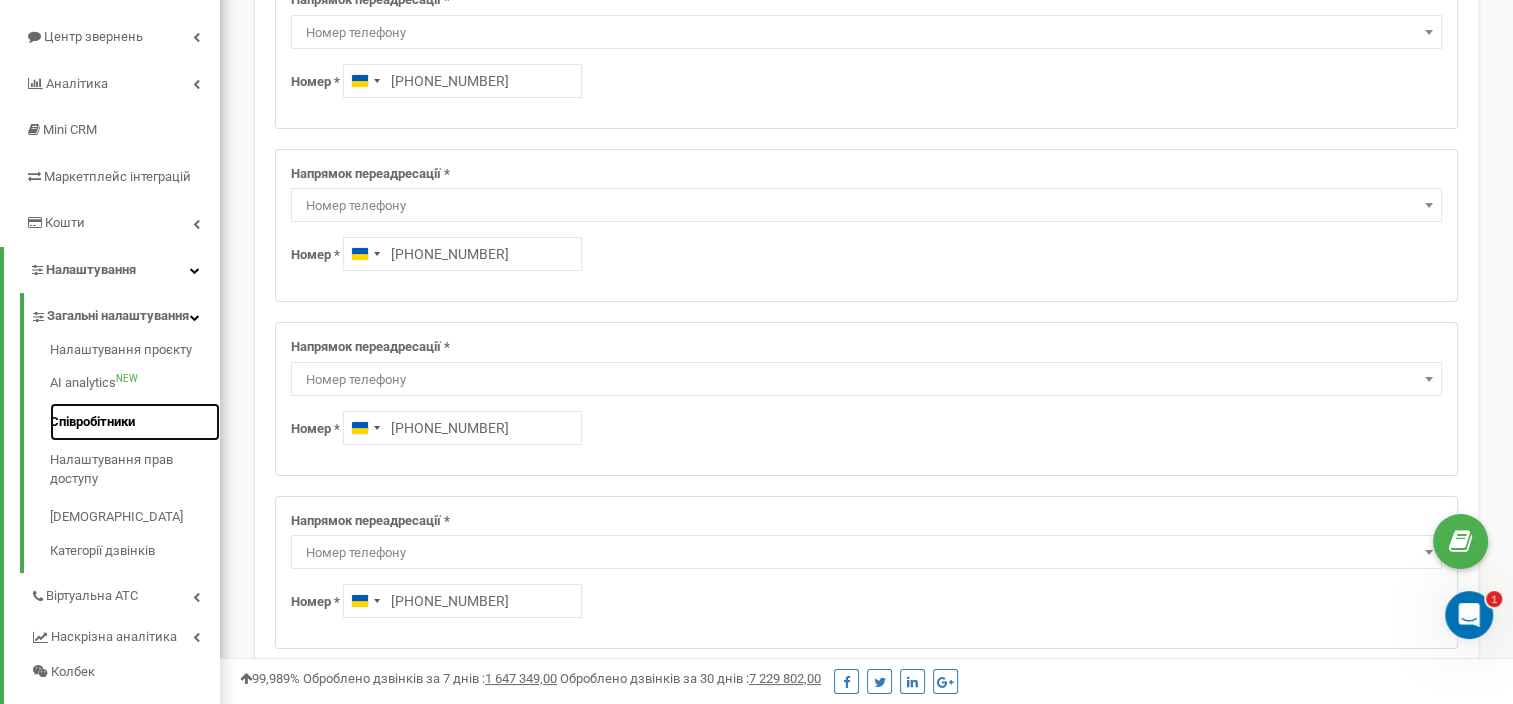 click on "Співробітники" at bounding box center [135, 422] 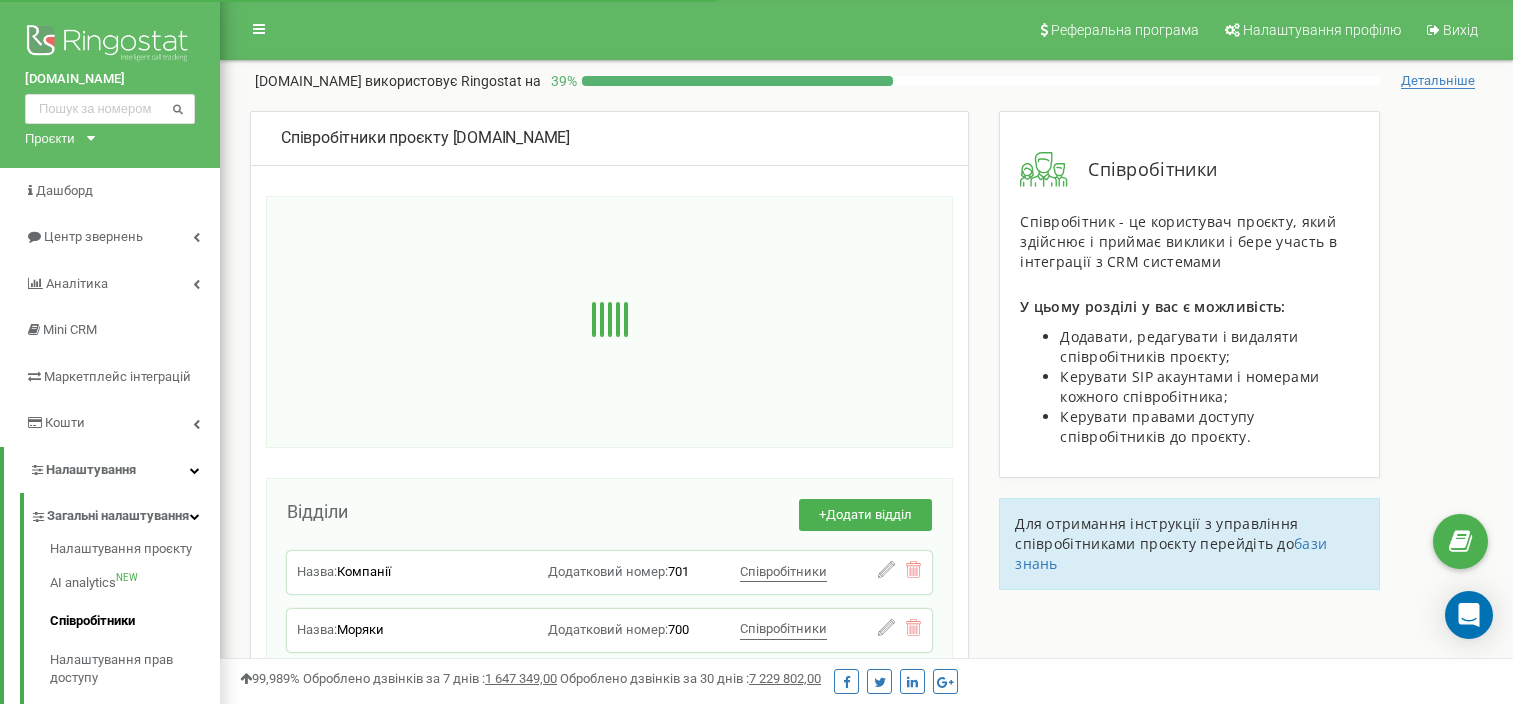 scroll, scrollTop: 0, scrollLeft: 0, axis: both 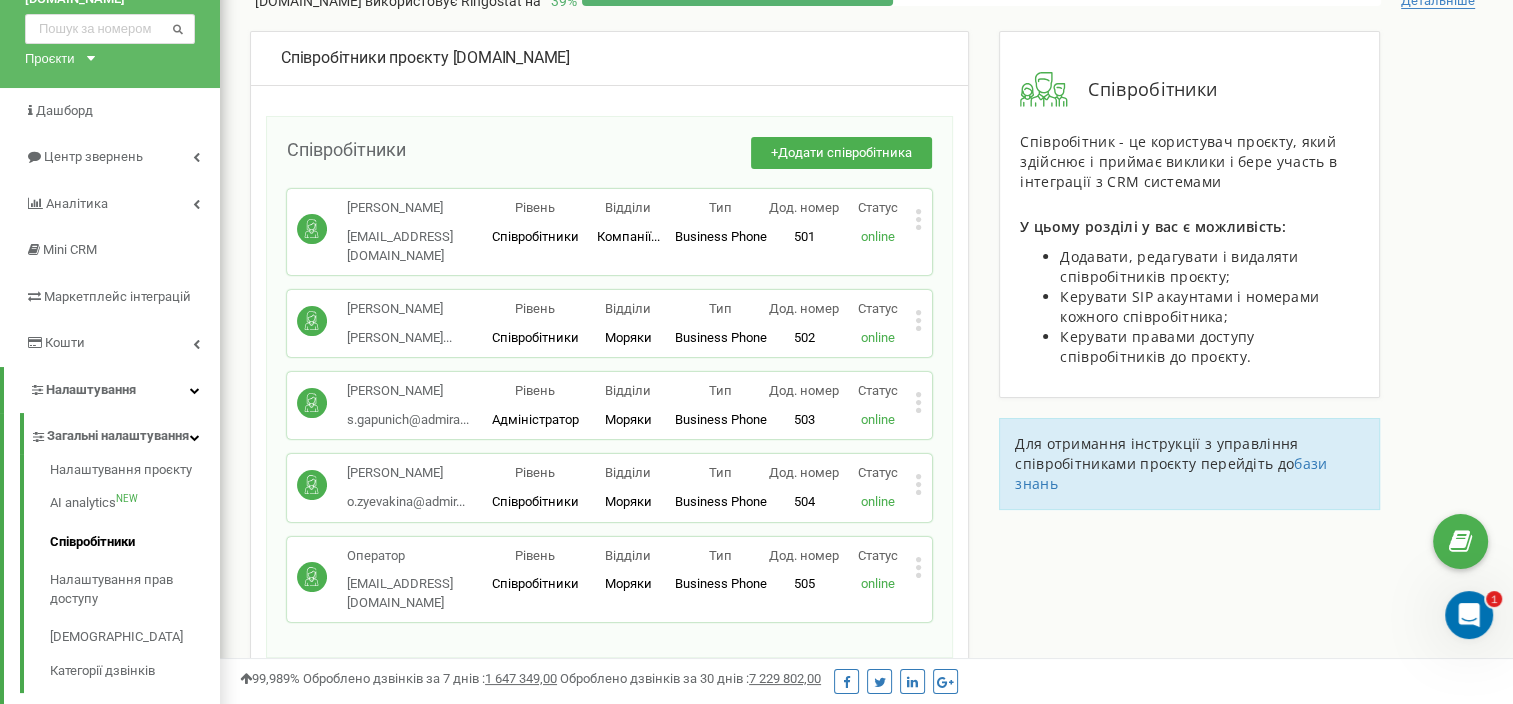 click 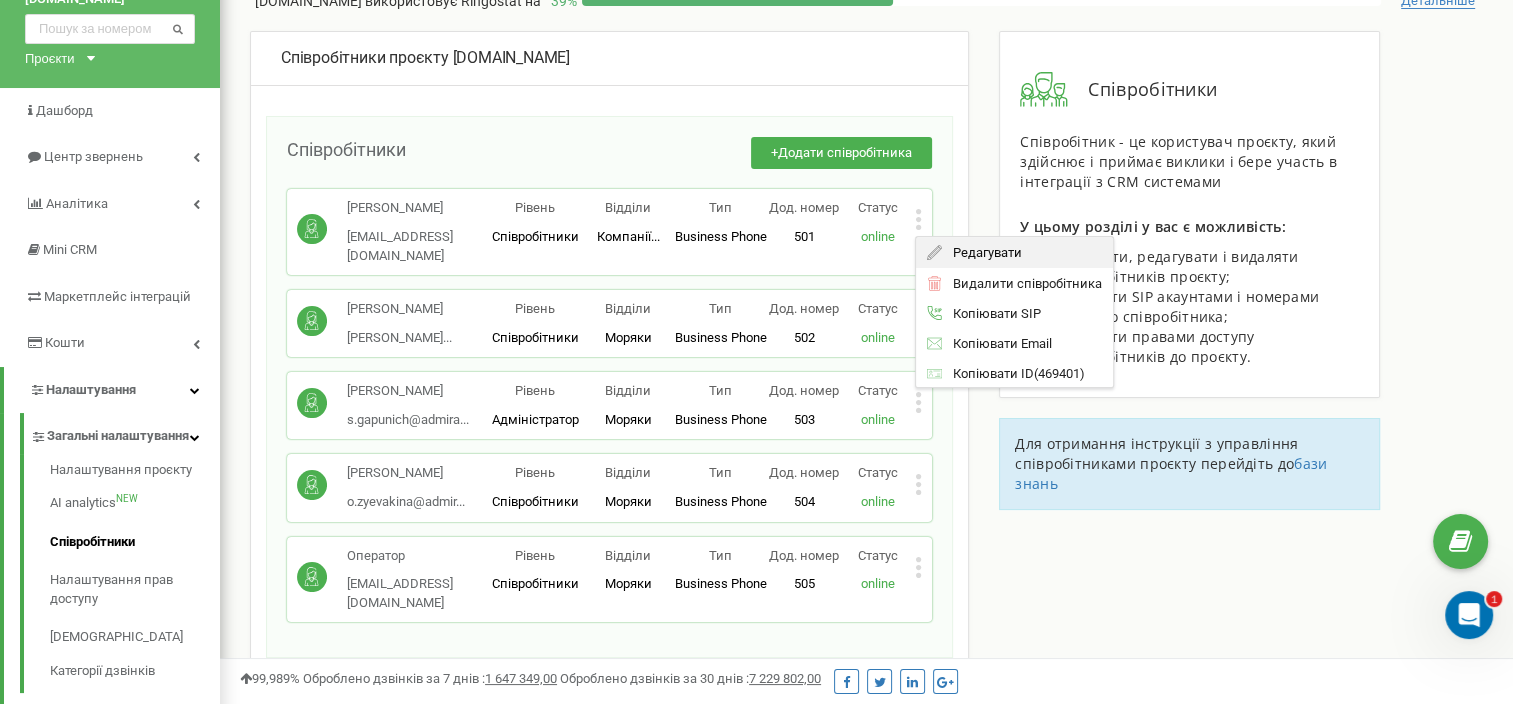 click 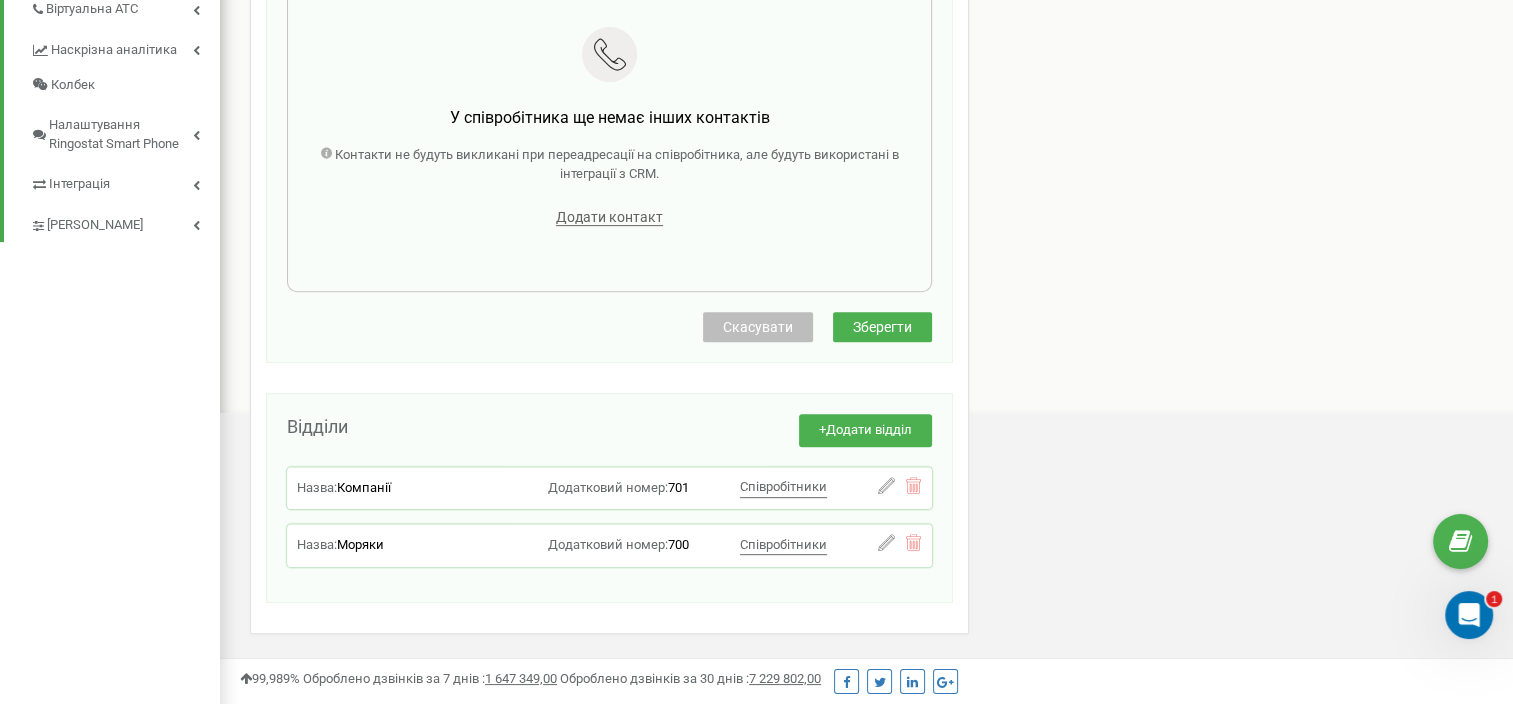 scroll, scrollTop: 841, scrollLeft: 0, axis: vertical 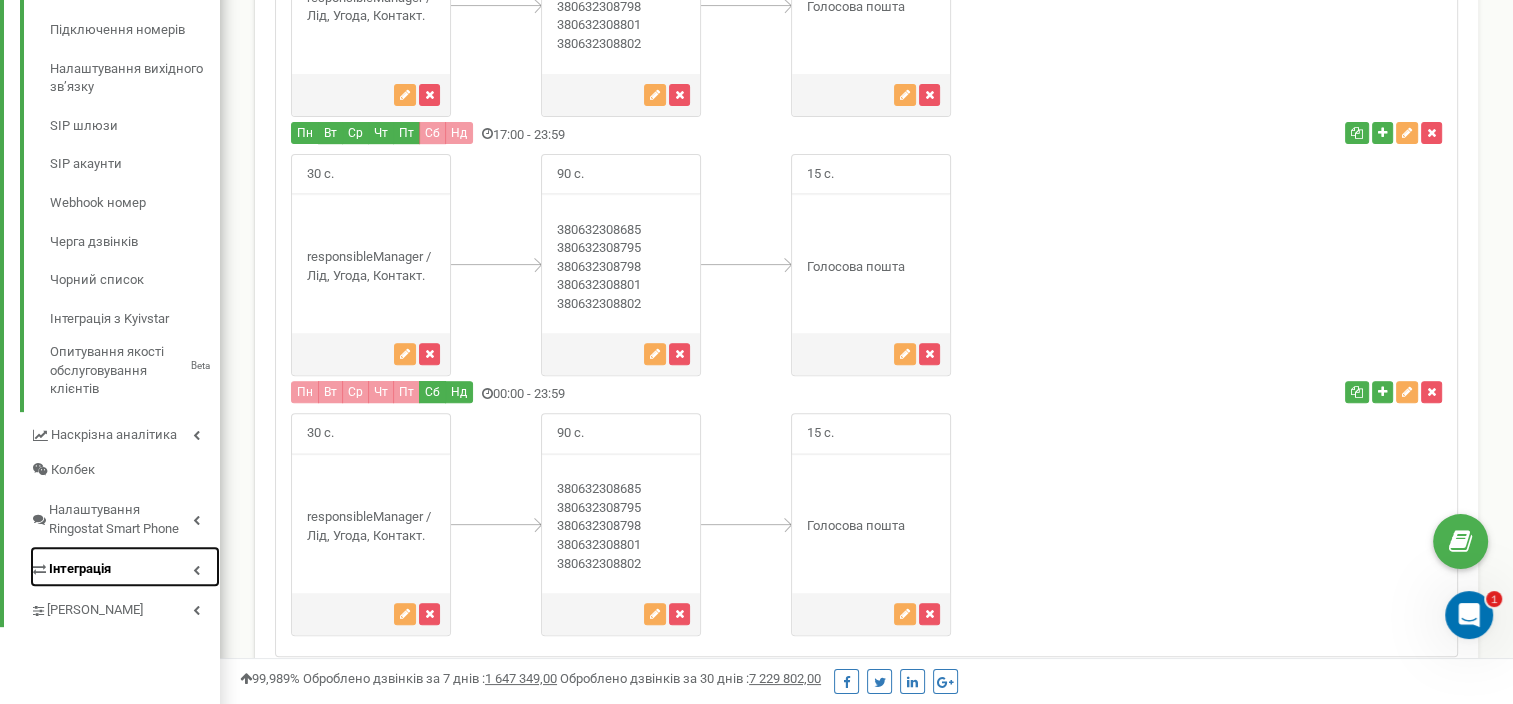 click on "Інтеграція" at bounding box center [80, 569] 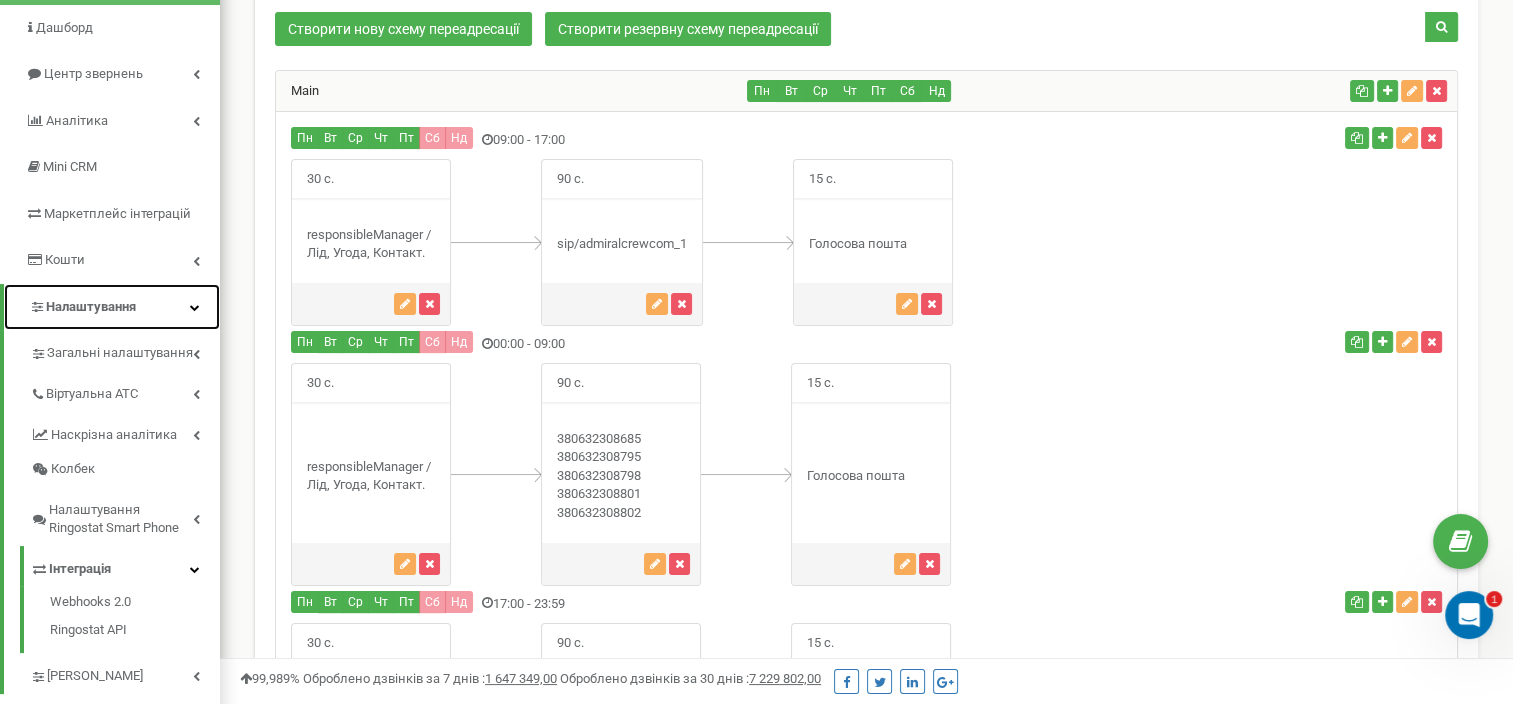 click on "Налаштування" at bounding box center [112, 307] 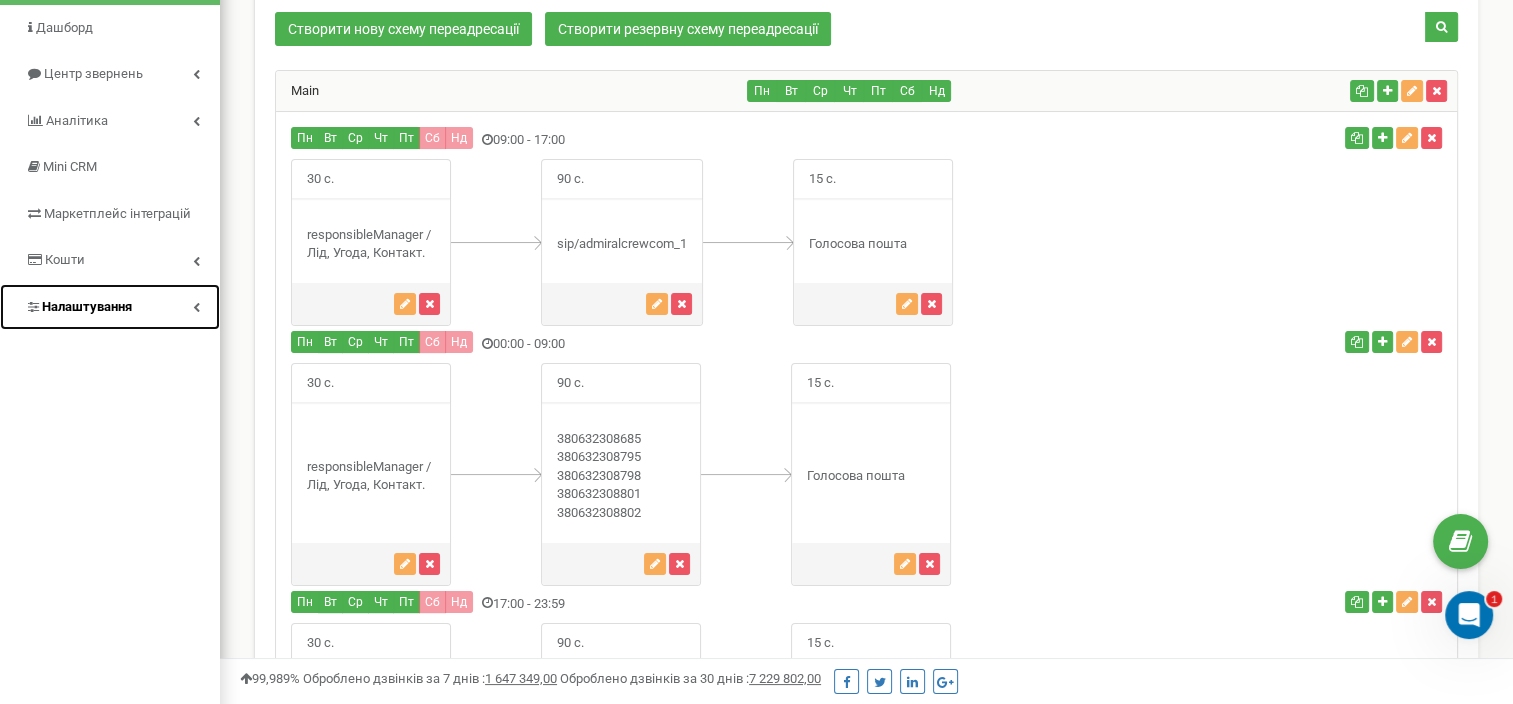 click on "Налаштування" at bounding box center [110, 307] 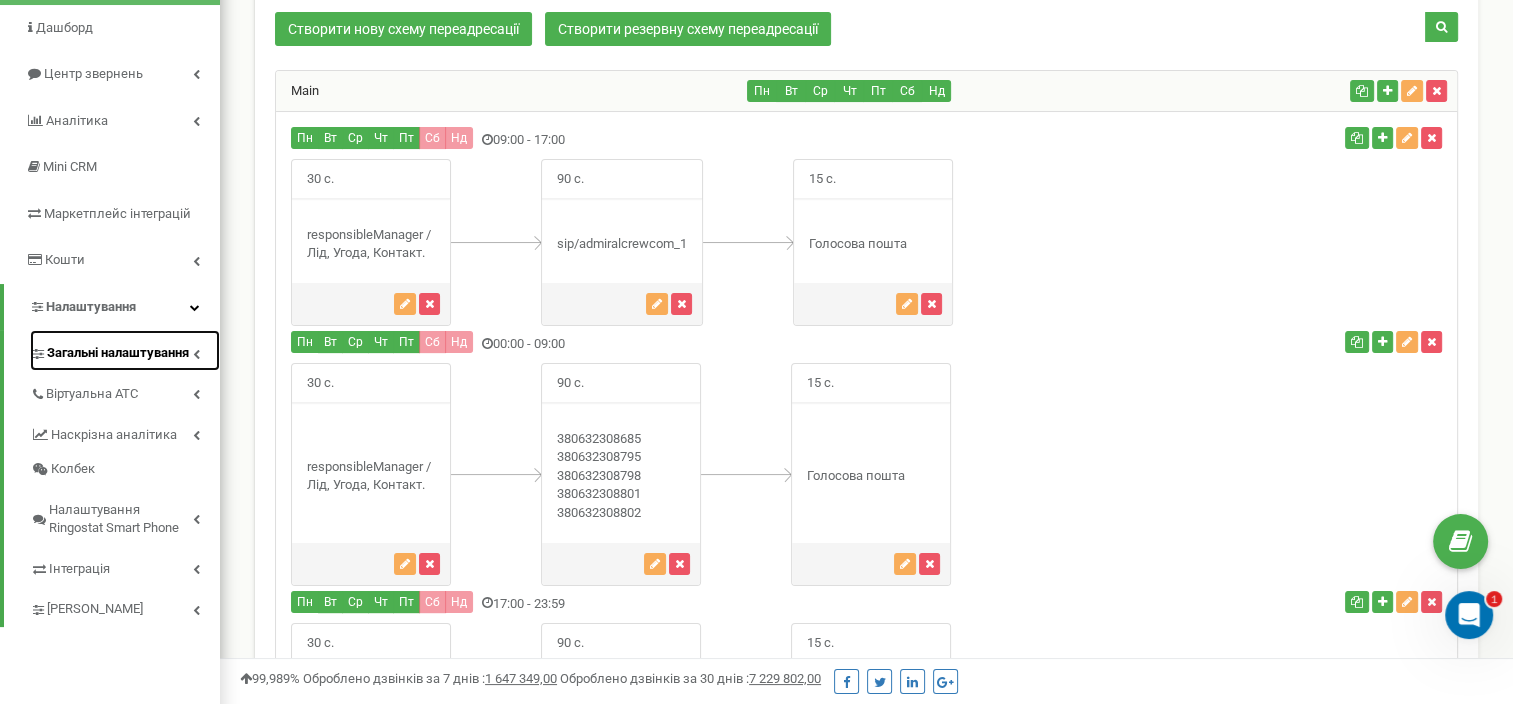 click on "Загальні налаштування" at bounding box center [118, 353] 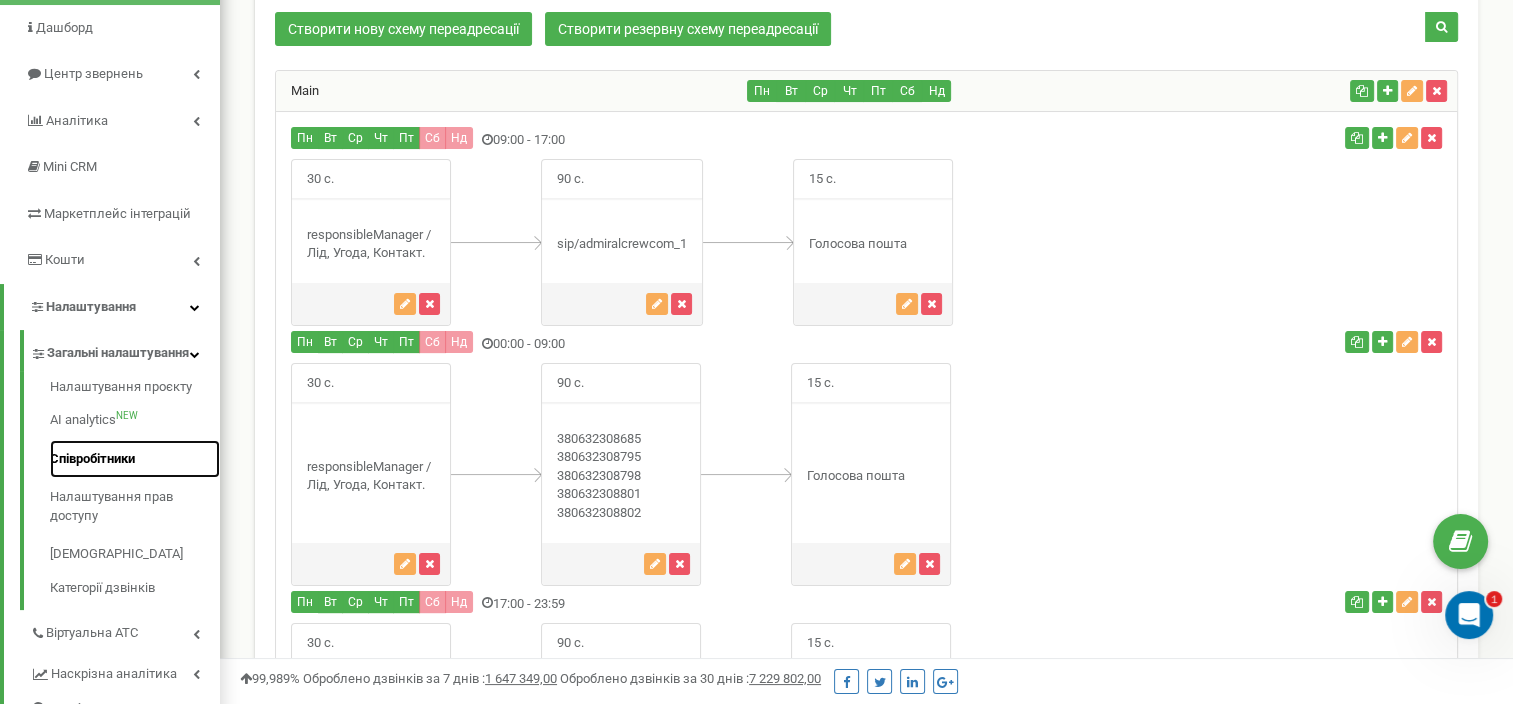 click on "Співробітники" at bounding box center [135, 459] 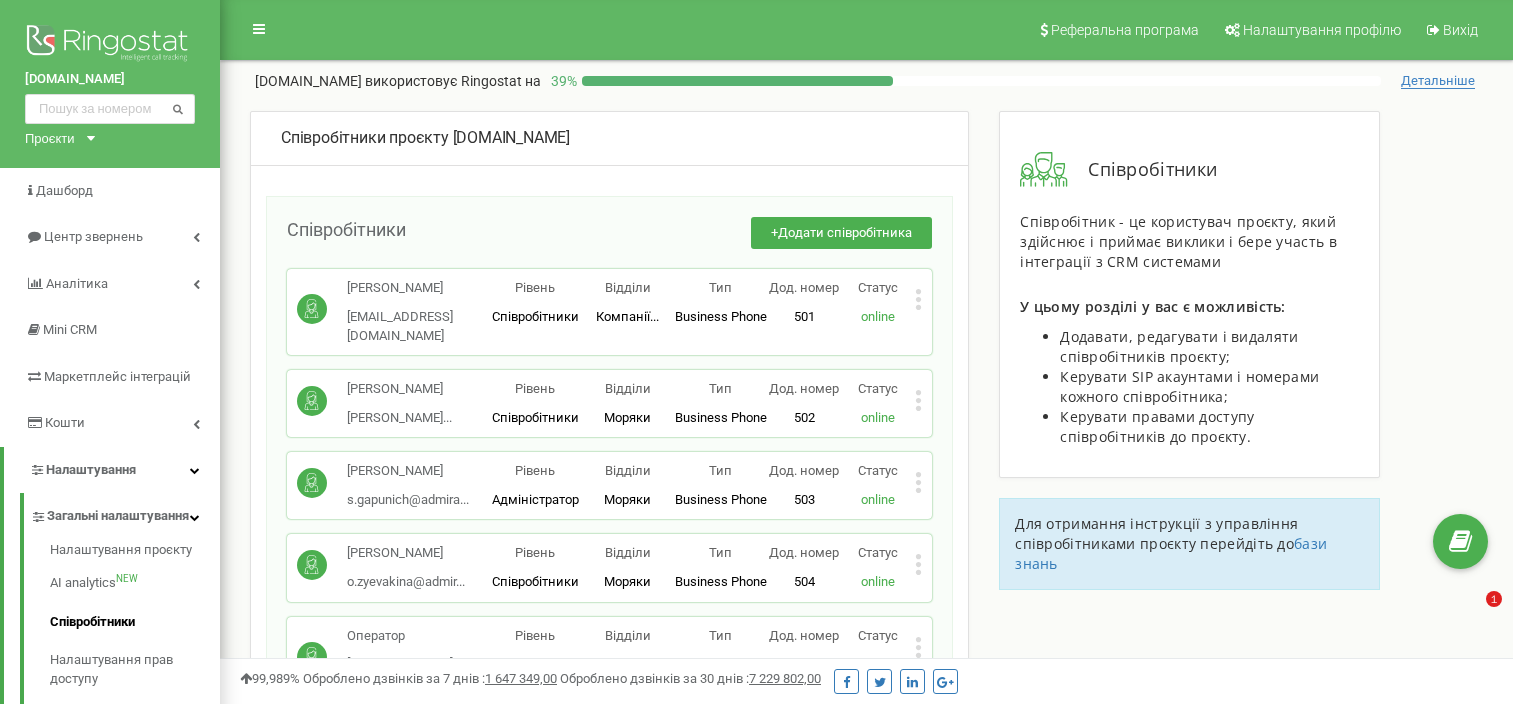 scroll, scrollTop: 200, scrollLeft: 0, axis: vertical 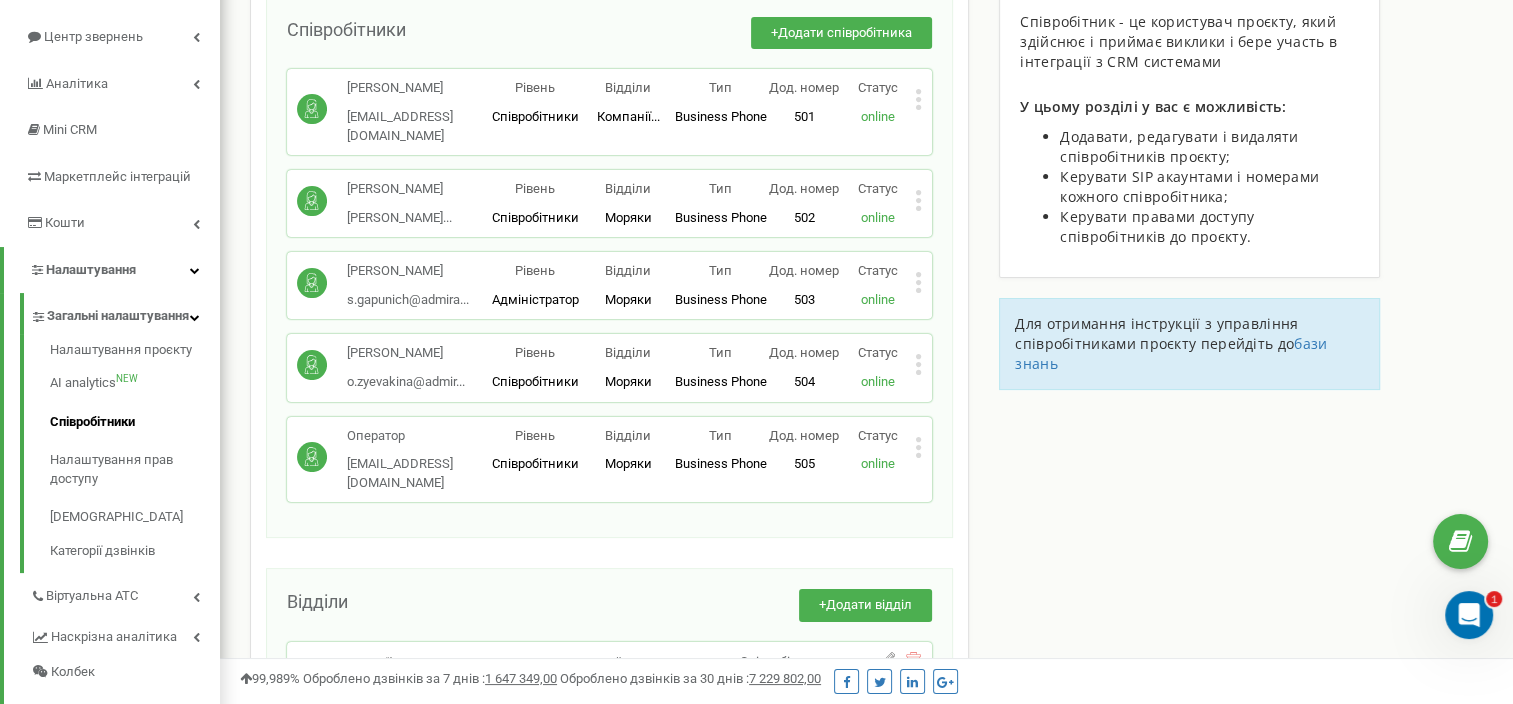click 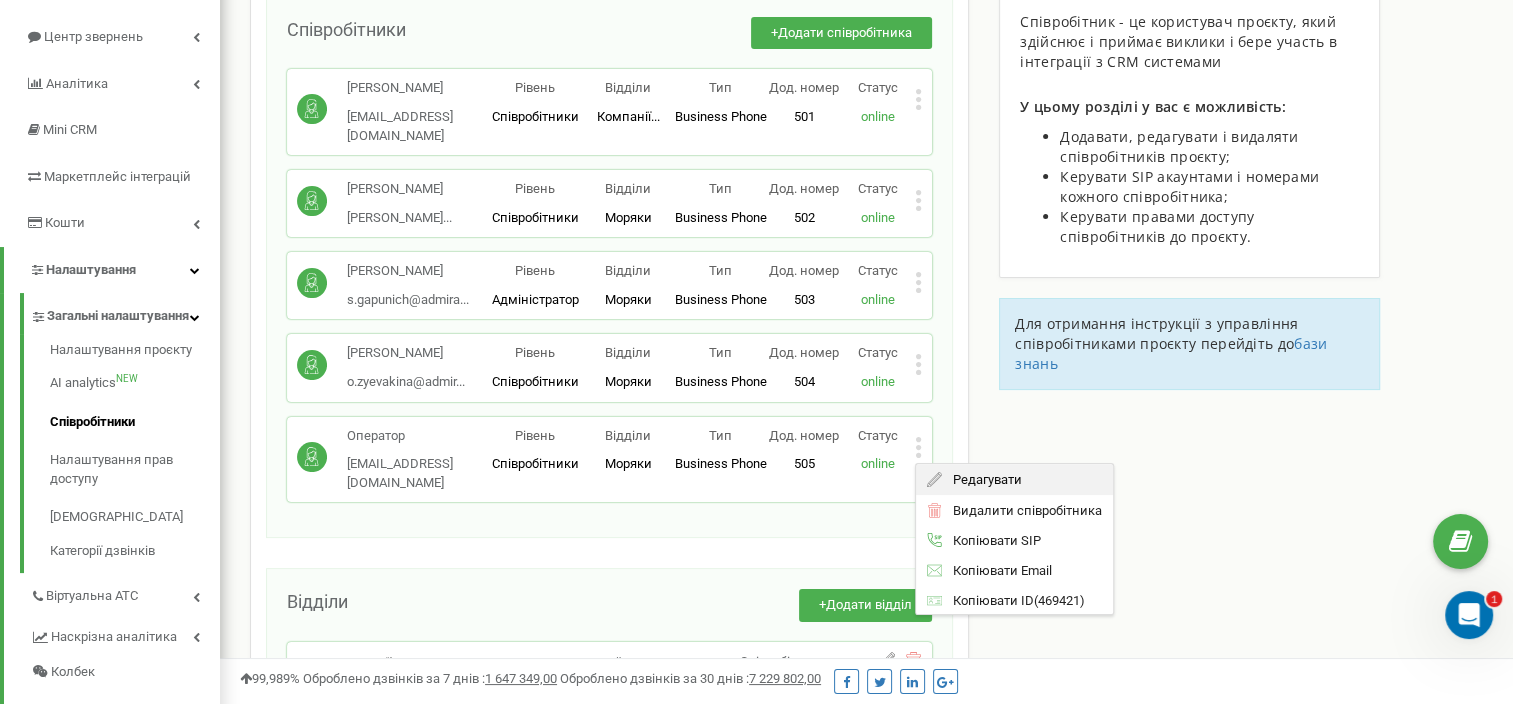 click 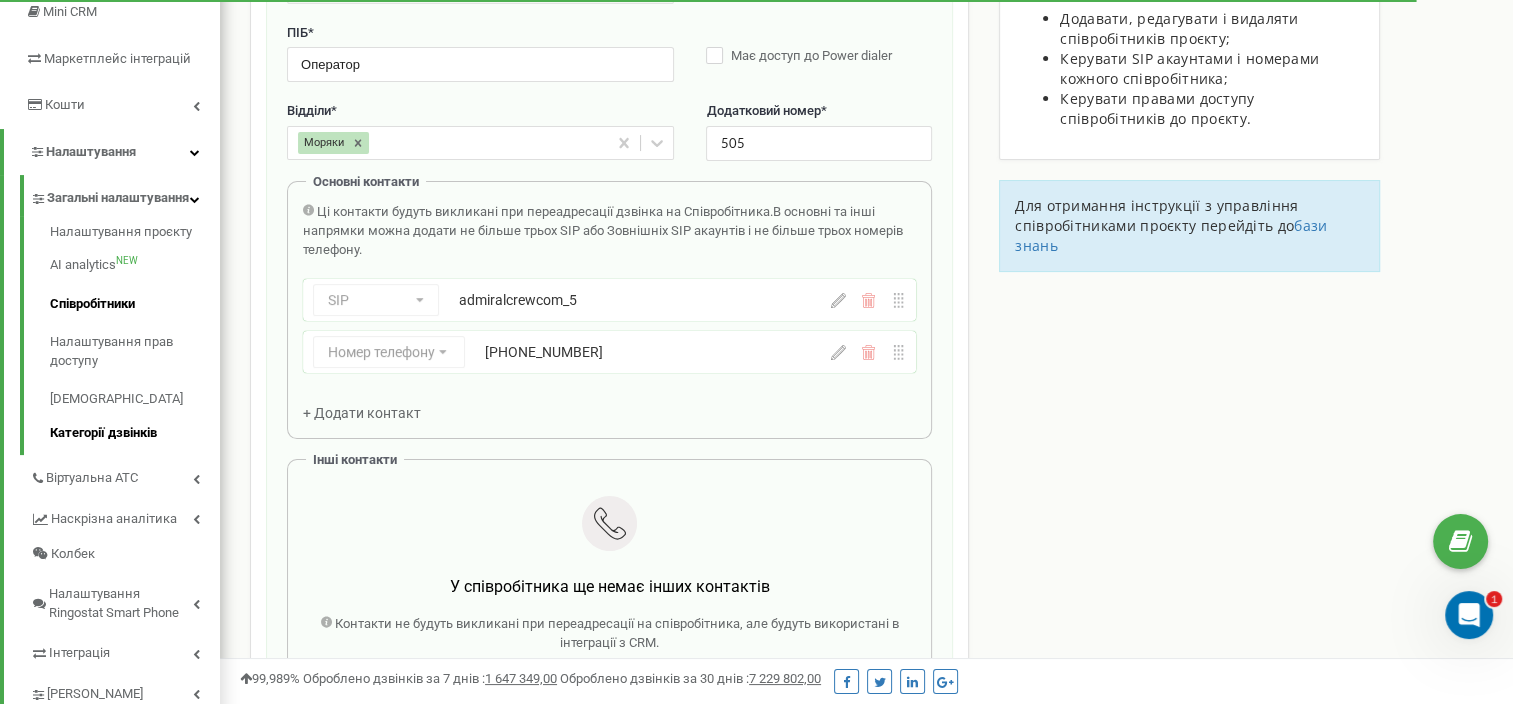 scroll, scrollTop: 320, scrollLeft: 0, axis: vertical 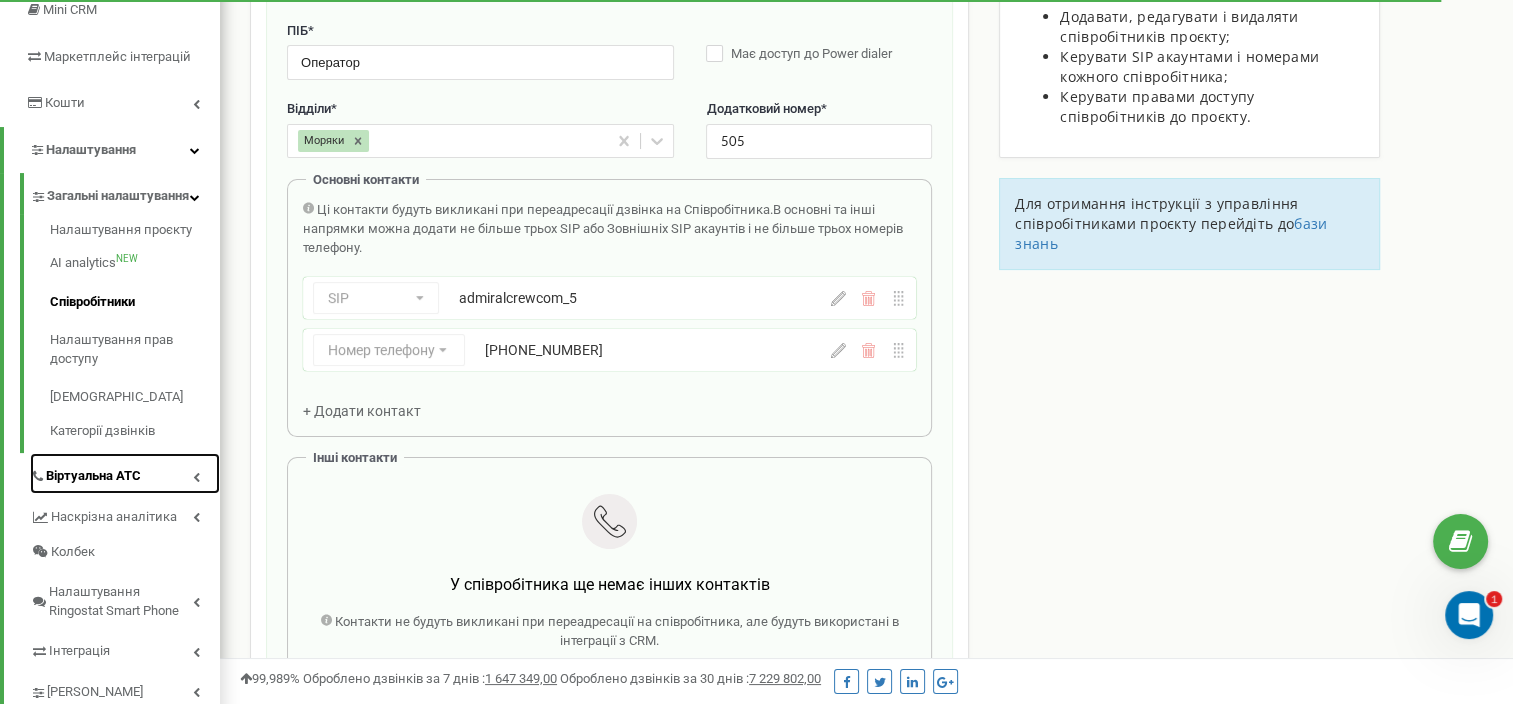 click on "Віртуальна АТС" at bounding box center (125, 473) 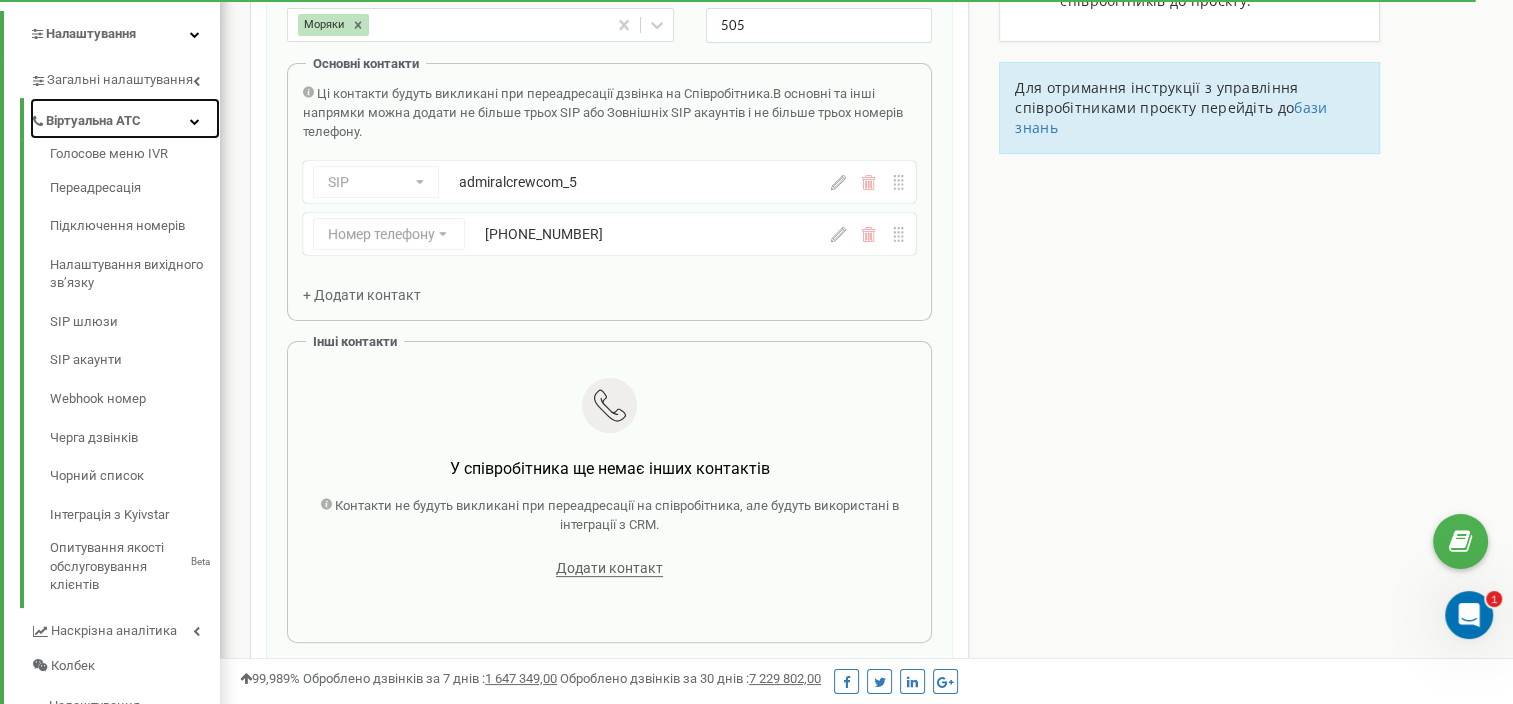 scroll, scrollTop: 440, scrollLeft: 0, axis: vertical 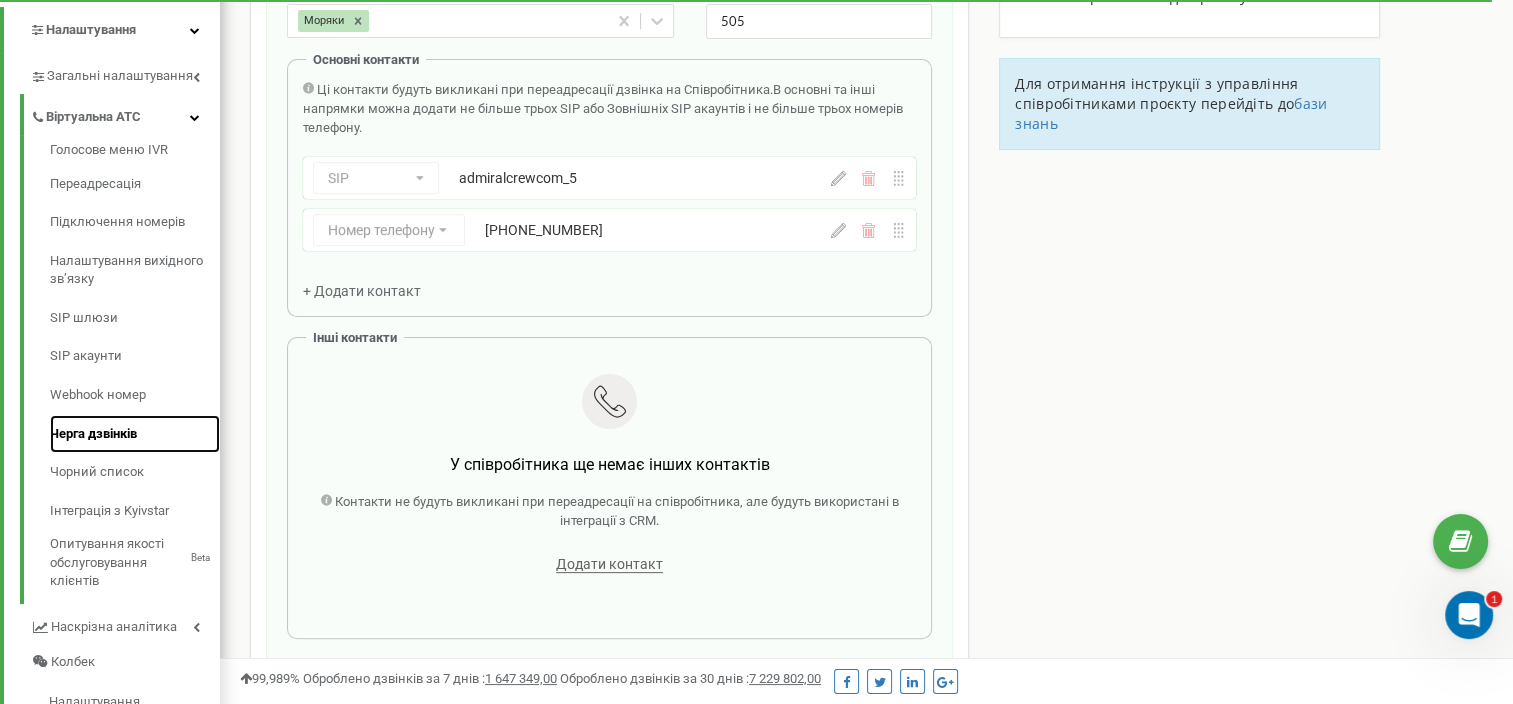 click on "Черга дзвінків" at bounding box center [135, 434] 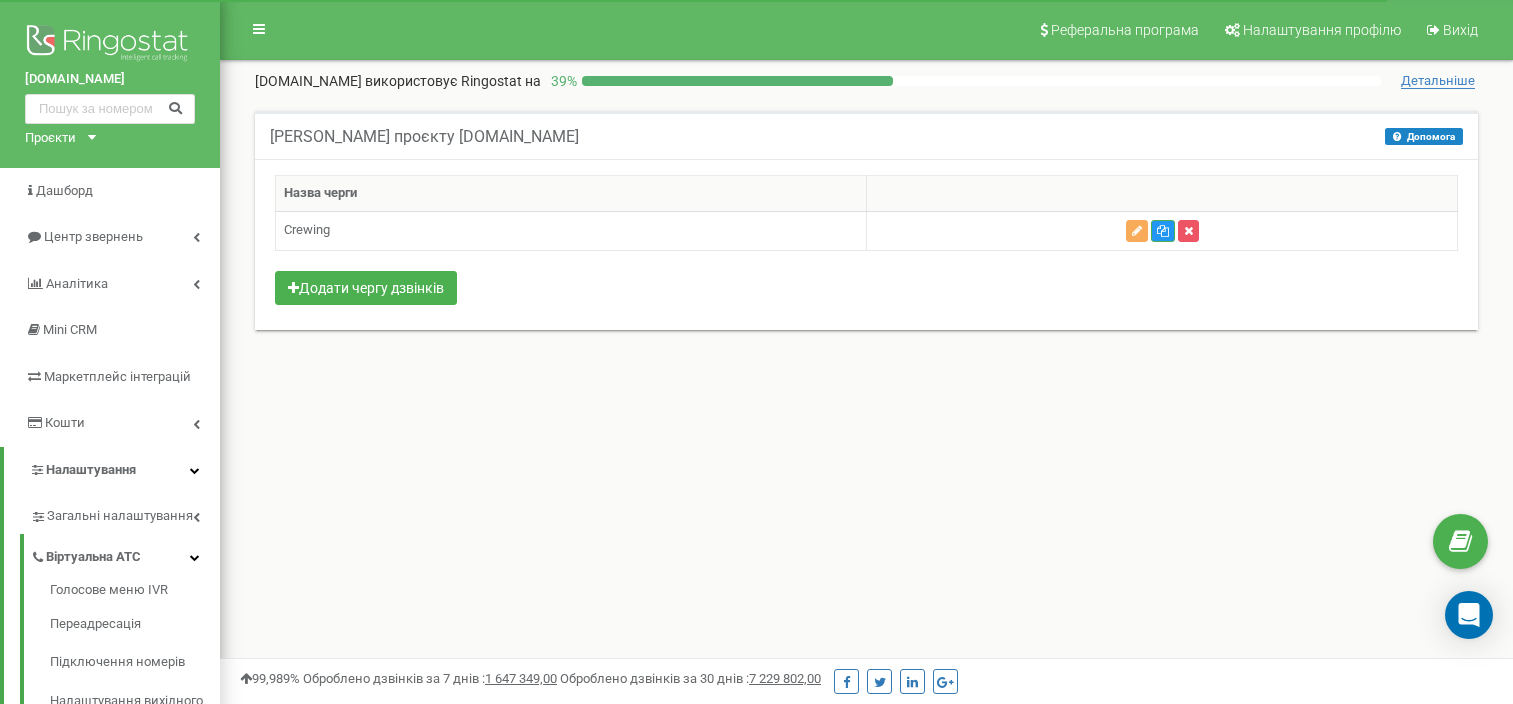 scroll, scrollTop: 0, scrollLeft: 0, axis: both 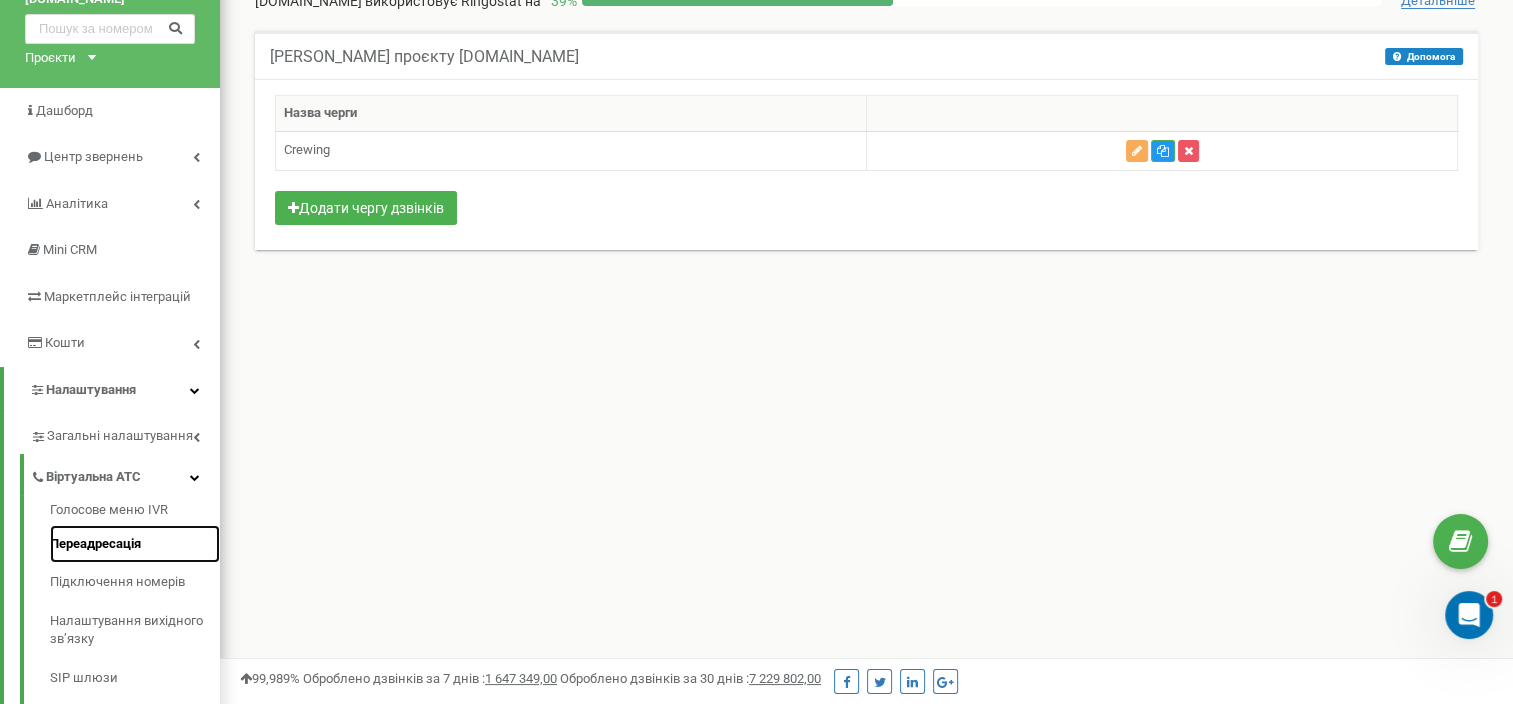 click on "Переадресація" at bounding box center (135, 544) 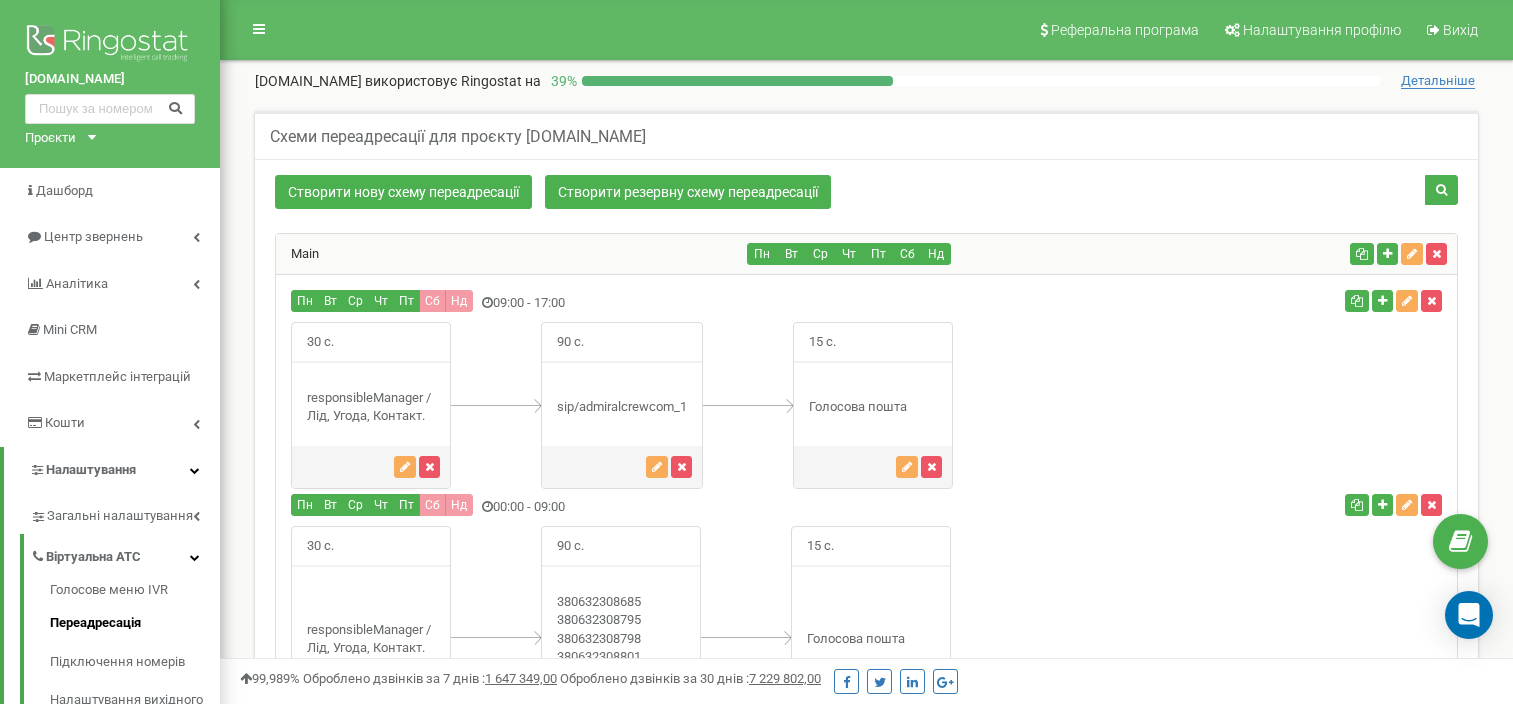 scroll, scrollTop: 272, scrollLeft: 0, axis: vertical 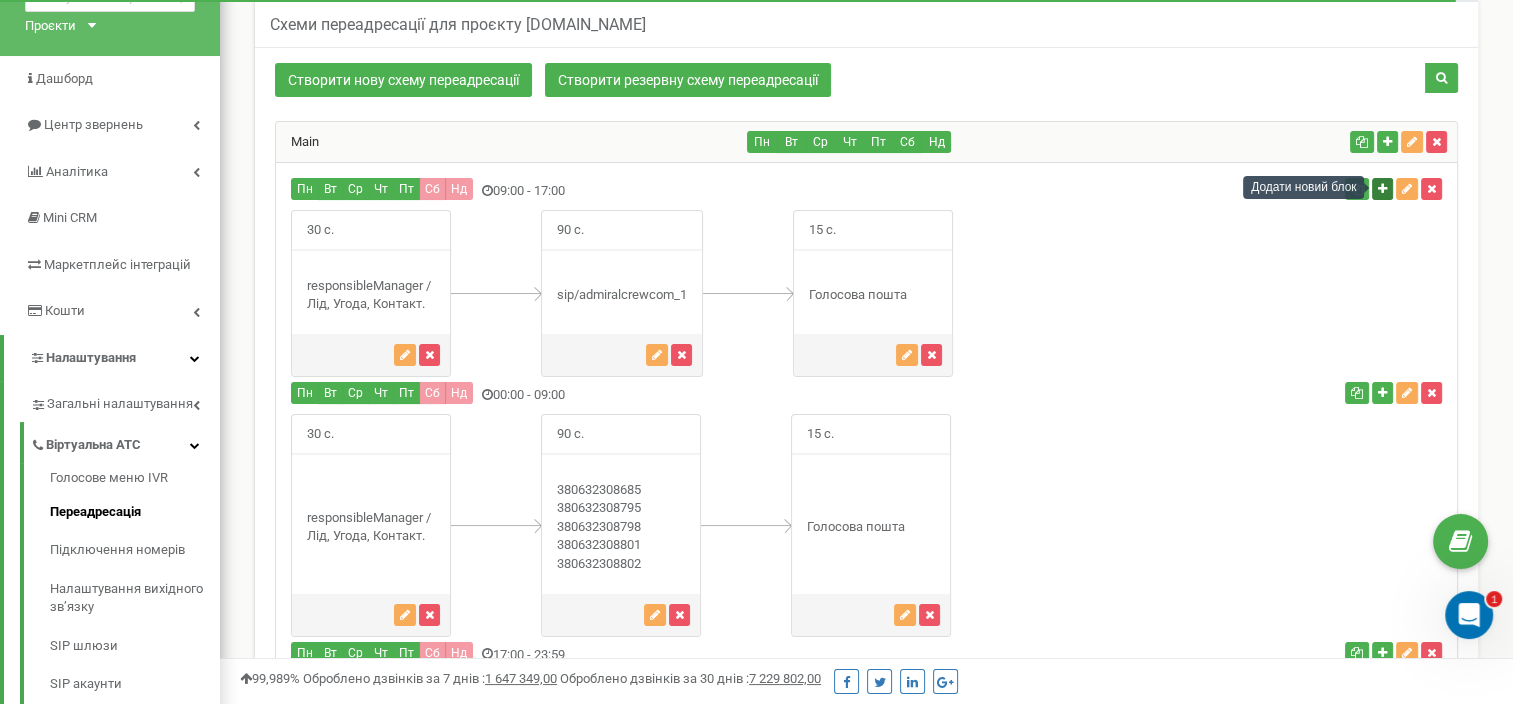 click at bounding box center (1382, 189) 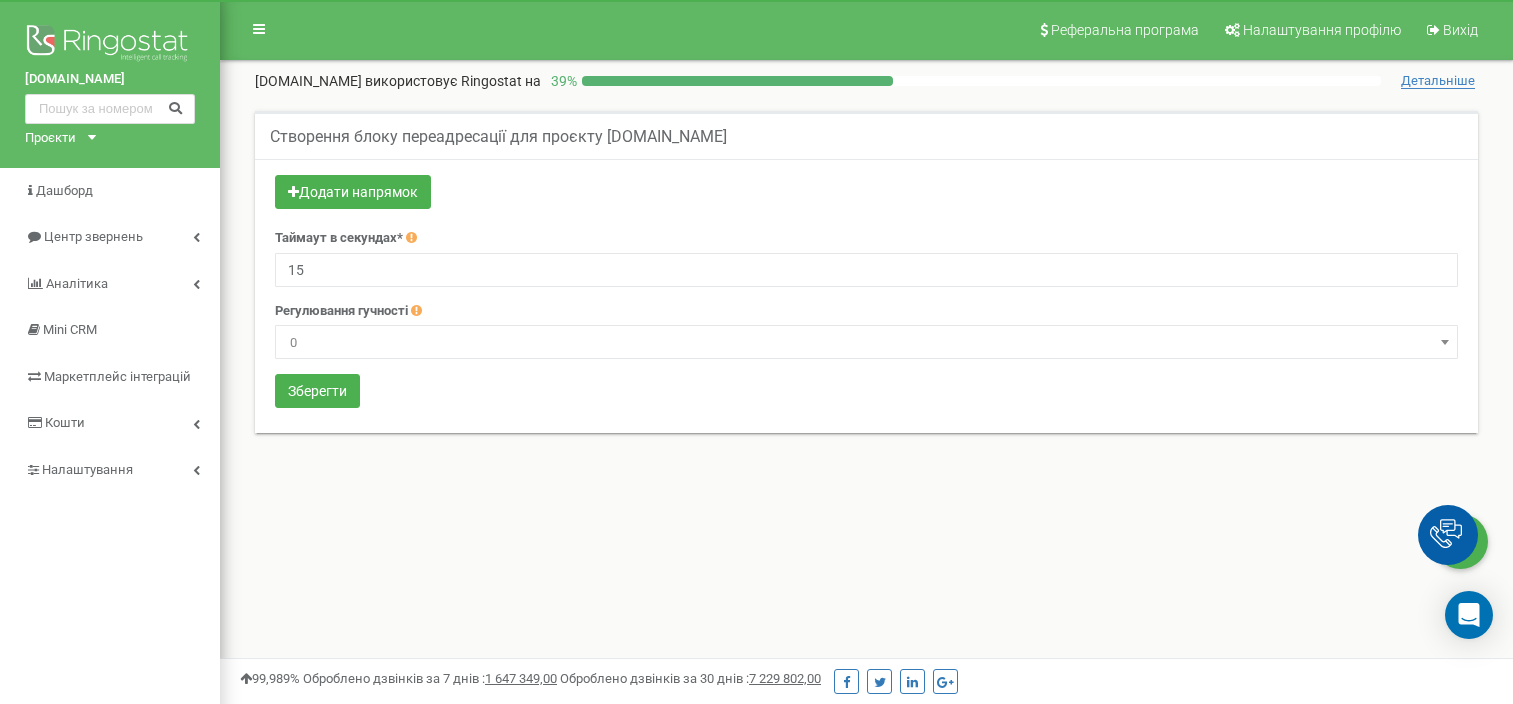 scroll, scrollTop: 0, scrollLeft: 0, axis: both 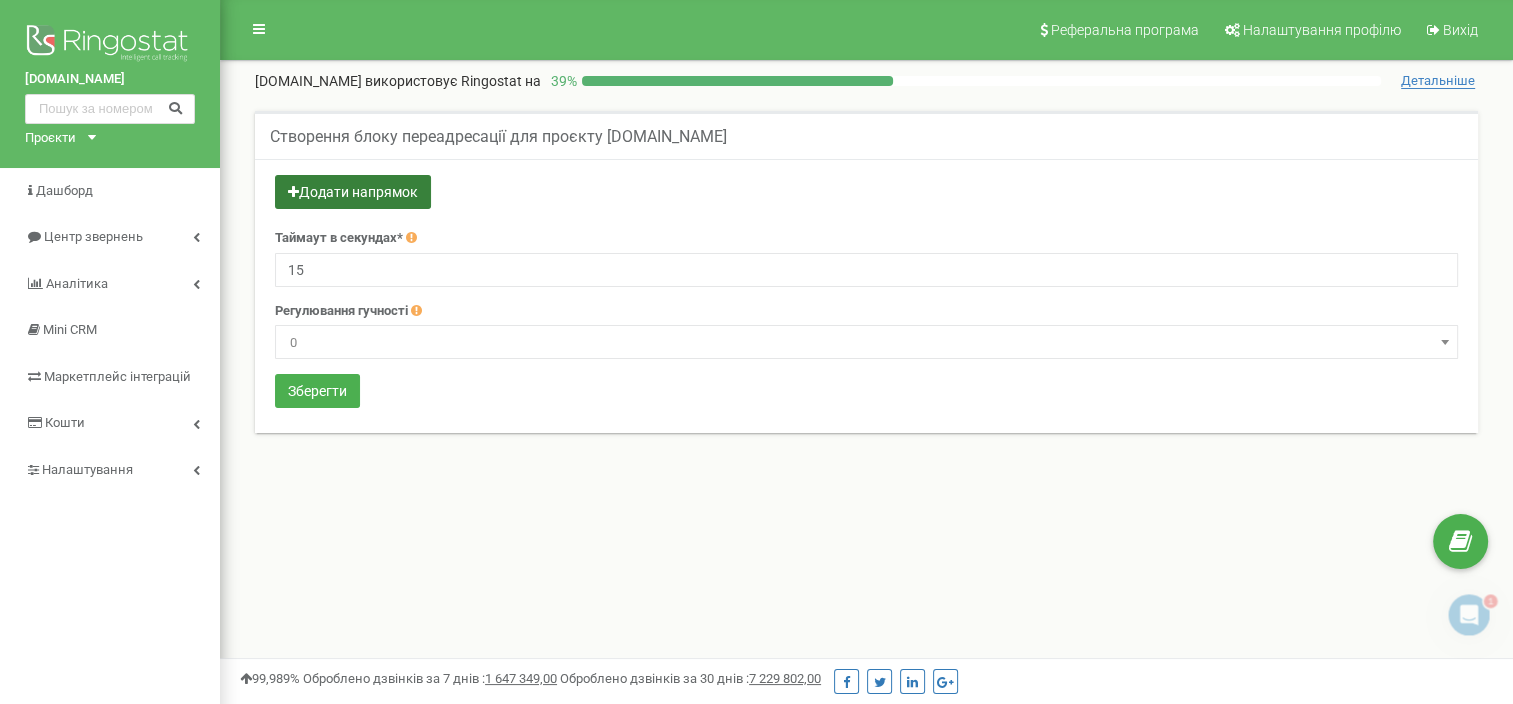 click on "Додати напрямок" at bounding box center (353, 192) 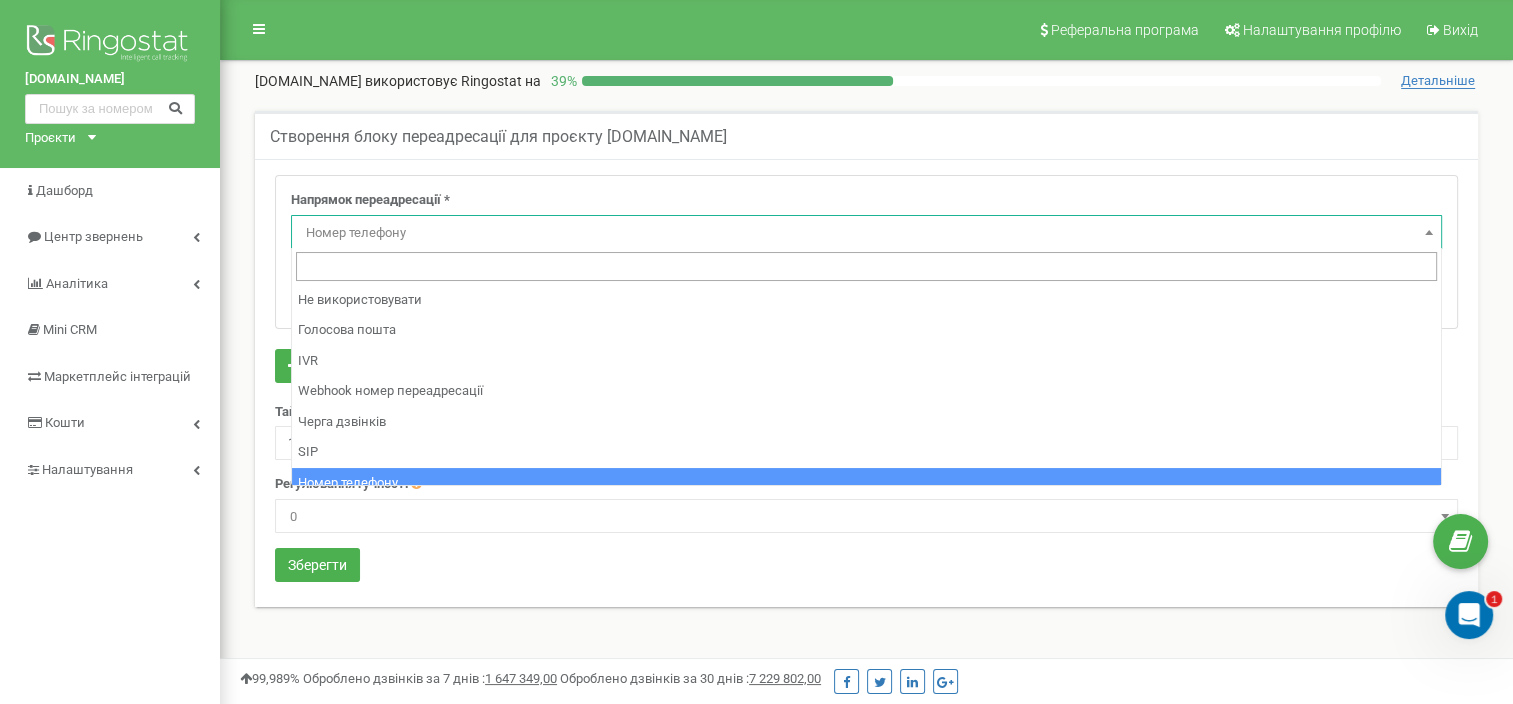 click on "Номер телефону" at bounding box center (866, 232) 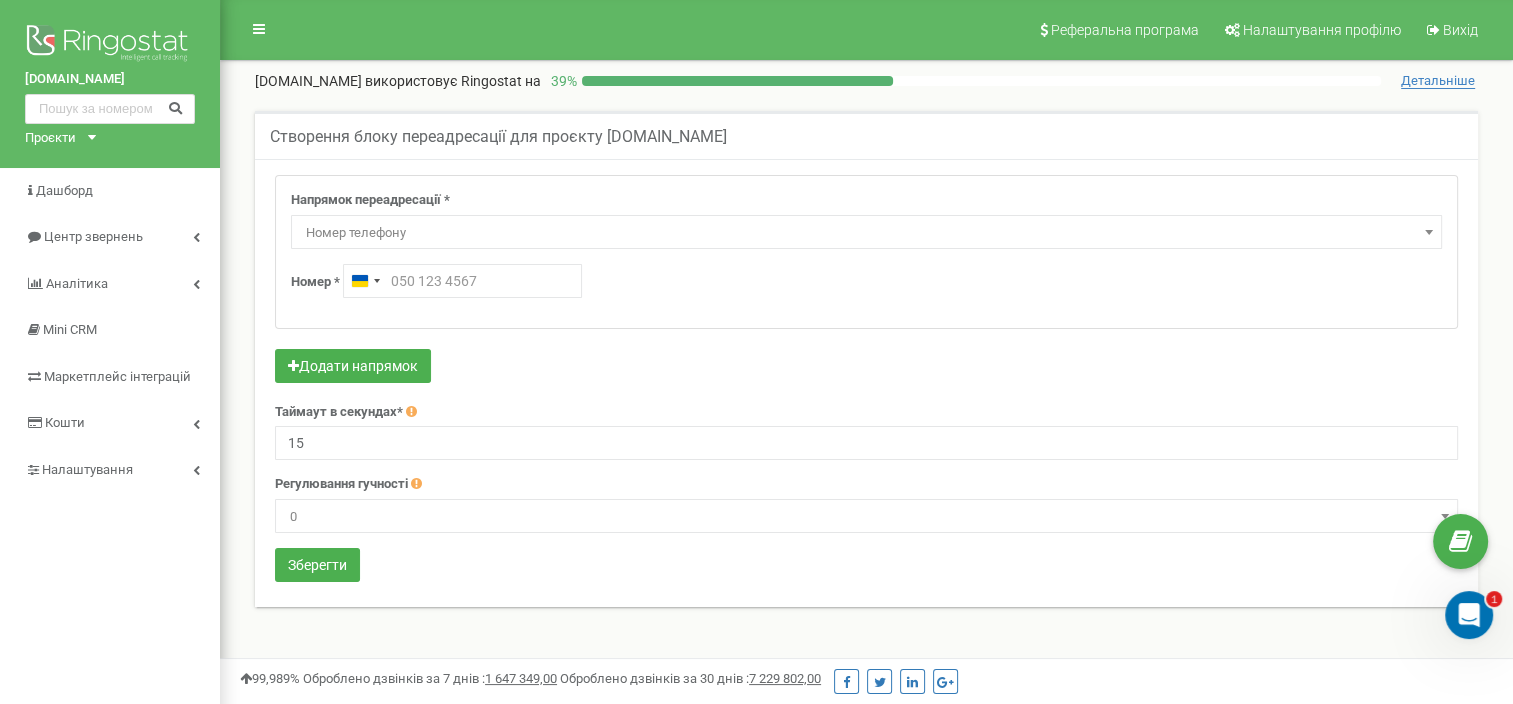 click on "Напрямок переадресації *
Не використовувати
Голосова пошта
IVR
Webhook номер переадресації
Черга дзвінків
SIP
Номер телефону
Зовнішній SIP
Відповідальний менеджер
Співробітник
Відділ
Номер телефону
Запис перед Voicemail *
Нове аудіо Voicemail
Voicemail Standard audio non-working hours RU
Voicemail Standard audio in work time RU
Voicemail Standard audio in work time UK
Voicemail Standard audio non-working hours UK
Voicemail Standard audio in work time BG
Voicemail Standard audio non-working hours BG" at bounding box center [866, 252] 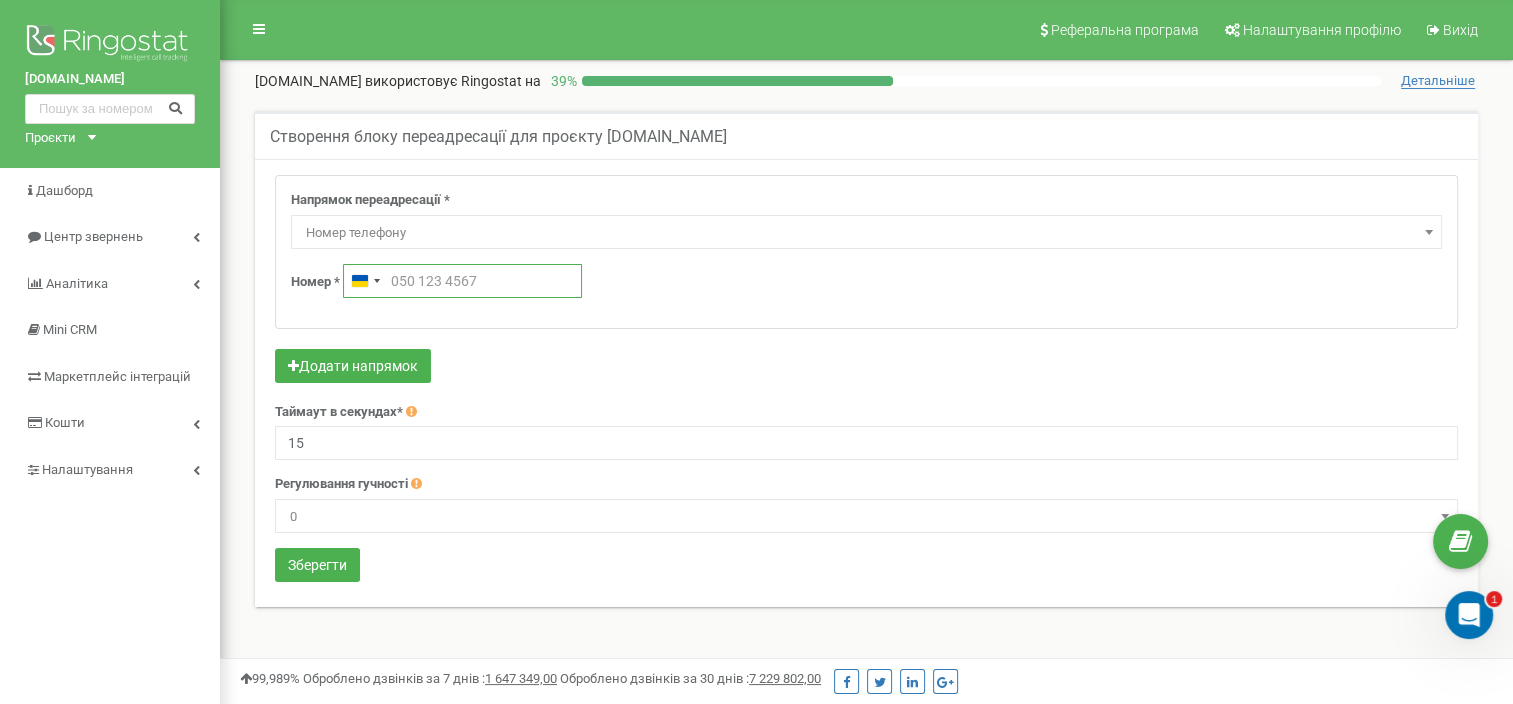 click at bounding box center (462, 281) 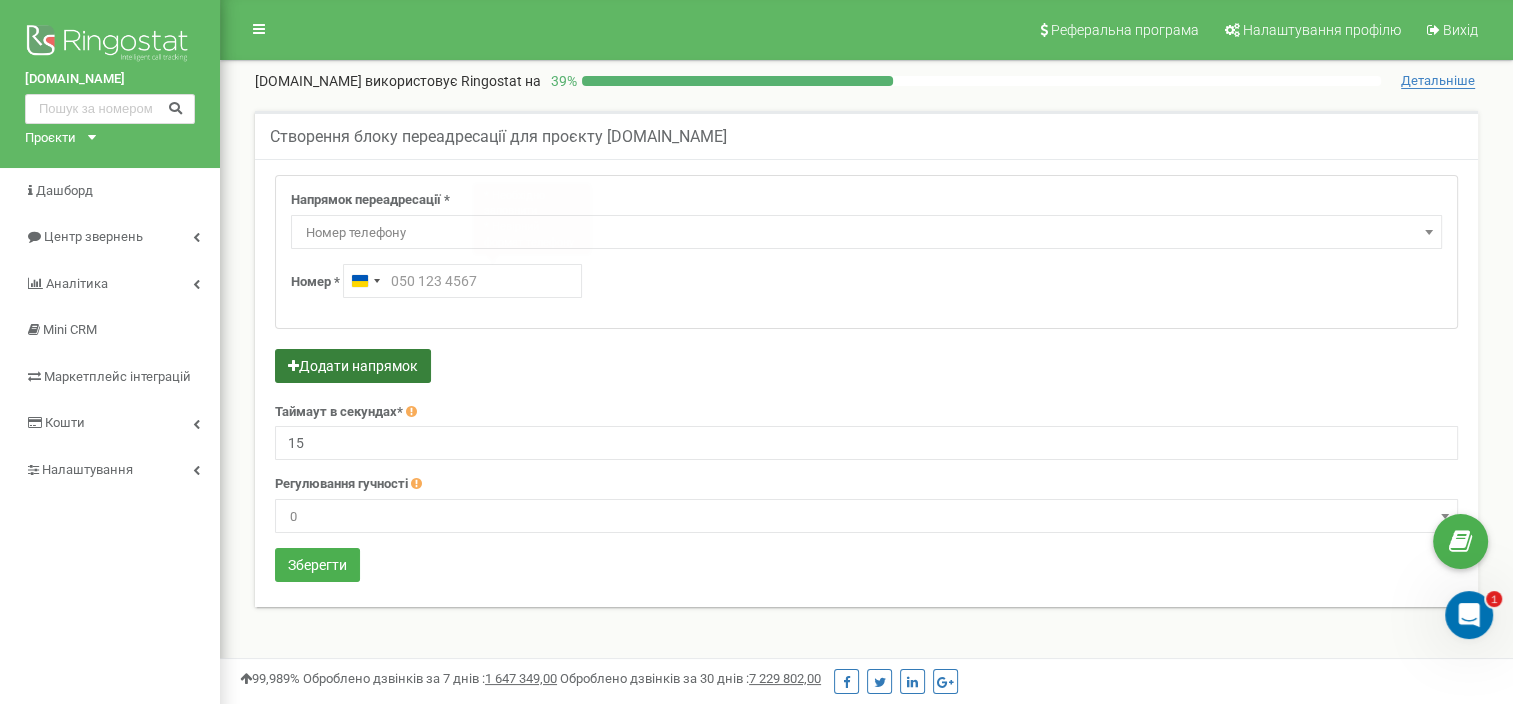 click on "Додати напрямок" at bounding box center [353, 366] 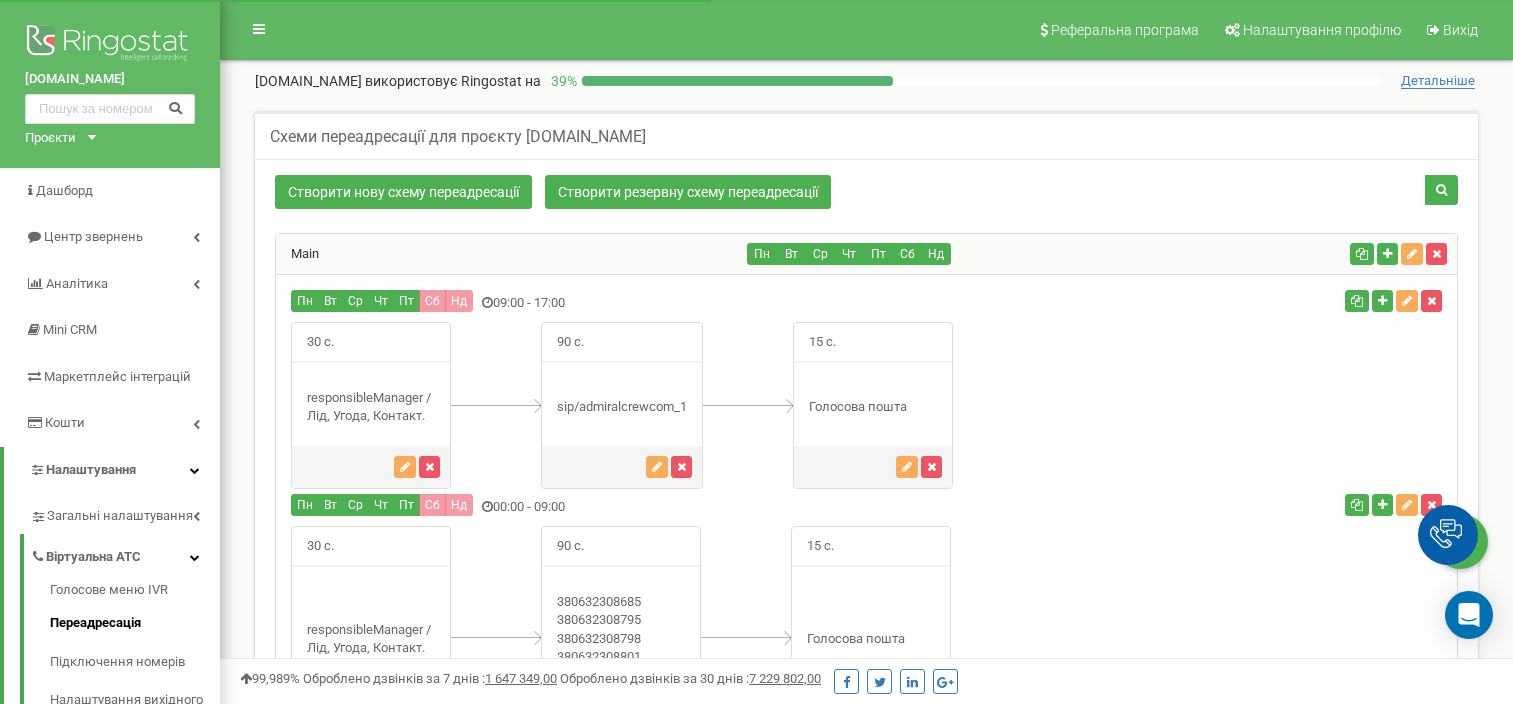 scroll, scrollTop: 272, scrollLeft: 0, axis: vertical 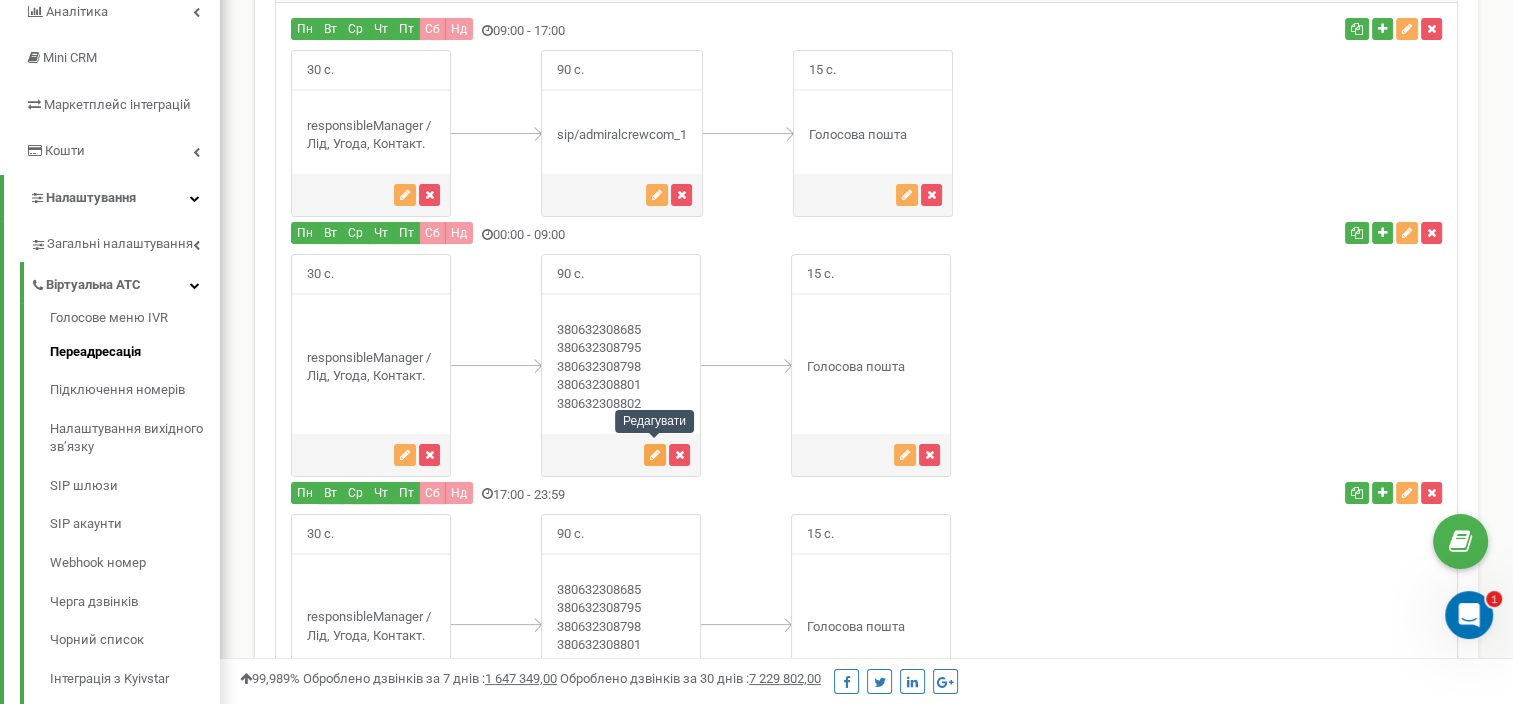 click at bounding box center (655, 455) 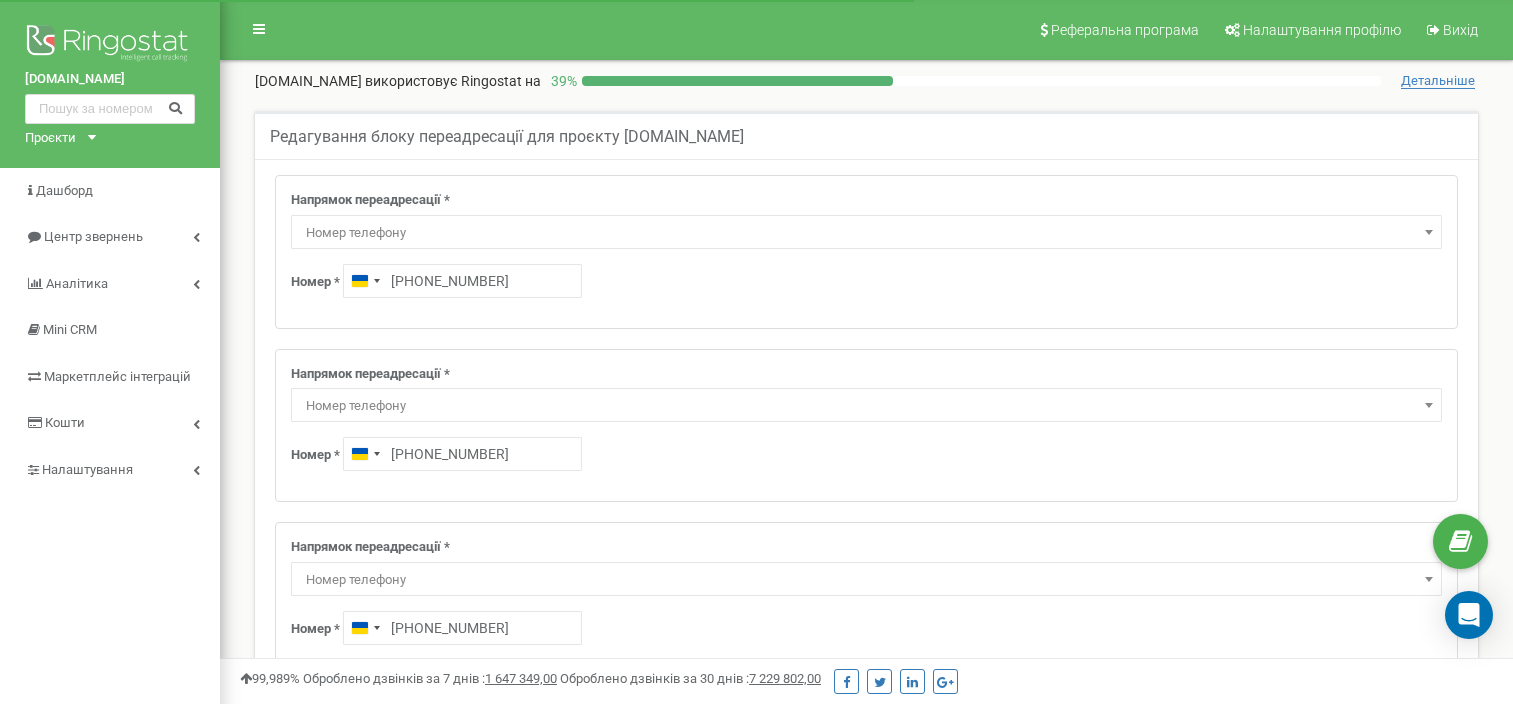 scroll, scrollTop: 0, scrollLeft: 0, axis: both 